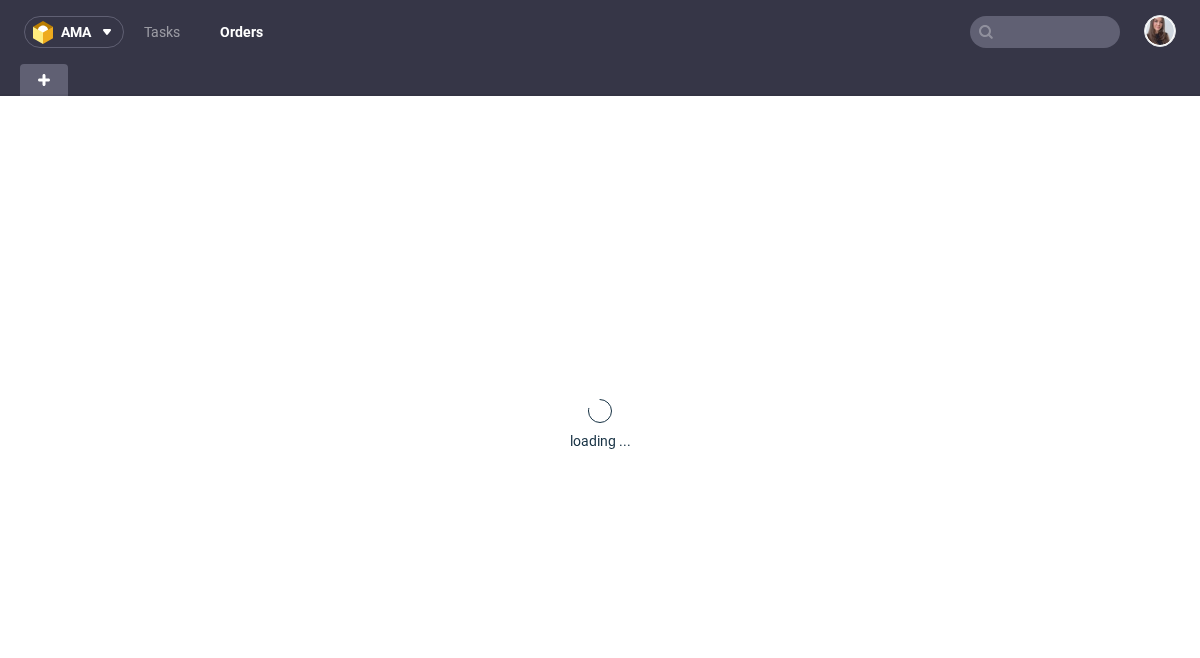 scroll, scrollTop: 0, scrollLeft: 0, axis: both 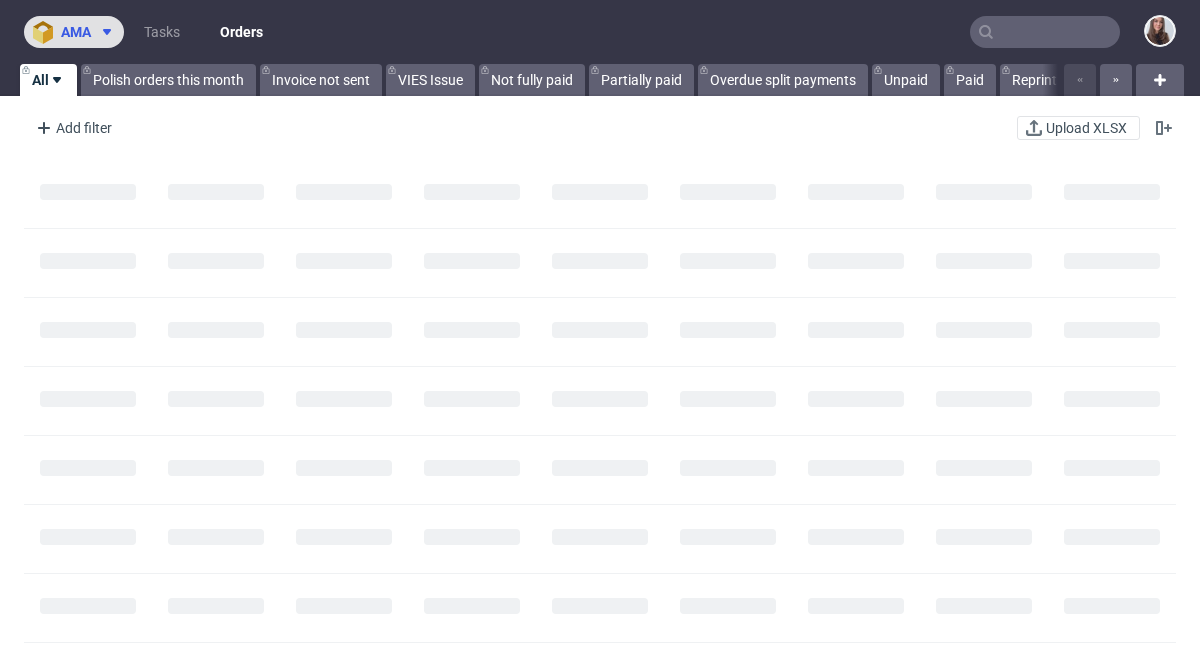 click at bounding box center [103, 32] 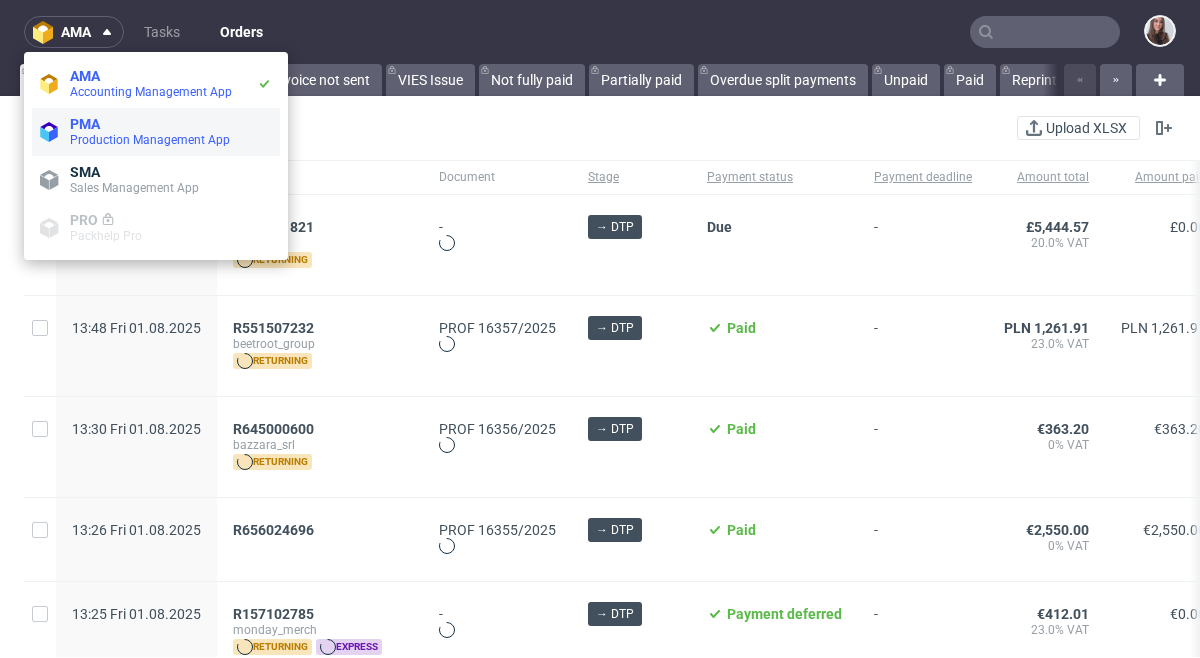 click on "PMA" at bounding box center [171, 124] 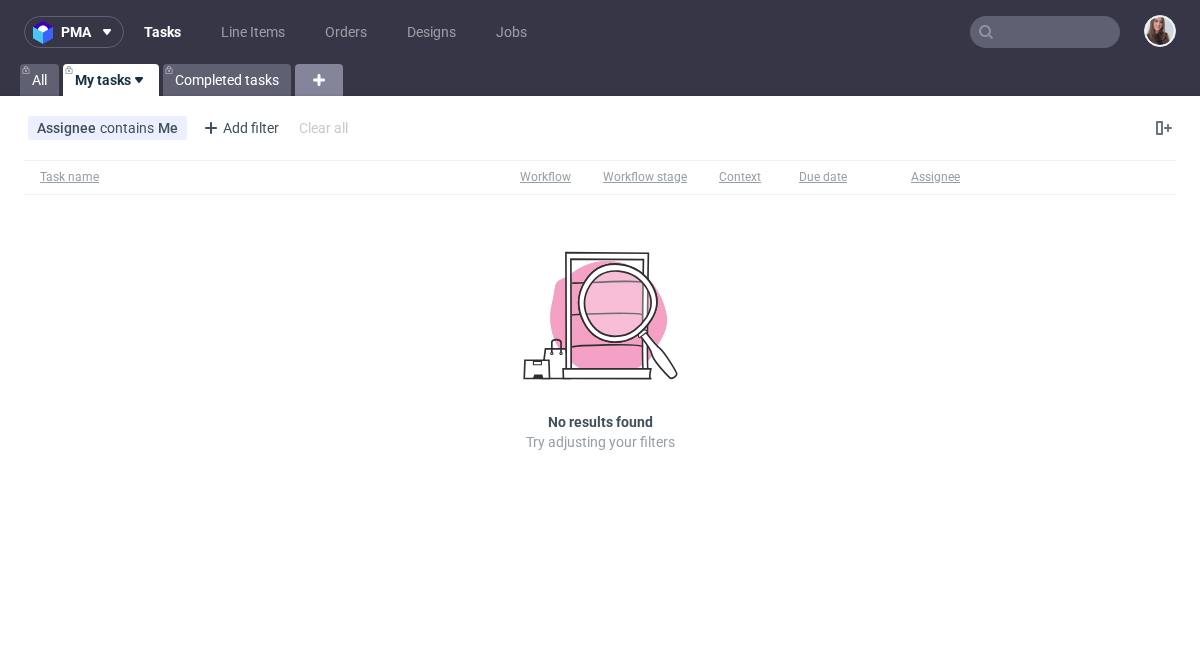 click 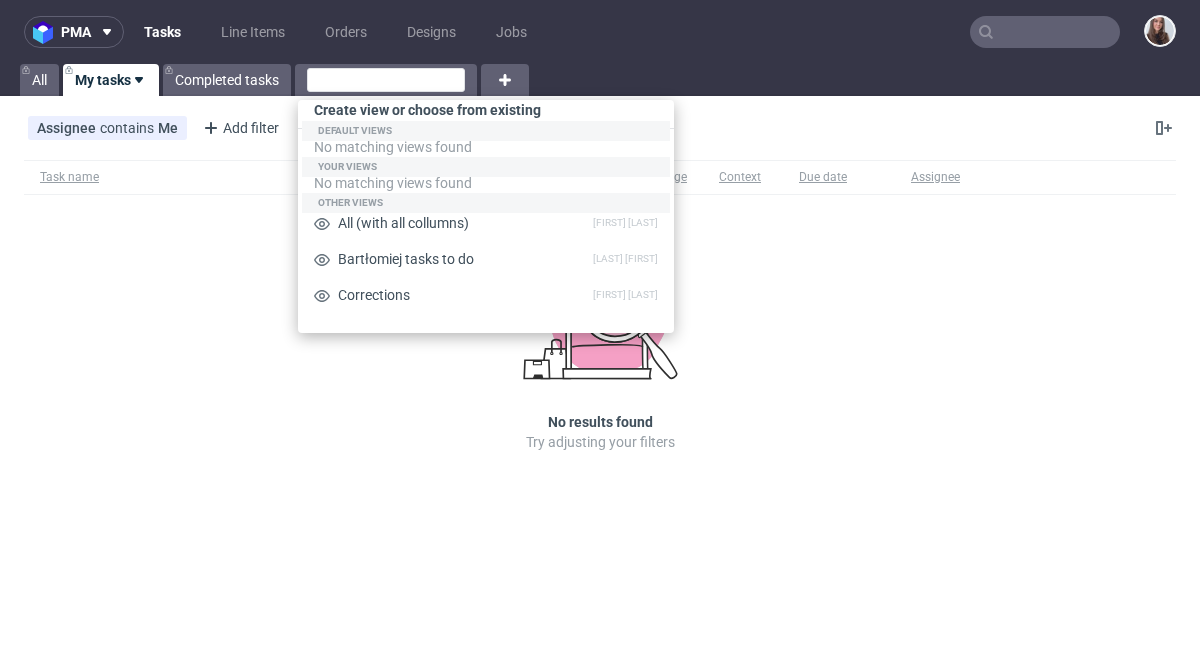 click on "Task name Workflow Workflow stage Context Due date Assignee No results found Try adjusting your filters" at bounding box center [600, 334] 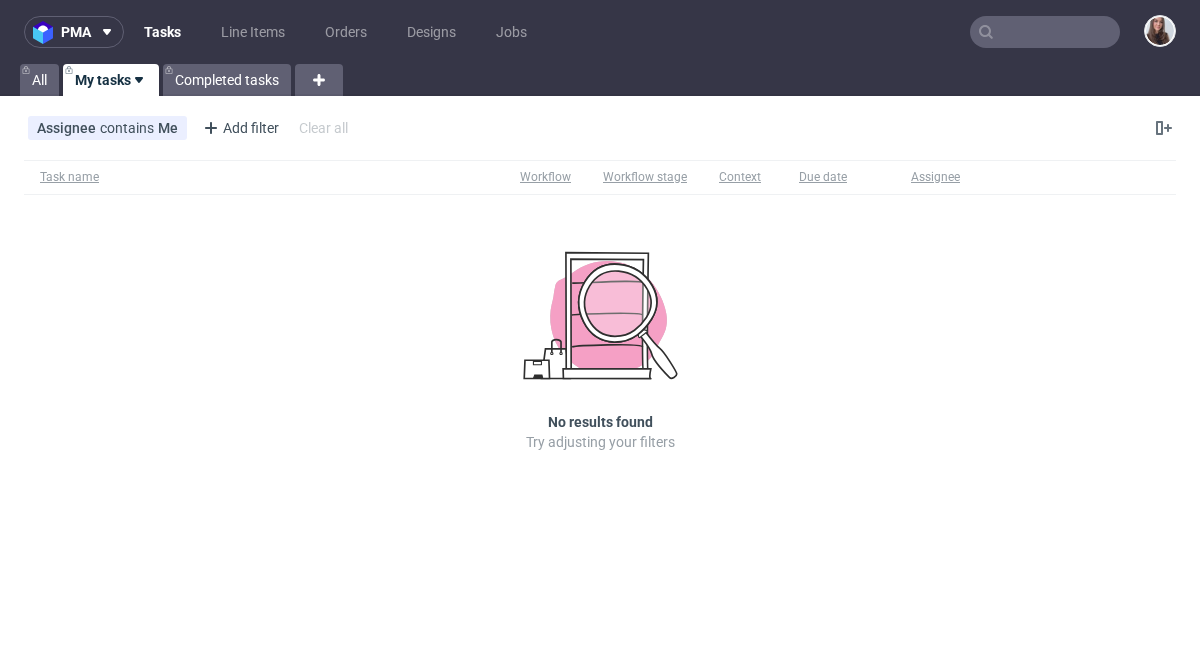 click on "pma Tasks Line Items Orders Designs Jobs" at bounding box center (600, 32) 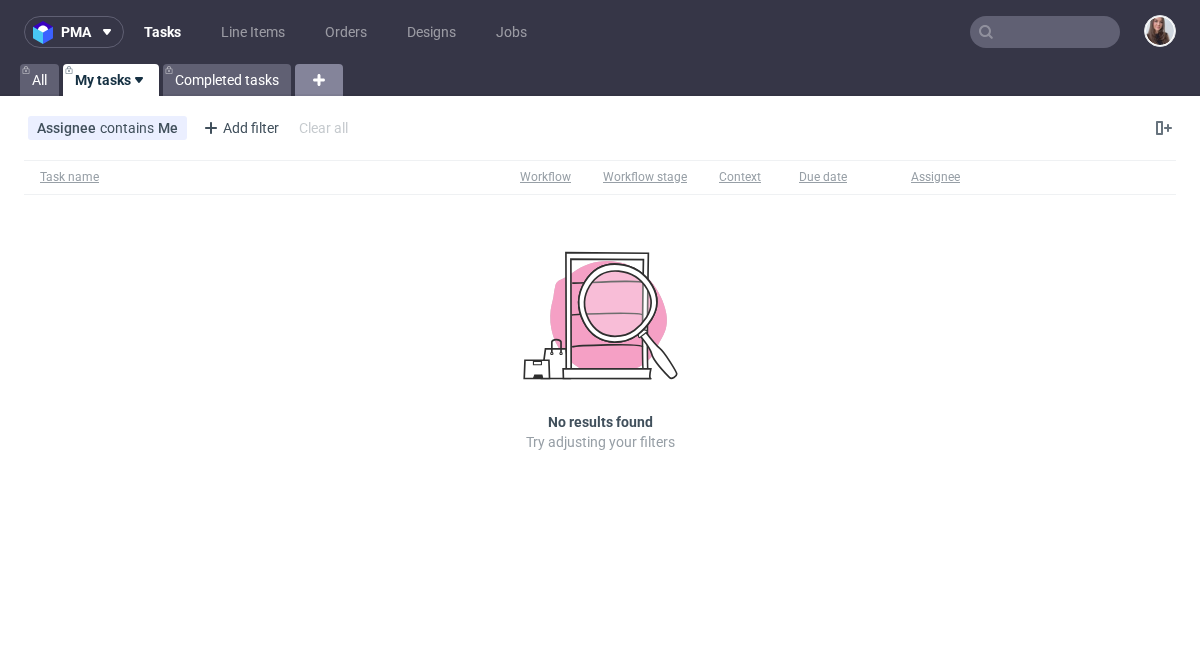click 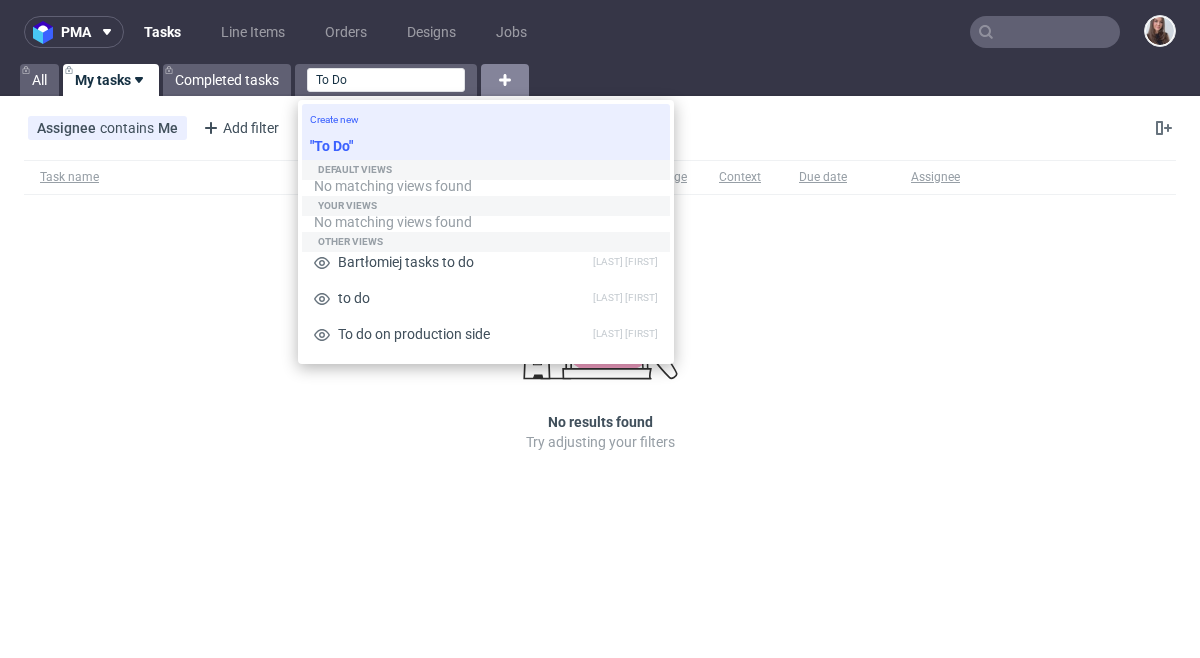 type on "To Do" 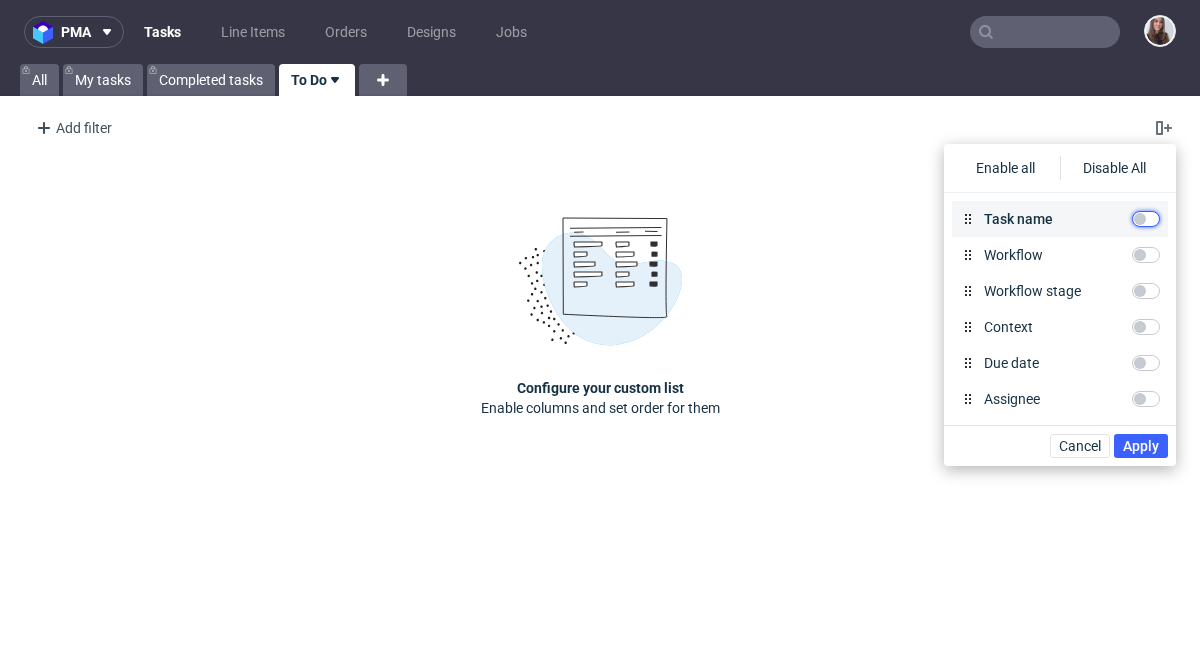 click on "Task name" at bounding box center [1146, 219] 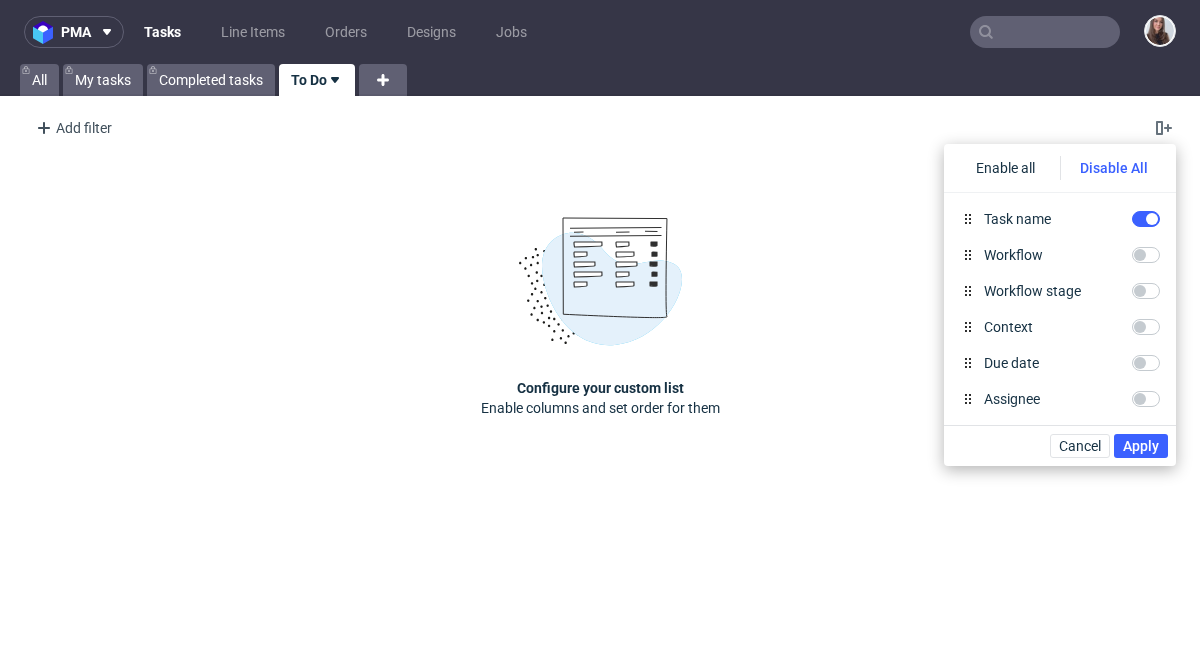 click on "Disable All" at bounding box center (1114, 168) 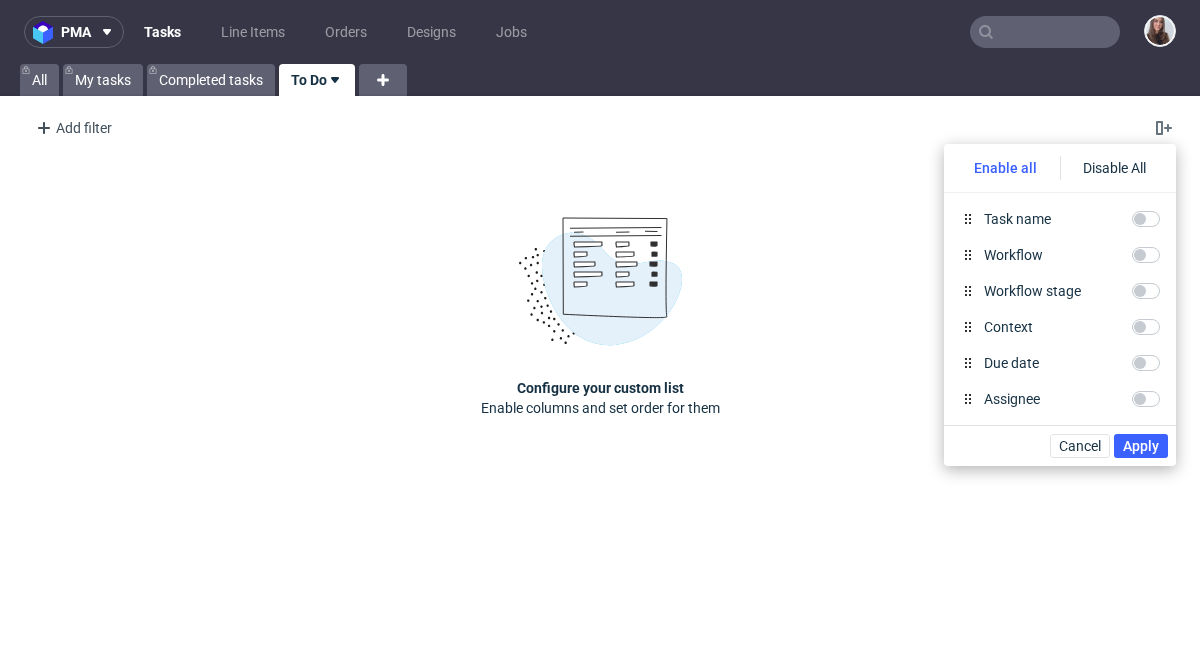 click on "Enable all" at bounding box center [1006, 168] 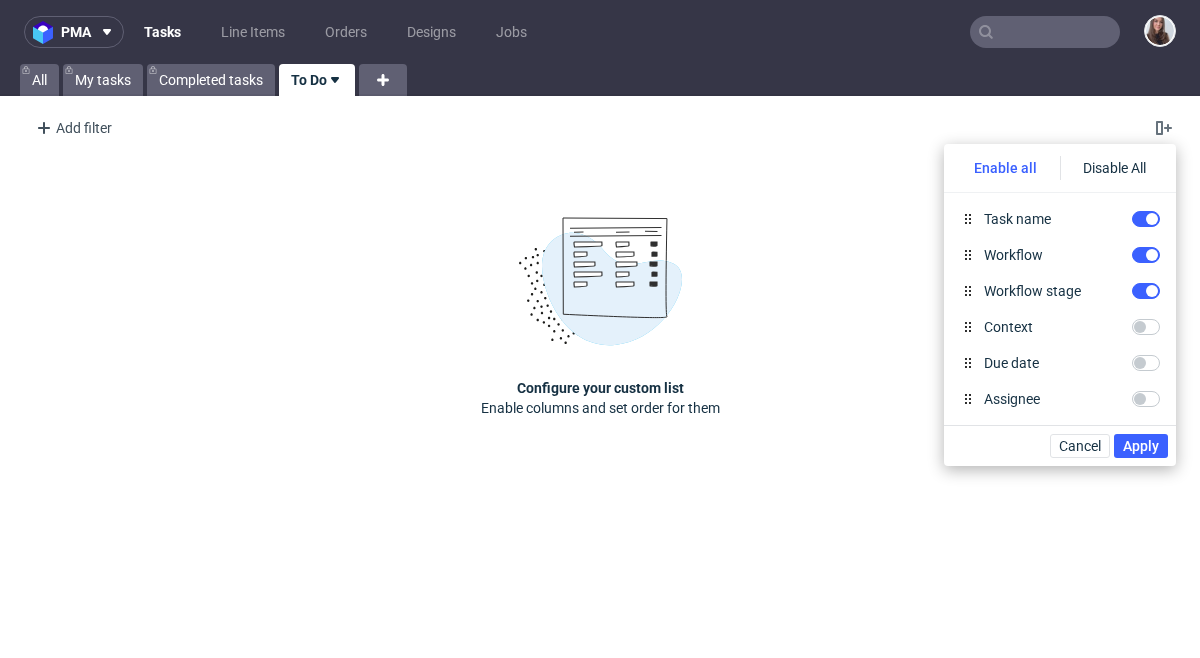 checkbox on "true" 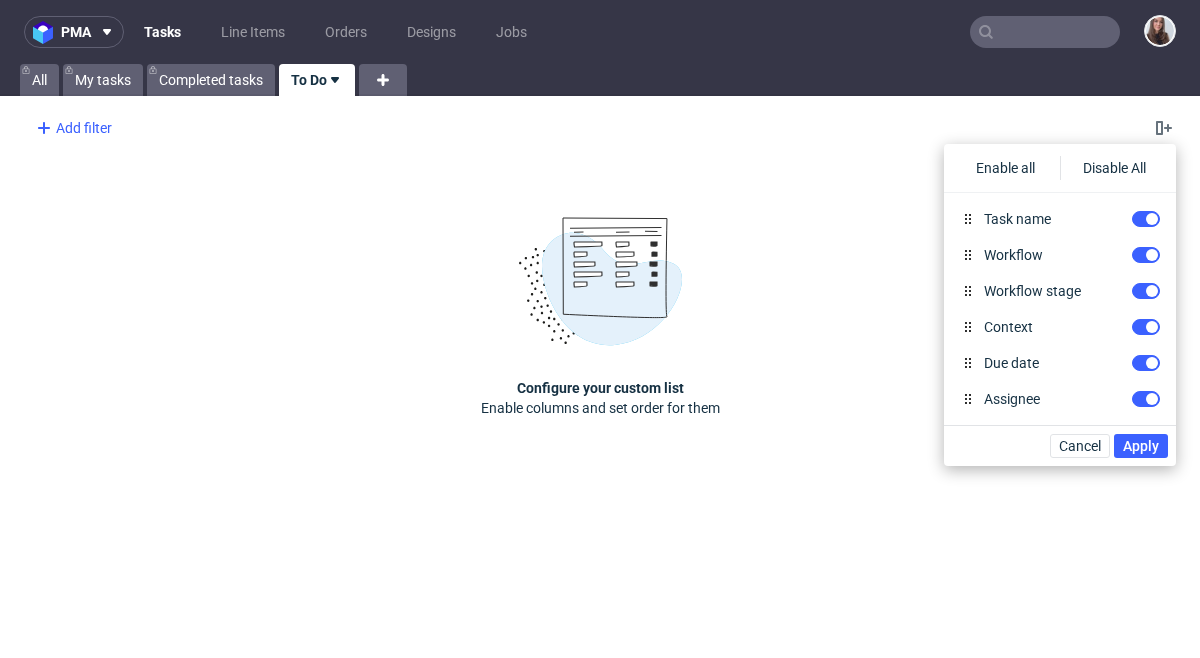 click 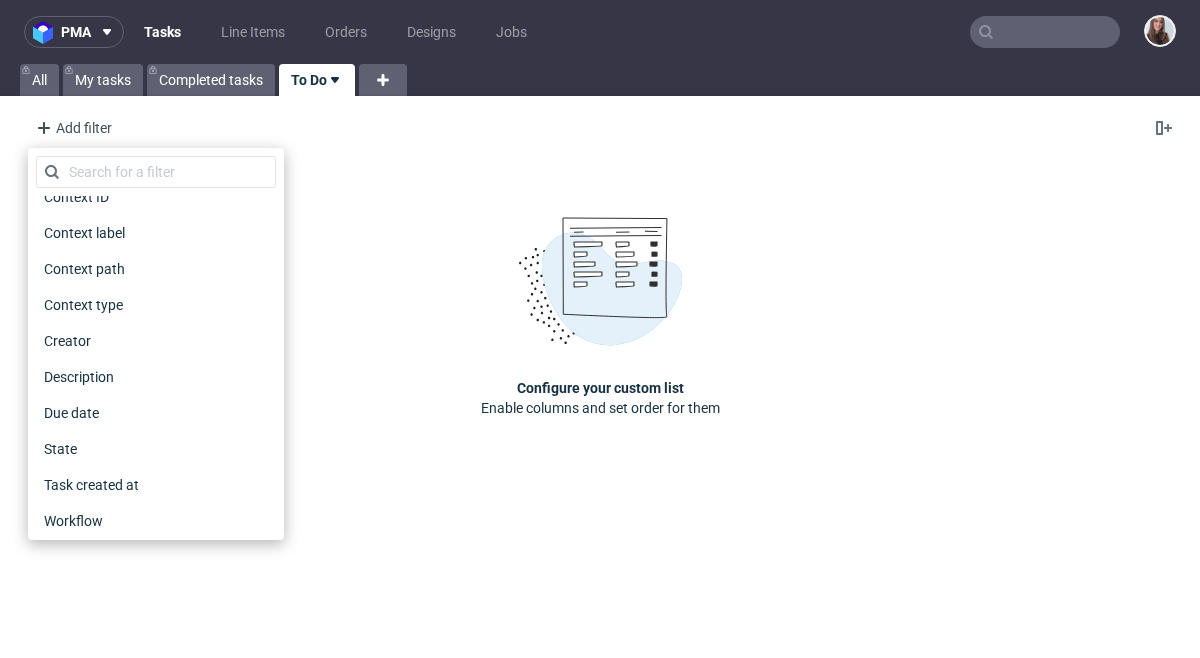 scroll, scrollTop: 204, scrollLeft: 0, axis: vertical 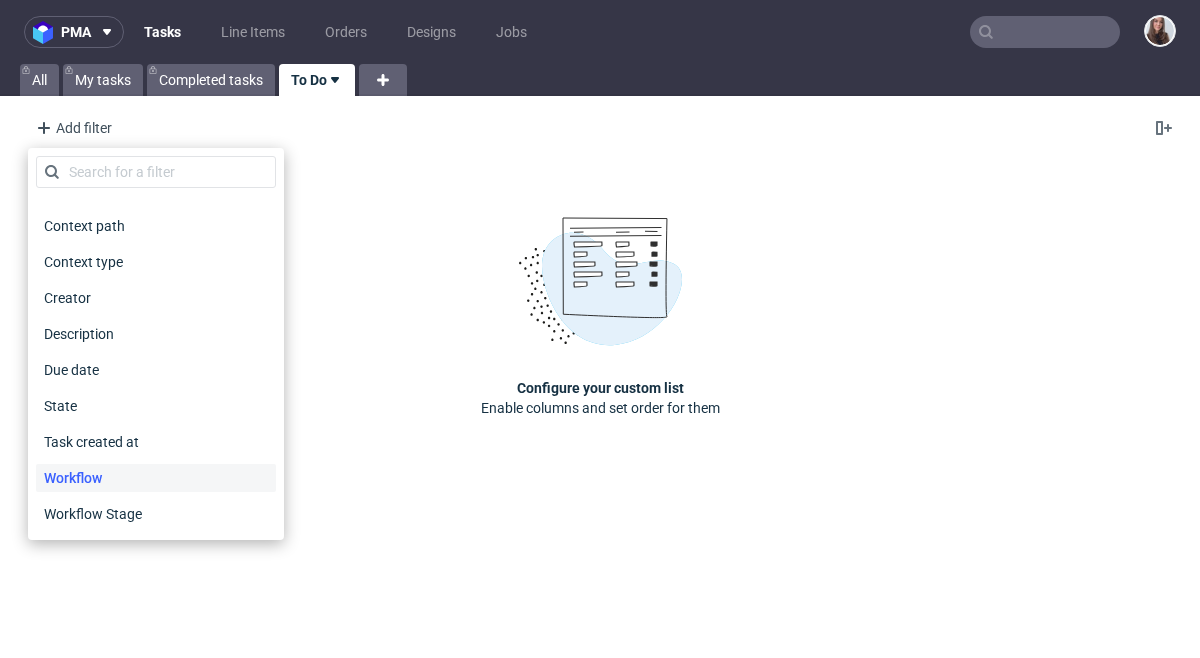 click on "Workflow" at bounding box center (73, 478) 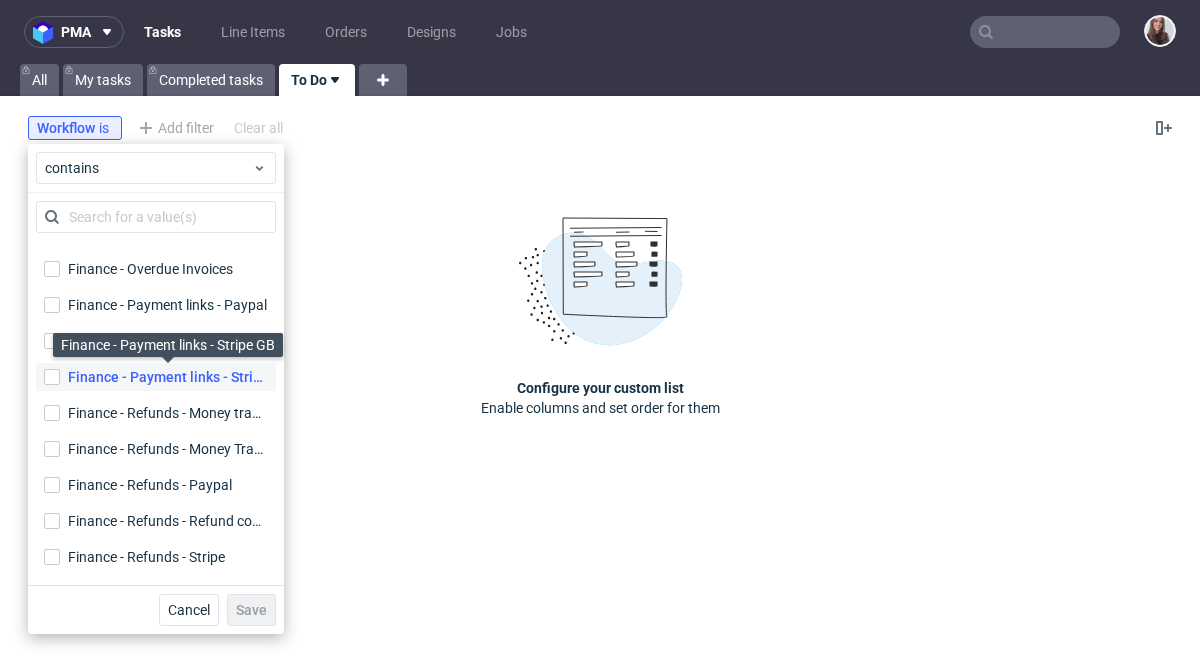 scroll, scrollTop: 0, scrollLeft: 0, axis: both 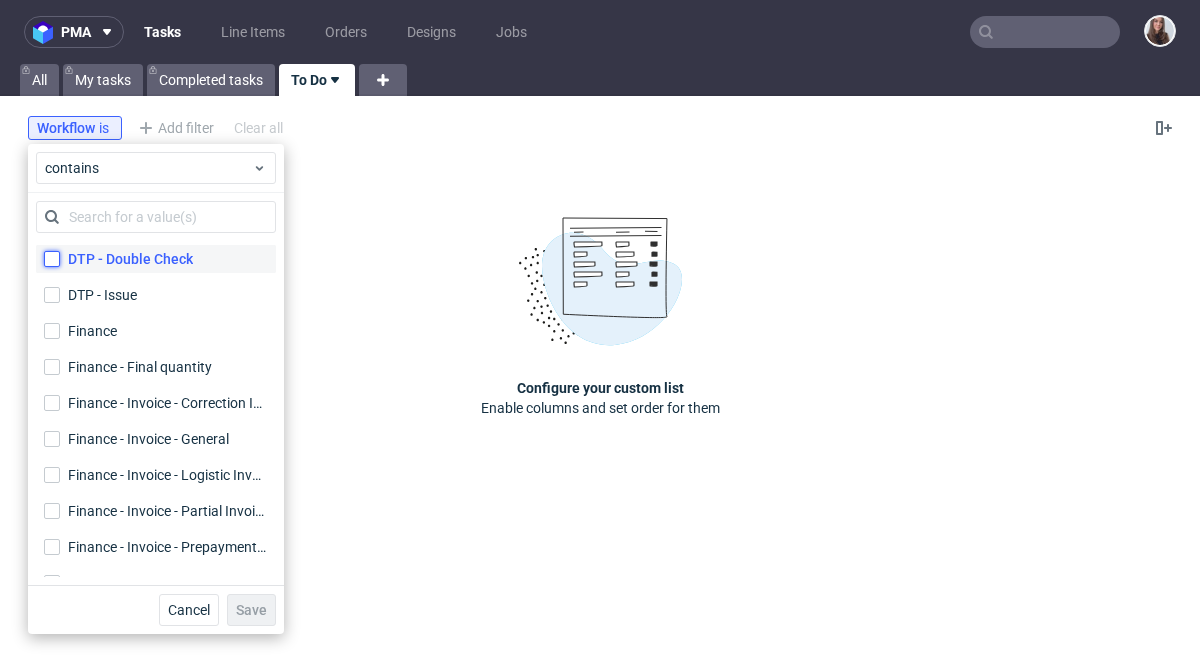 click on "DTP - Double Check" at bounding box center (52, 259) 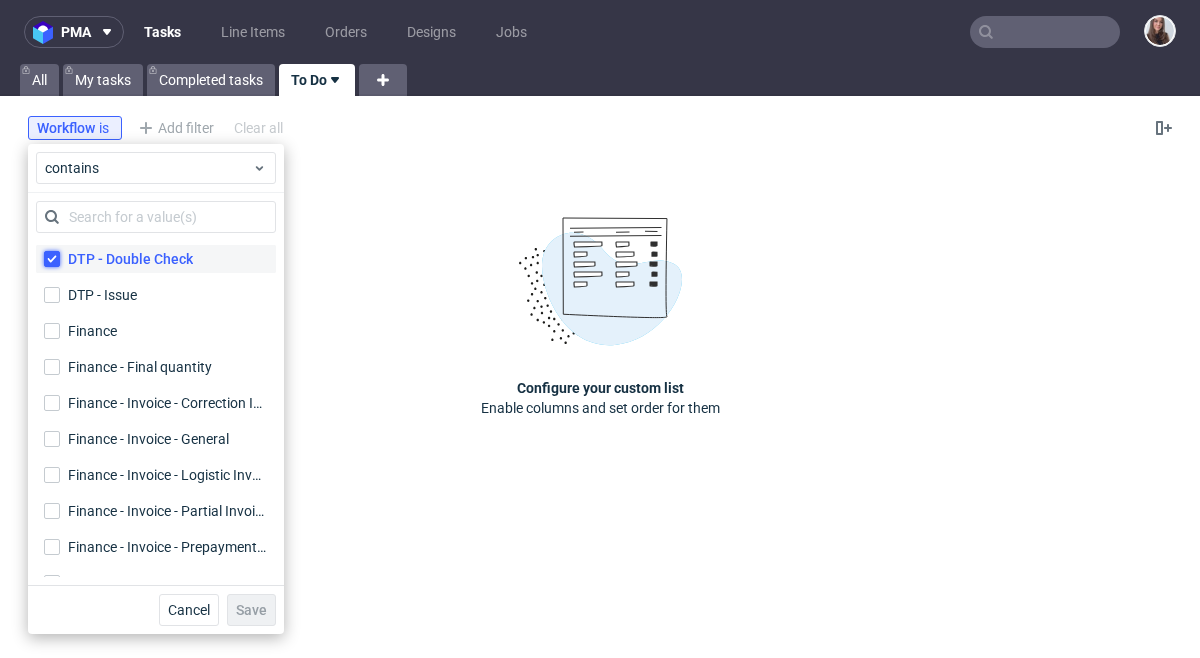 checkbox on "true" 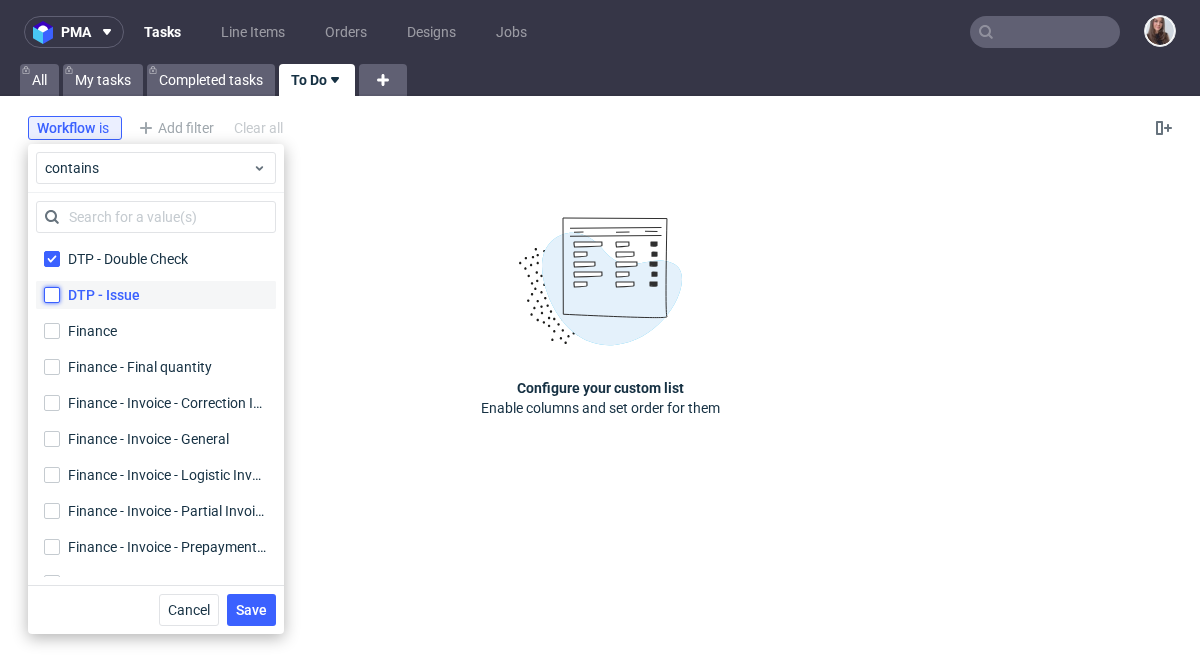 click on "DTP - Issue" at bounding box center [52, 295] 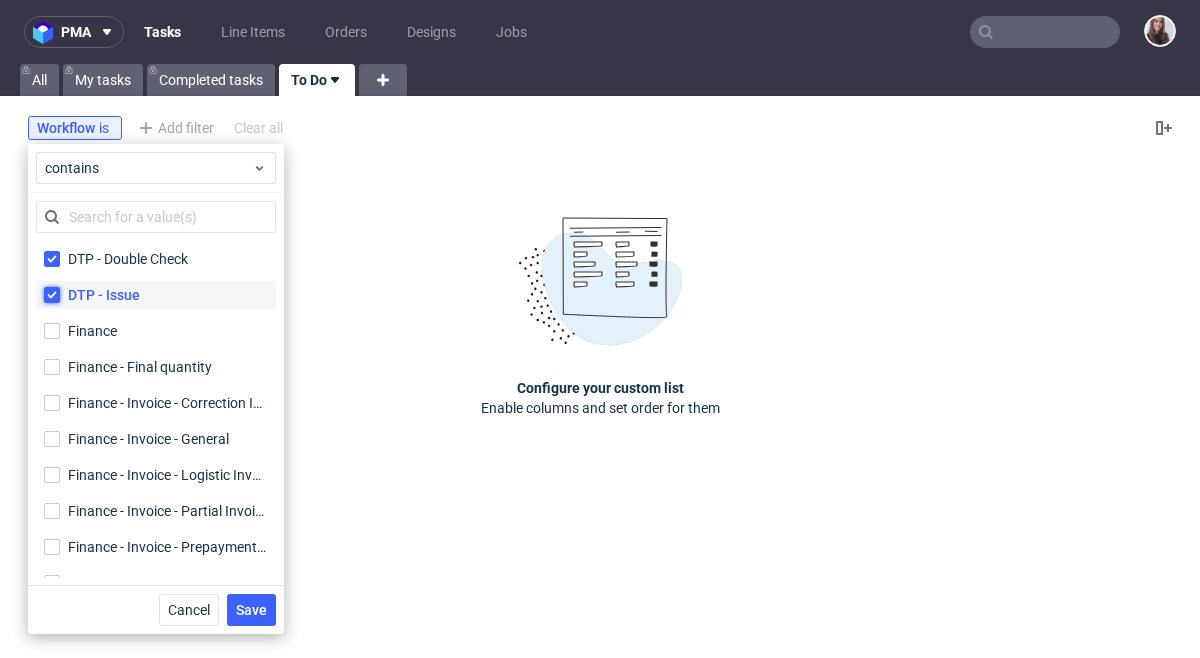checkbox on "true" 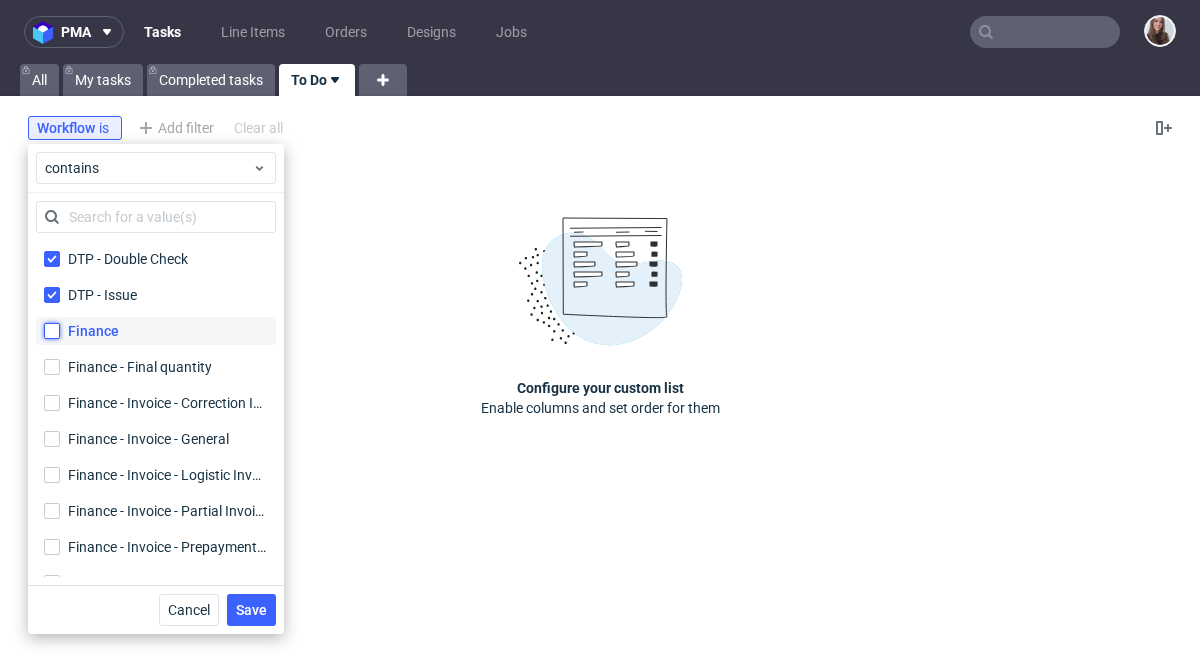 click on "Finance" at bounding box center [52, 331] 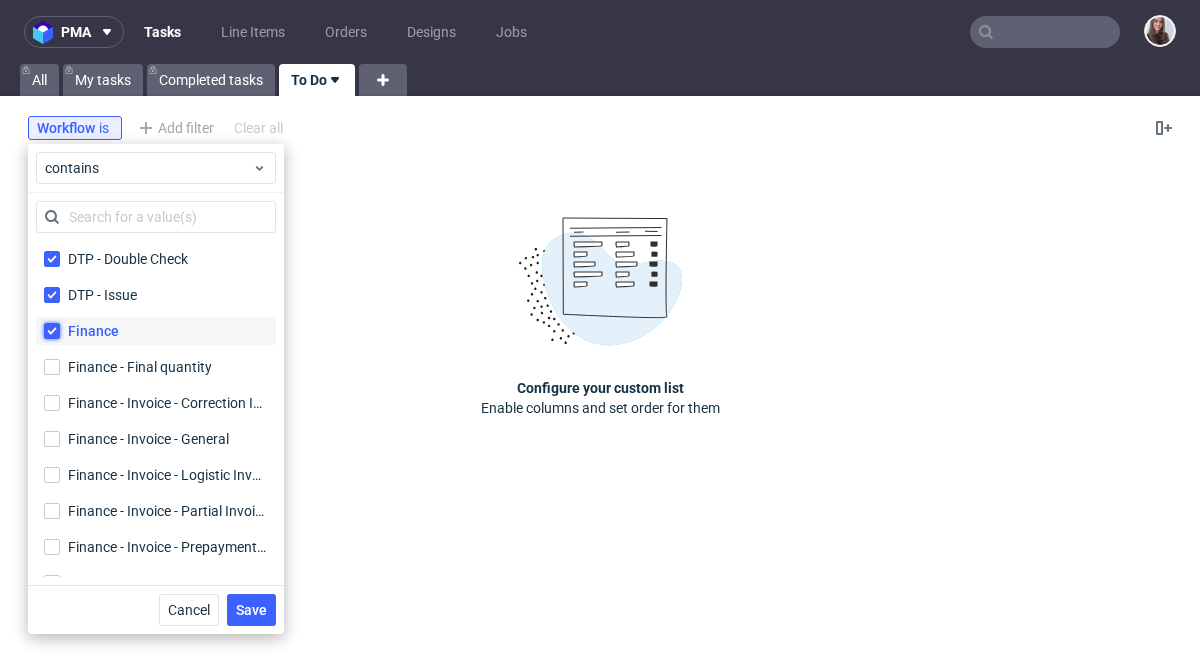 checkbox on "true" 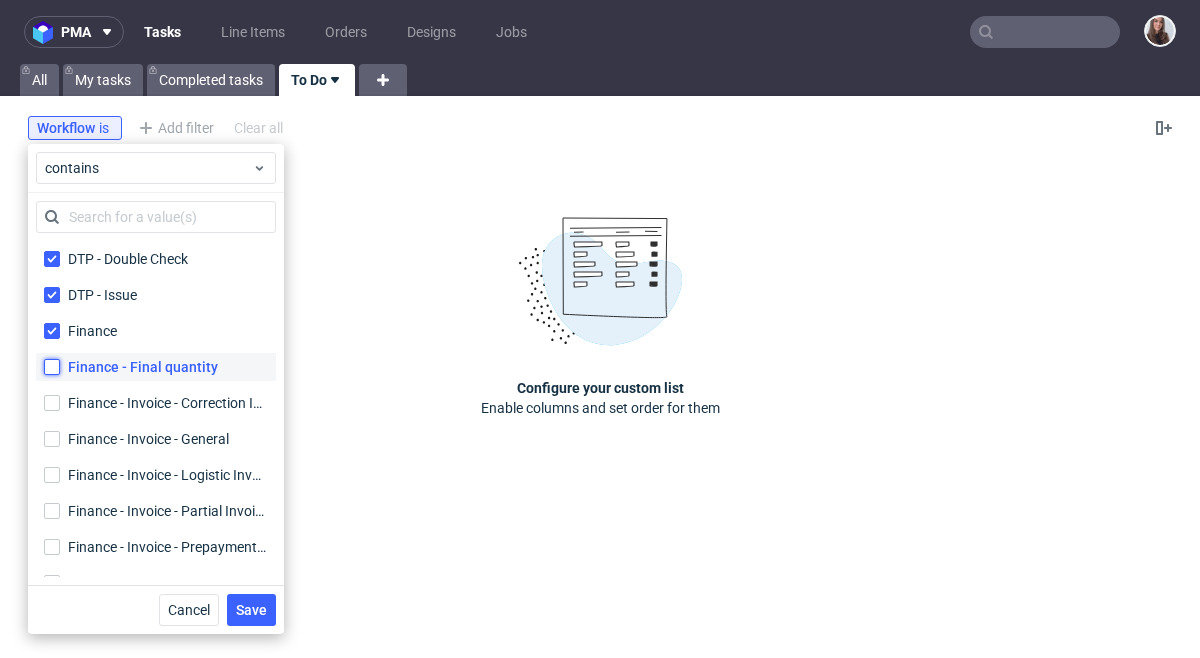 click on "Finance - Final quantity" at bounding box center (52, 367) 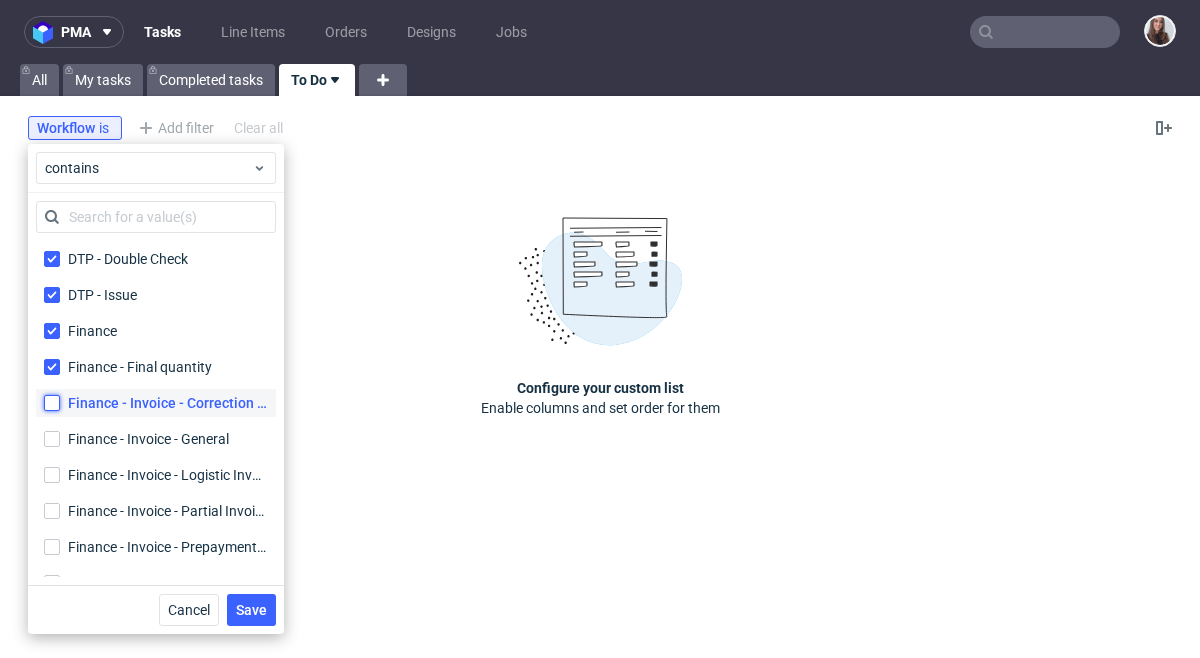 click on "Finance - Invoice - Correction Invoice Finance - Invoice - Correction Invoice" at bounding box center [52, 403] 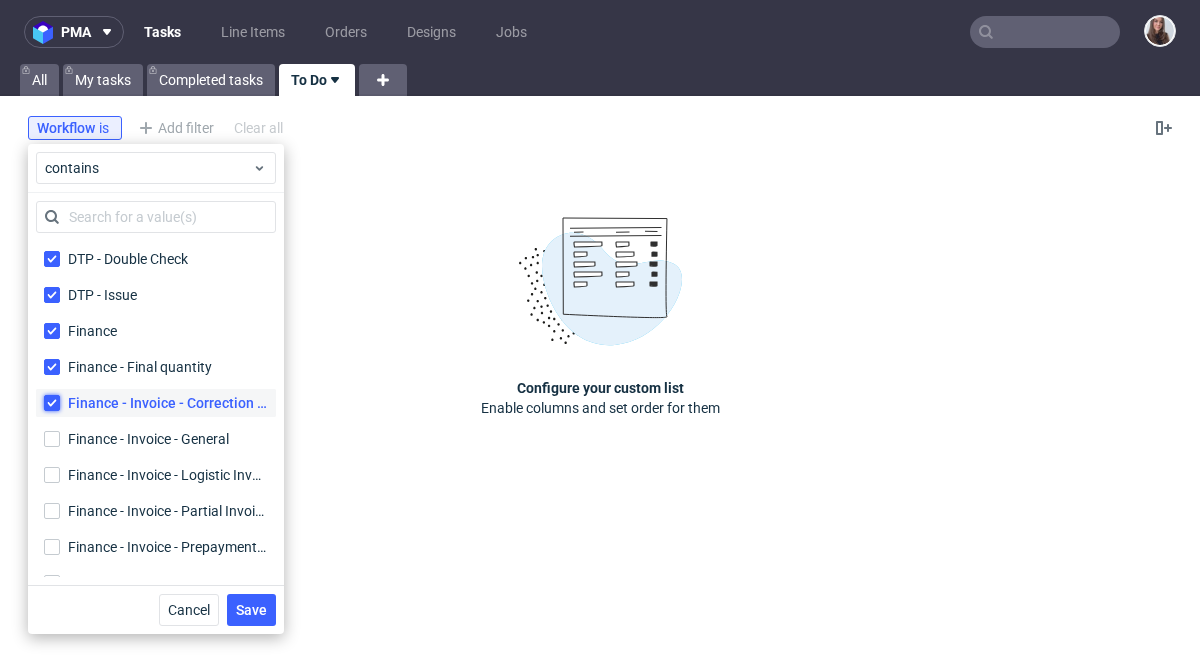 checkbox on "true" 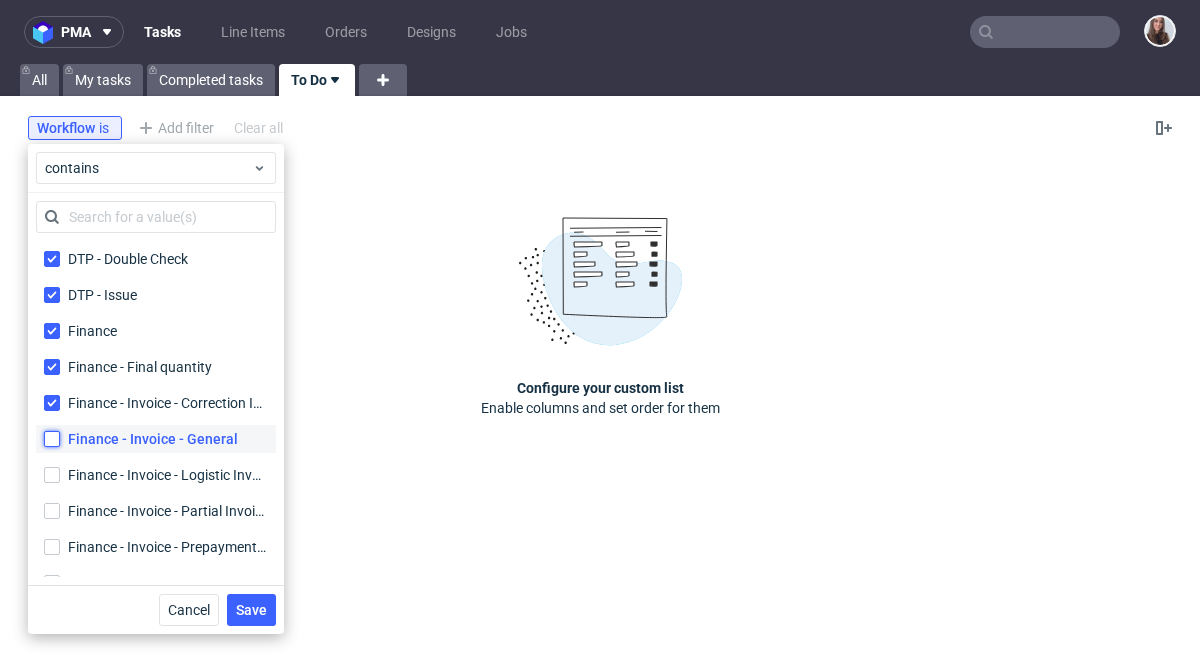 click on "Finance - Invoice - General" at bounding box center [52, 439] 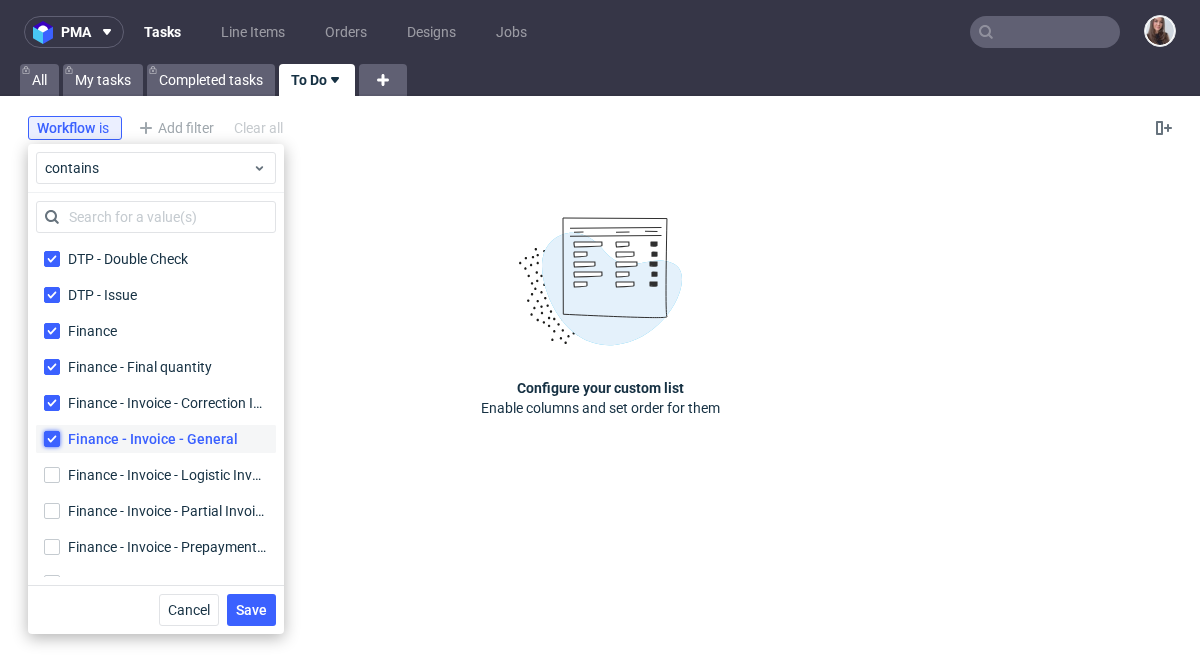 checkbox on "true" 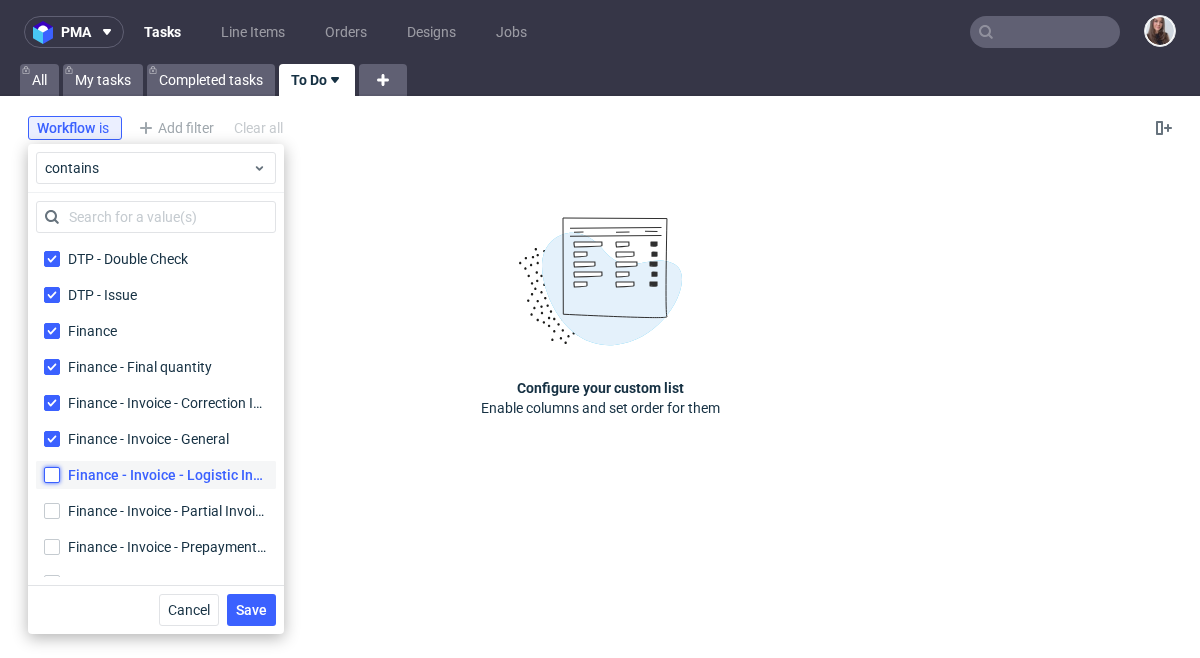 click on "Finance - Invoice - Logistic Invoice Finance - Invoice - Logistic Invoice" at bounding box center (52, 475) 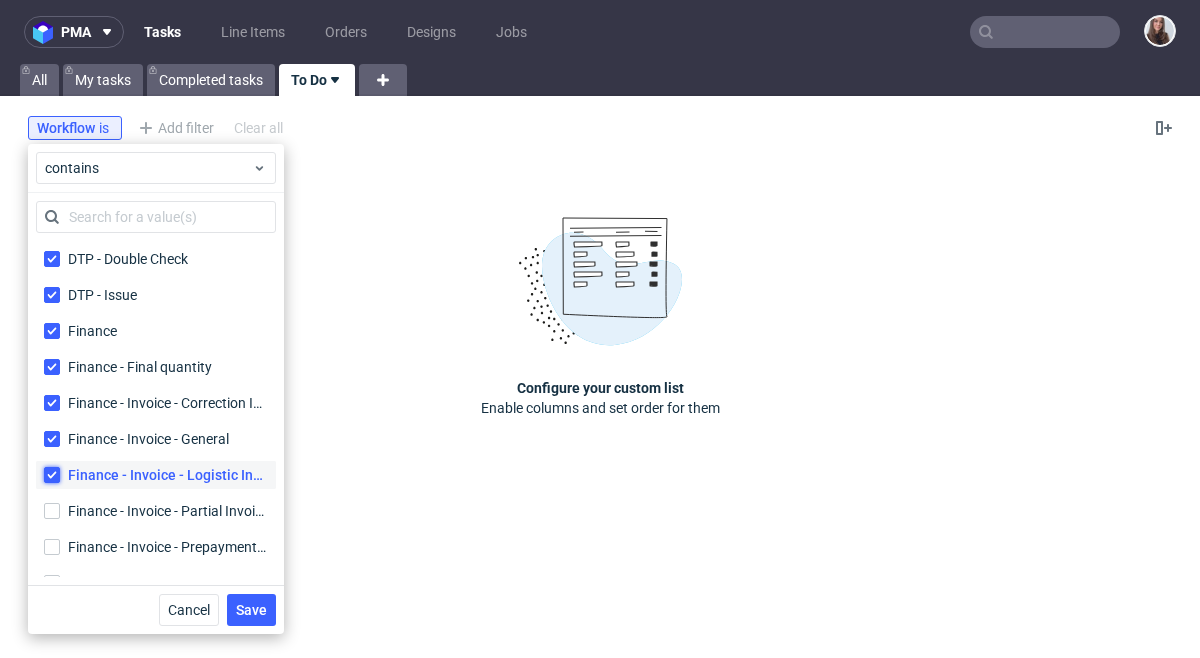 checkbox on "true" 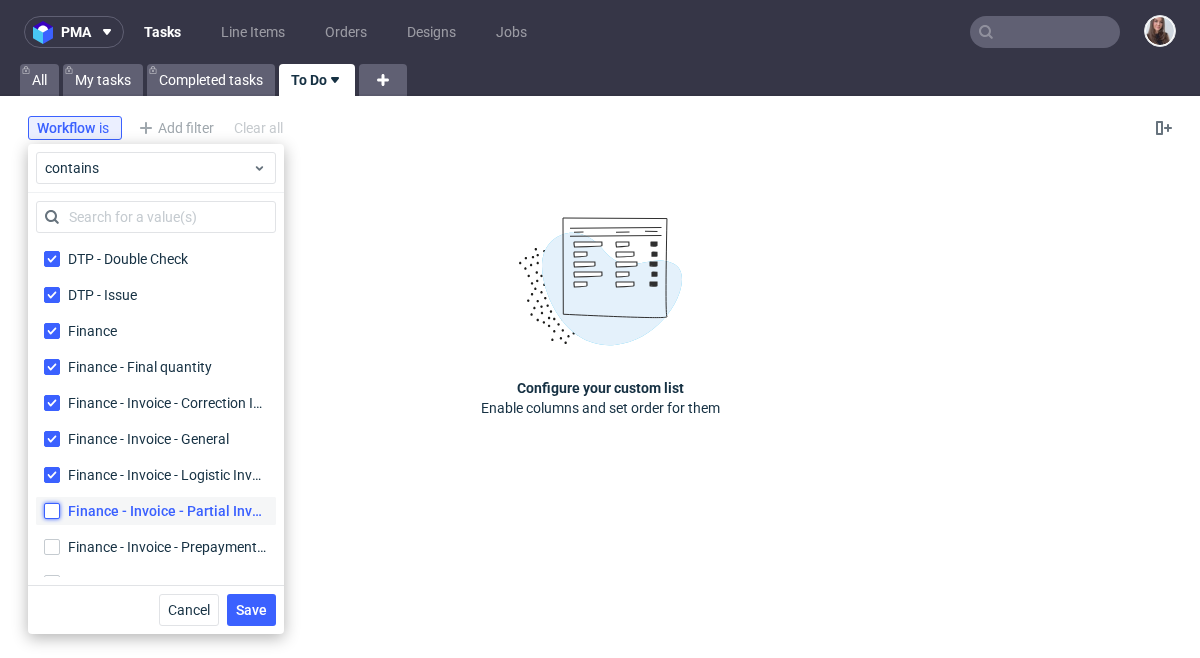 click on "Finance - Invoice - Partial Invoice Finance - Invoice - Partial Invoice" at bounding box center [52, 511] 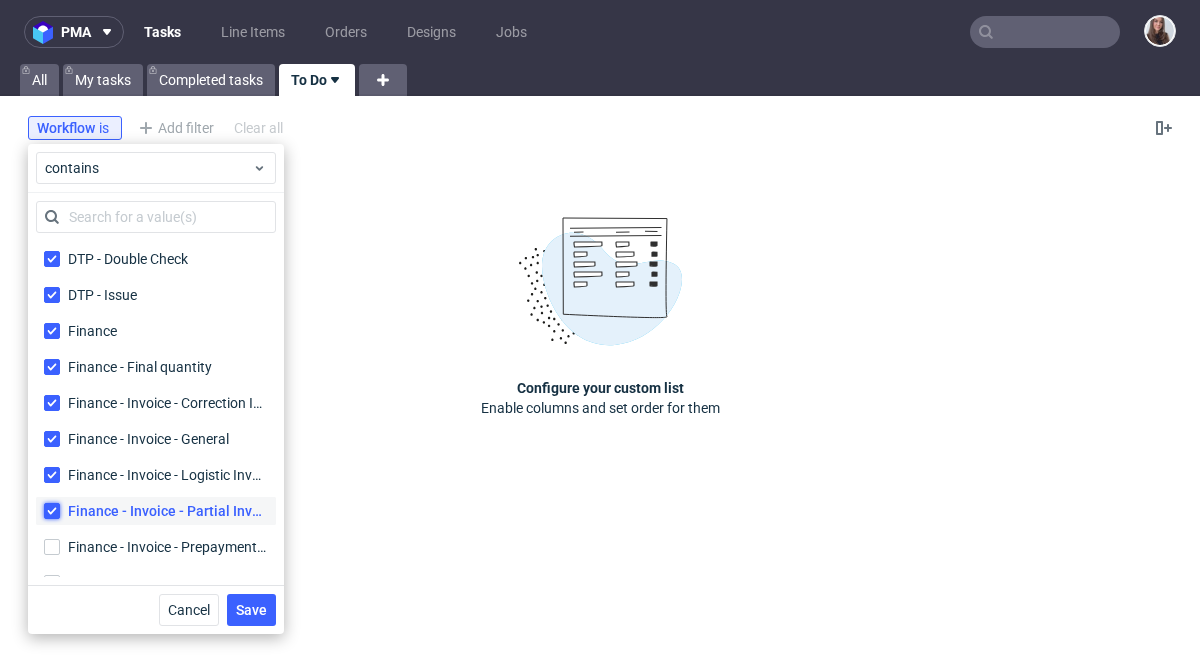 checkbox on "true" 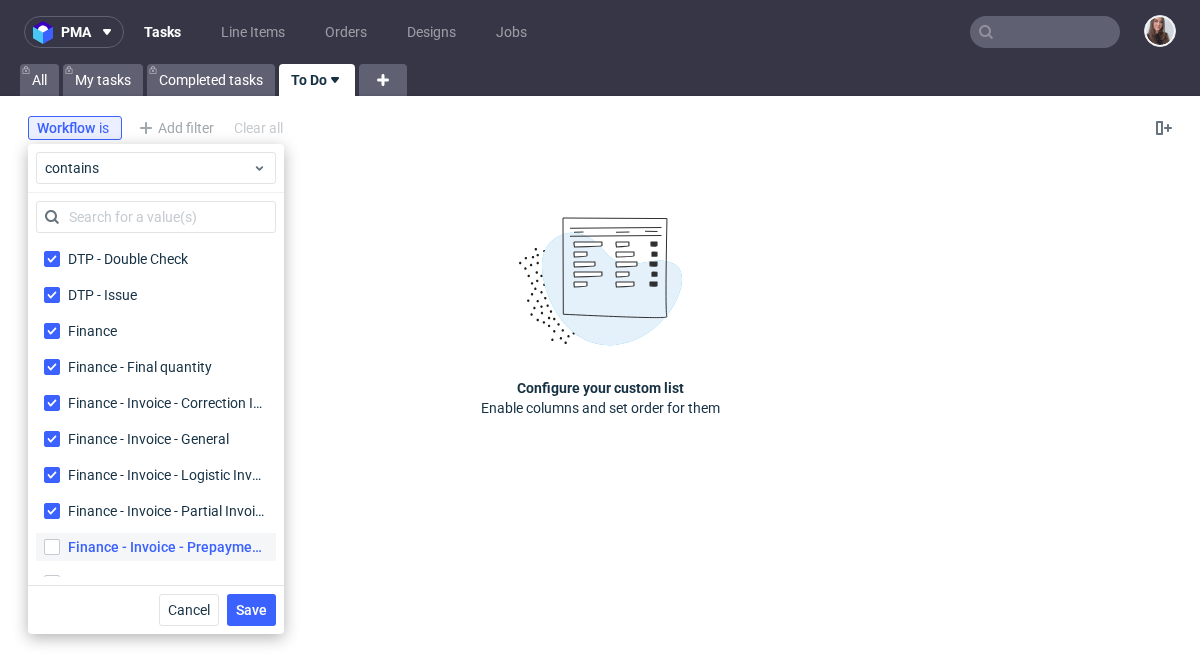 click on "Finance - Invoice - Prepayment Invoice Finance - Invoice - Prepayment Invoice" at bounding box center [156, 547] 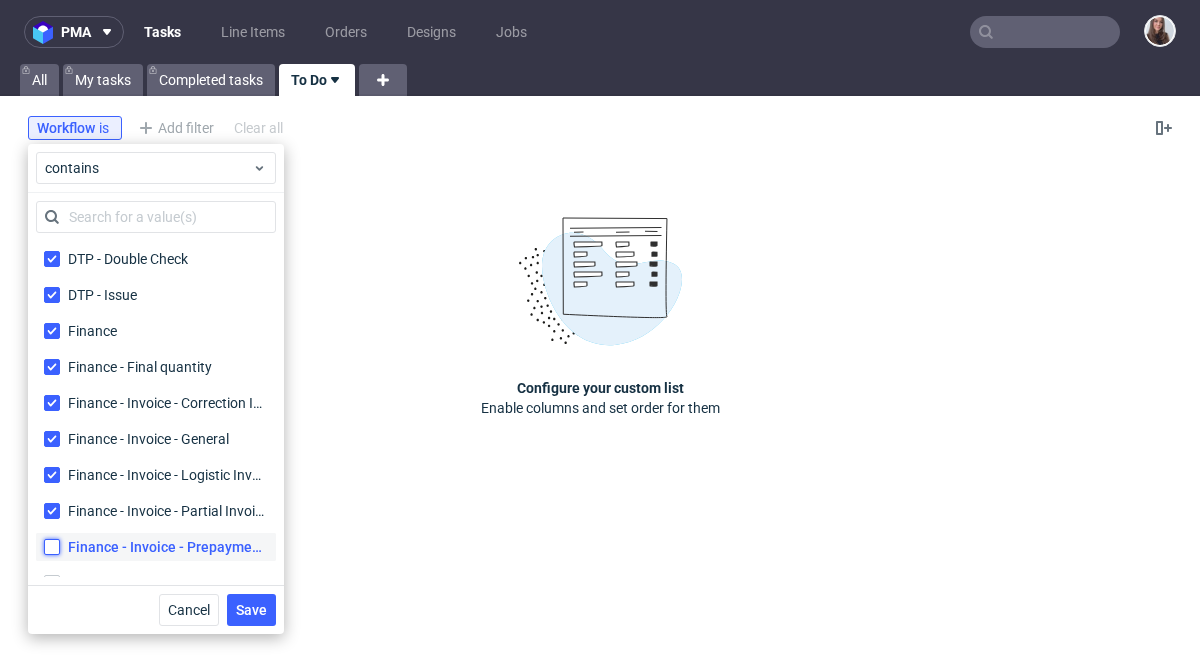 click on "Finance - Invoice - Prepayment Invoice Finance - Invoice - Prepayment Invoice" at bounding box center (52, 547) 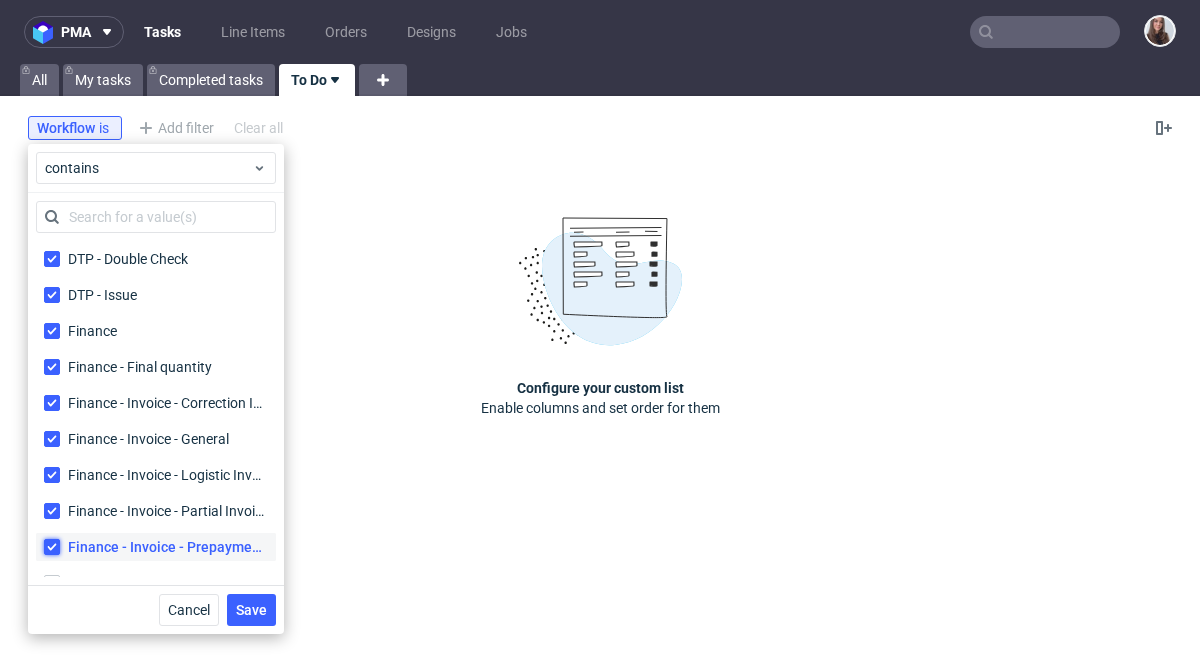checkbox on "true" 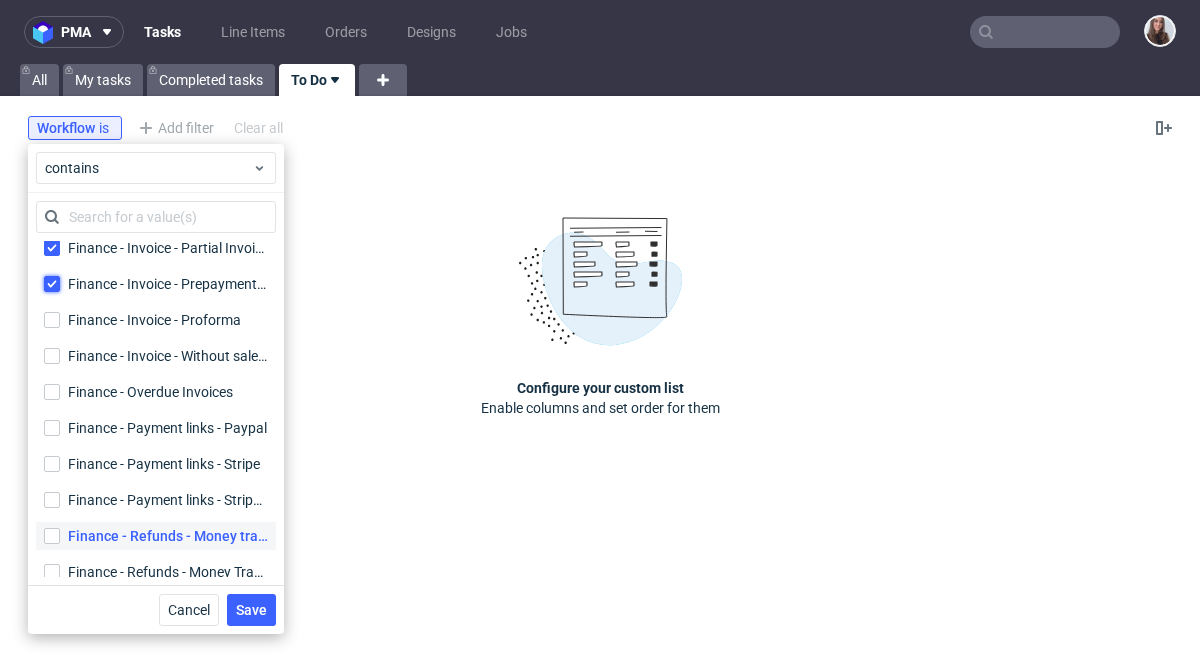 scroll, scrollTop: 274, scrollLeft: 0, axis: vertical 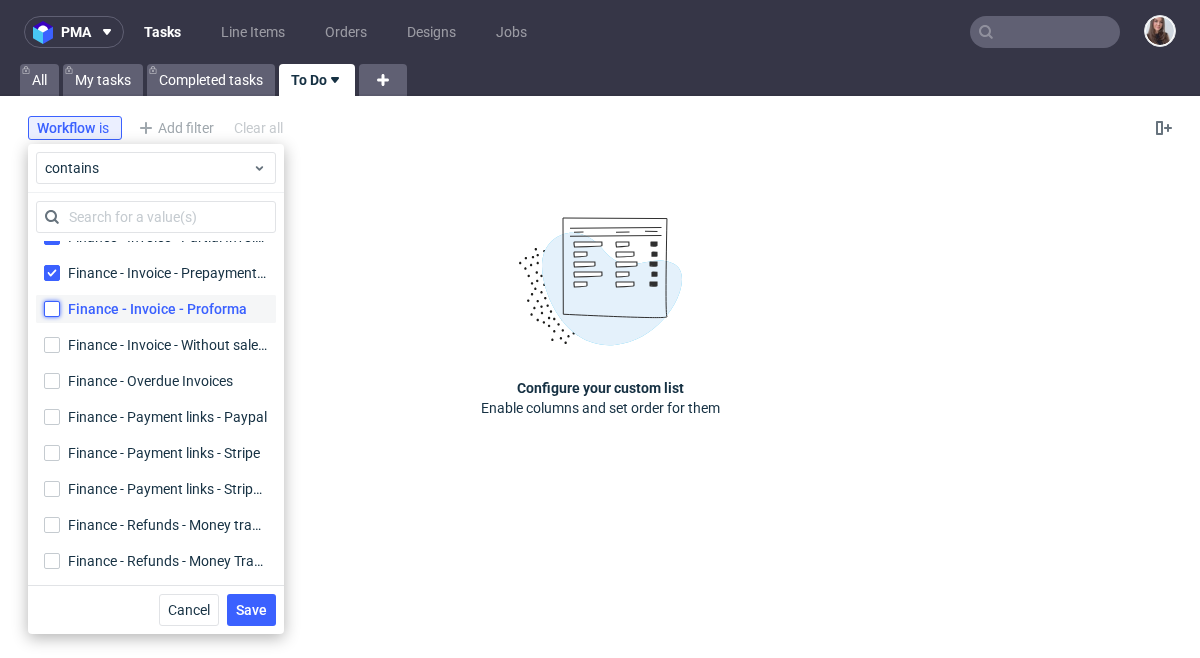 click on "Finance - Invoice - Proforma" at bounding box center (52, 309) 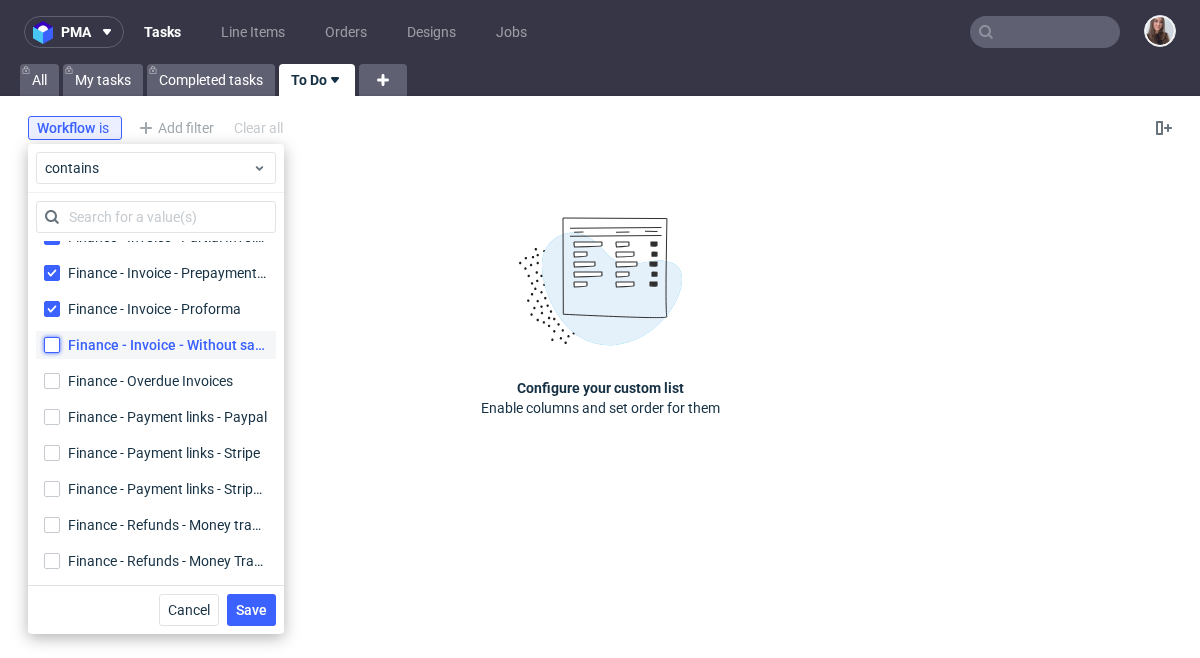 click on "Finance - Invoice - Without sale date Finance - Invoice - Without sale date" at bounding box center (52, 345) 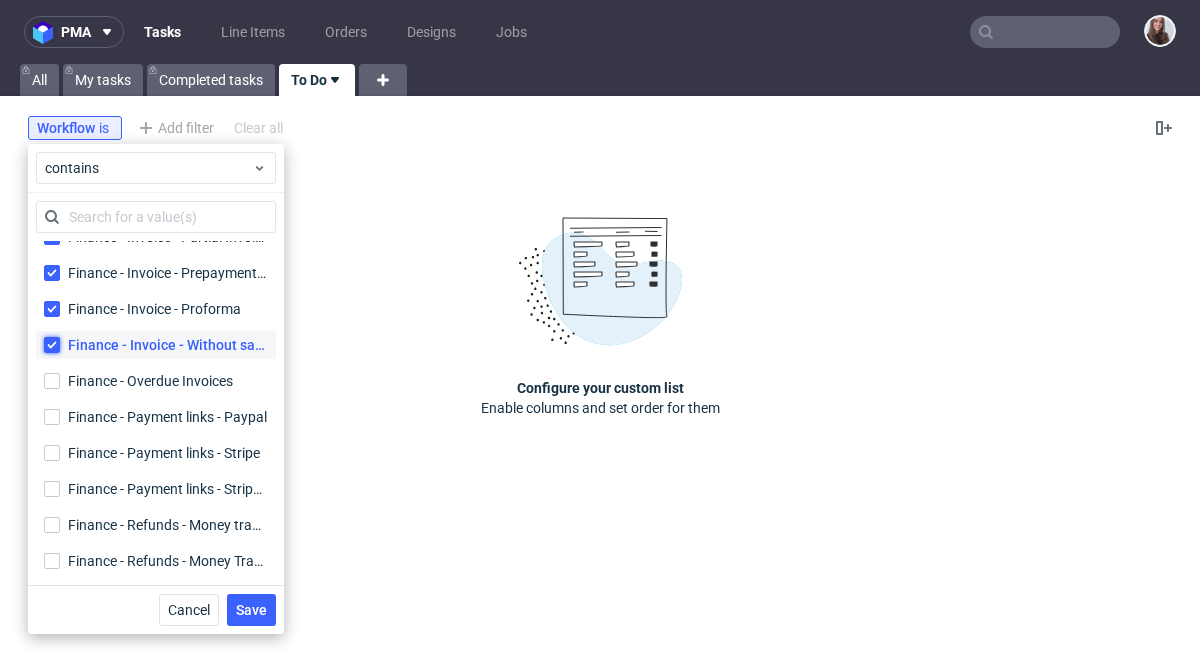checkbox on "true" 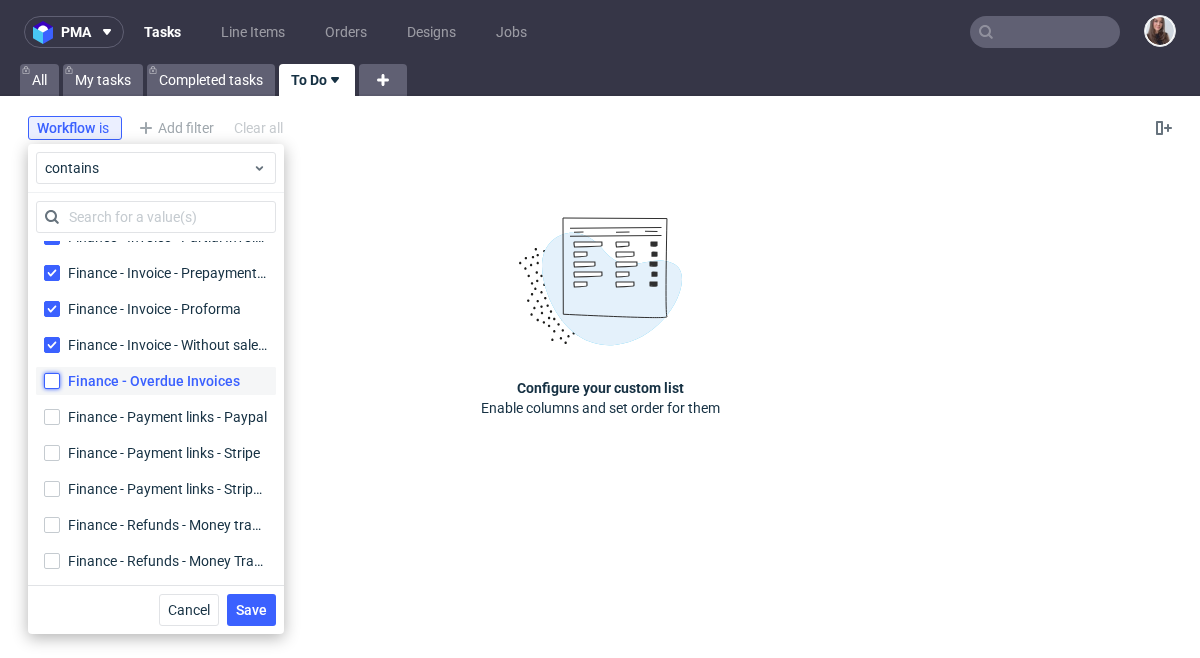 click on "Finance - Overdue Invoices" at bounding box center (52, 381) 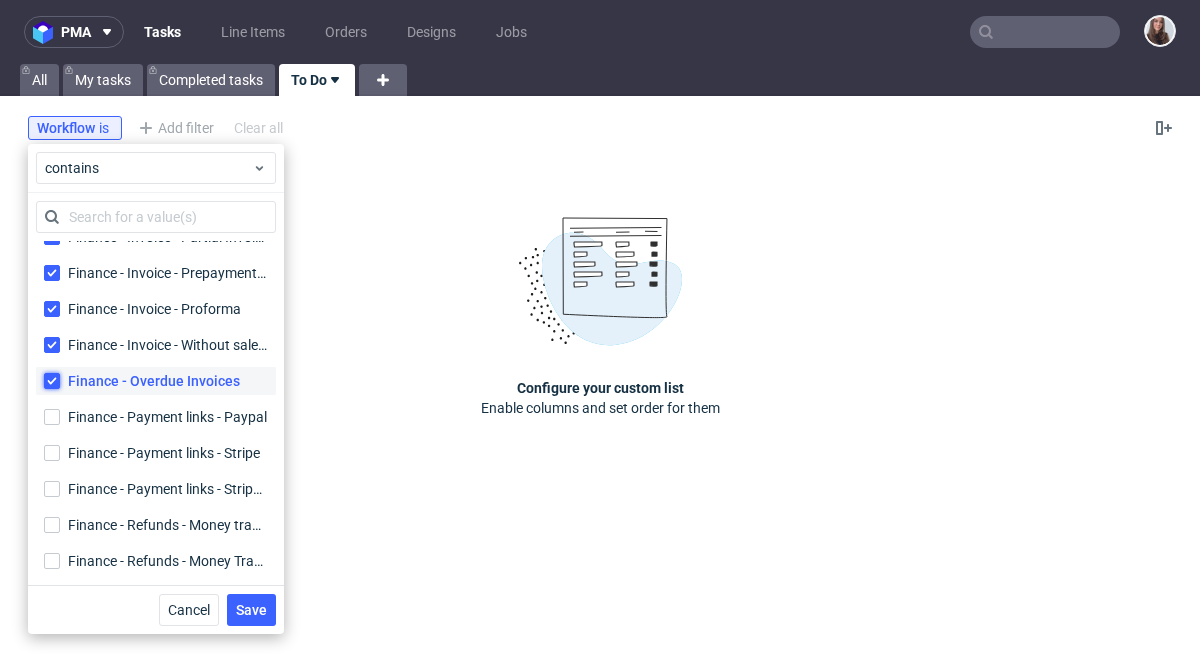 checkbox on "true" 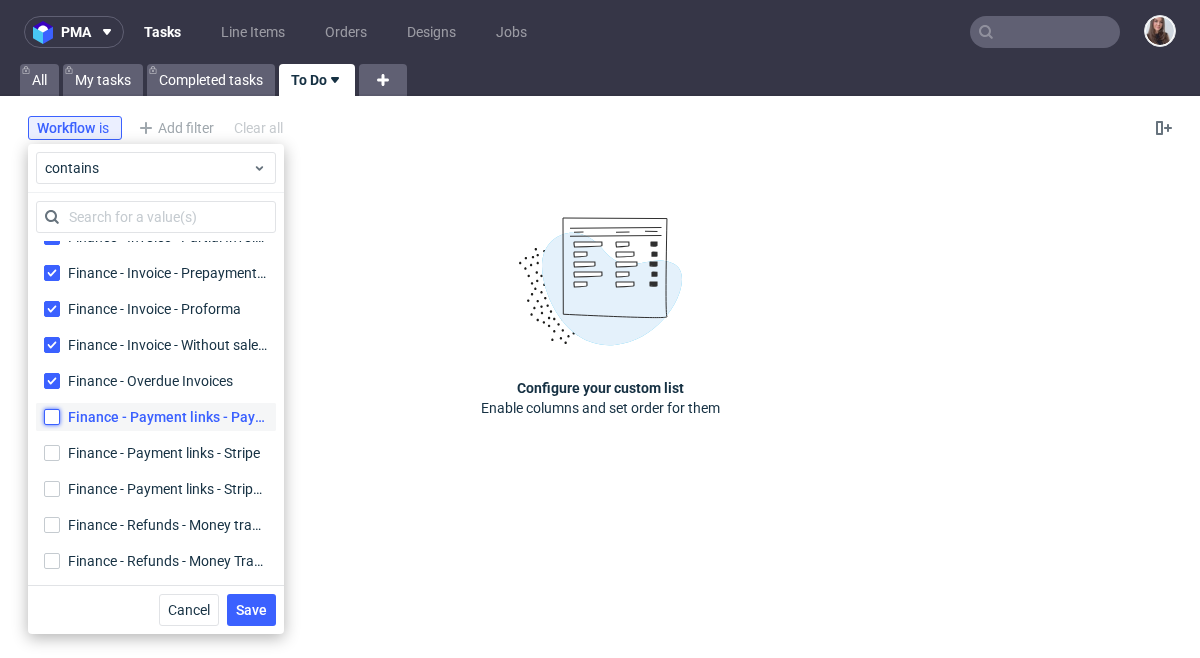 click on "Finance - Payment links - Paypal Finance - Payment links - Paypal" at bounding box center (52, 417) 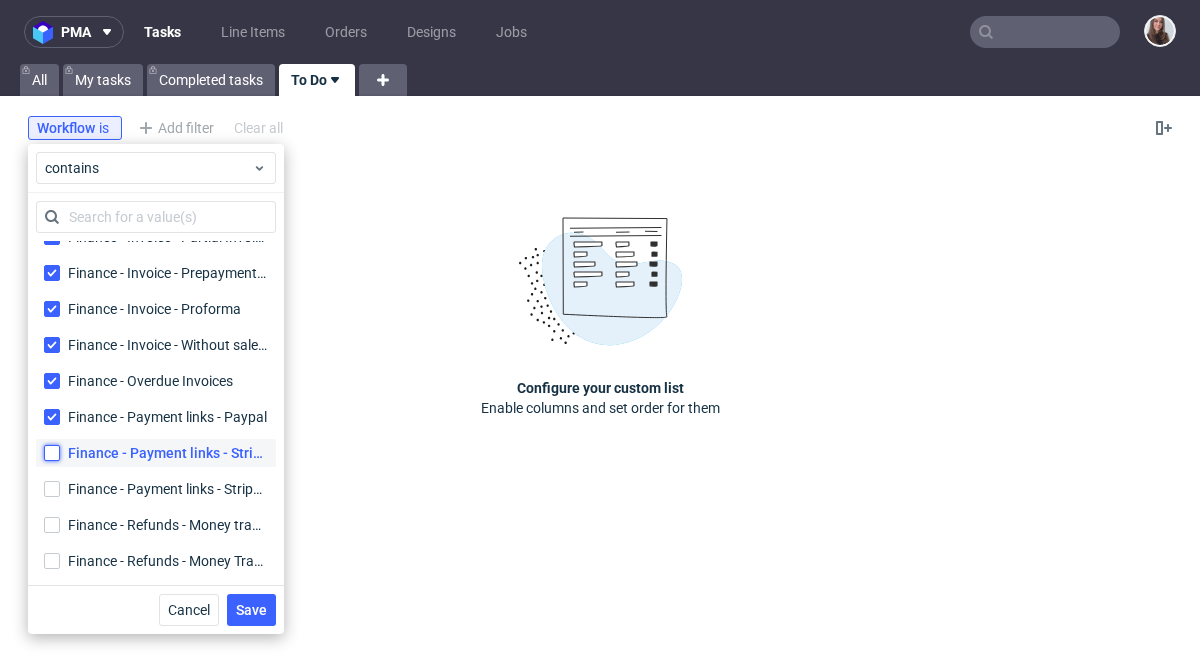 click on "Finance - Payment links - Stripe" at bounding box center [52, 453] 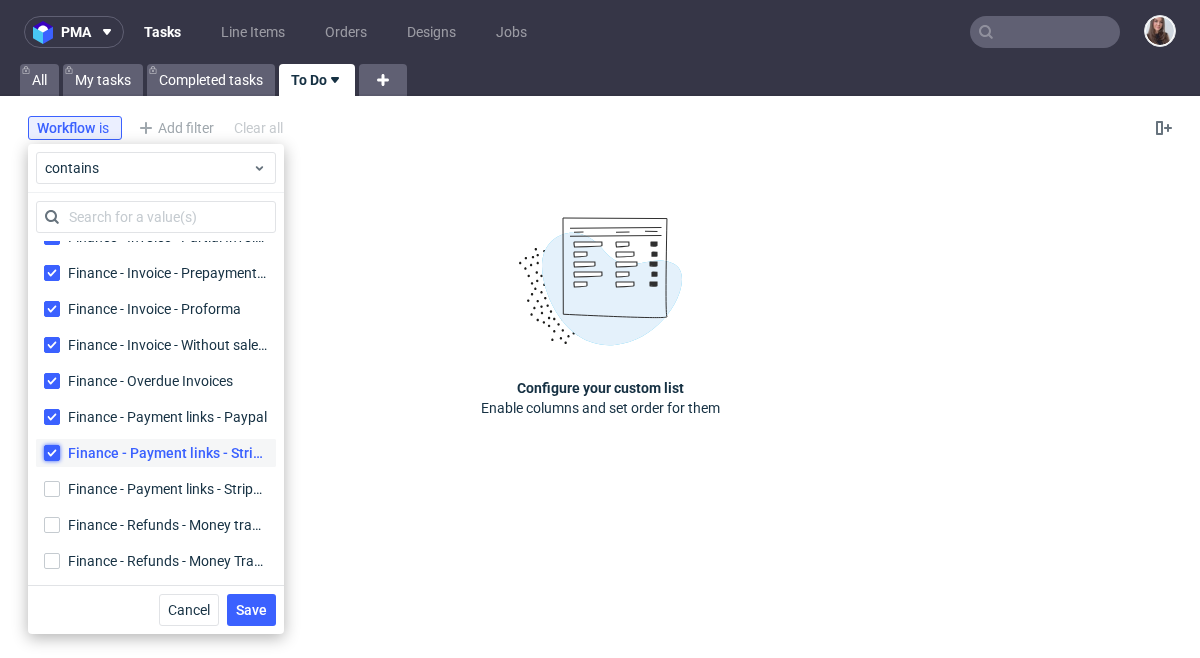 checkbox on "true" 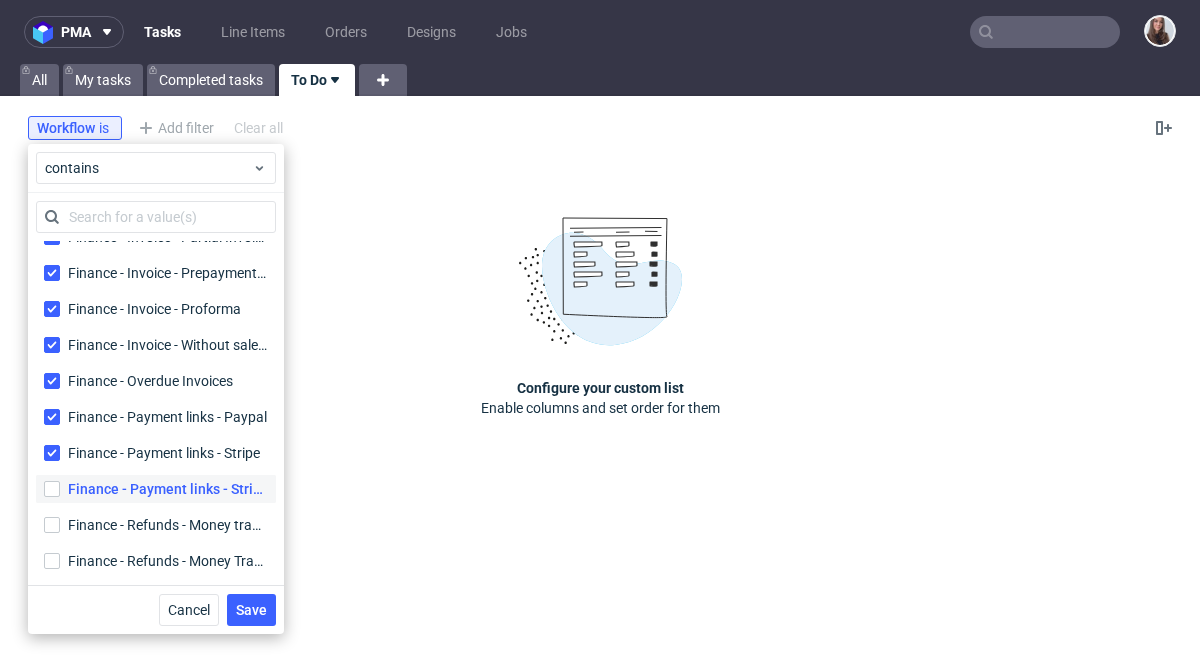 click on "Finance - Payment links - Stripe GB Finance - Payment links - Stripe GB" at bounding box center [156, 489] 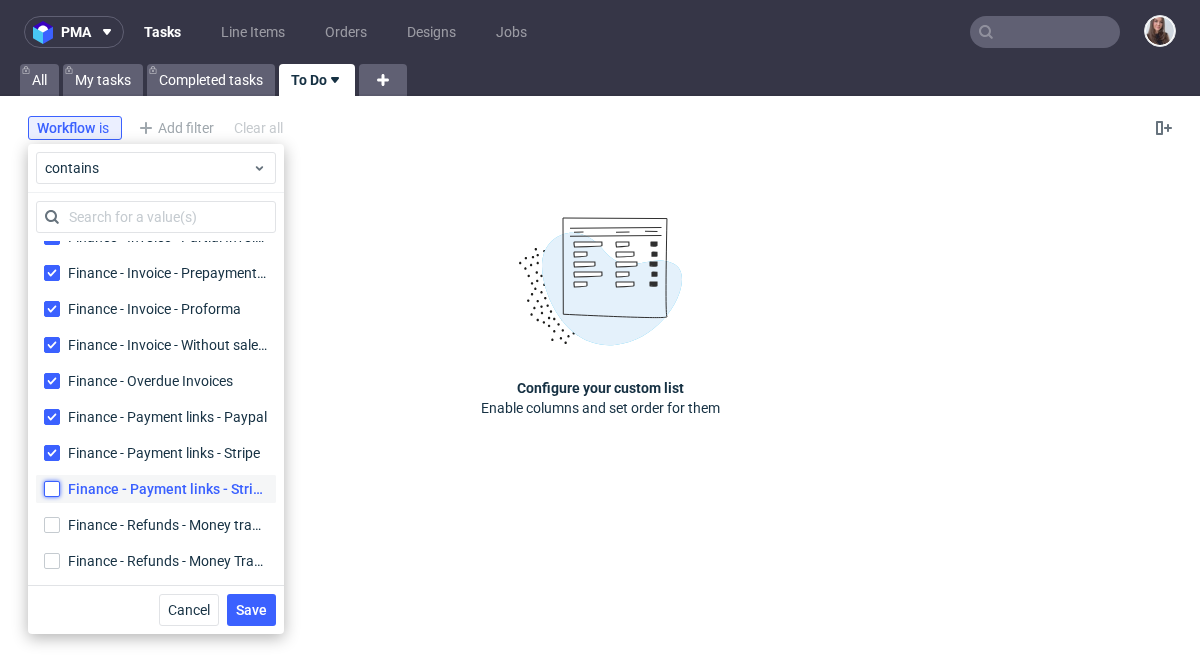 click on "Finance - Payment links - Stripe GB Finance - Payment links - Stripe GB" at bounding box center (52, 489) 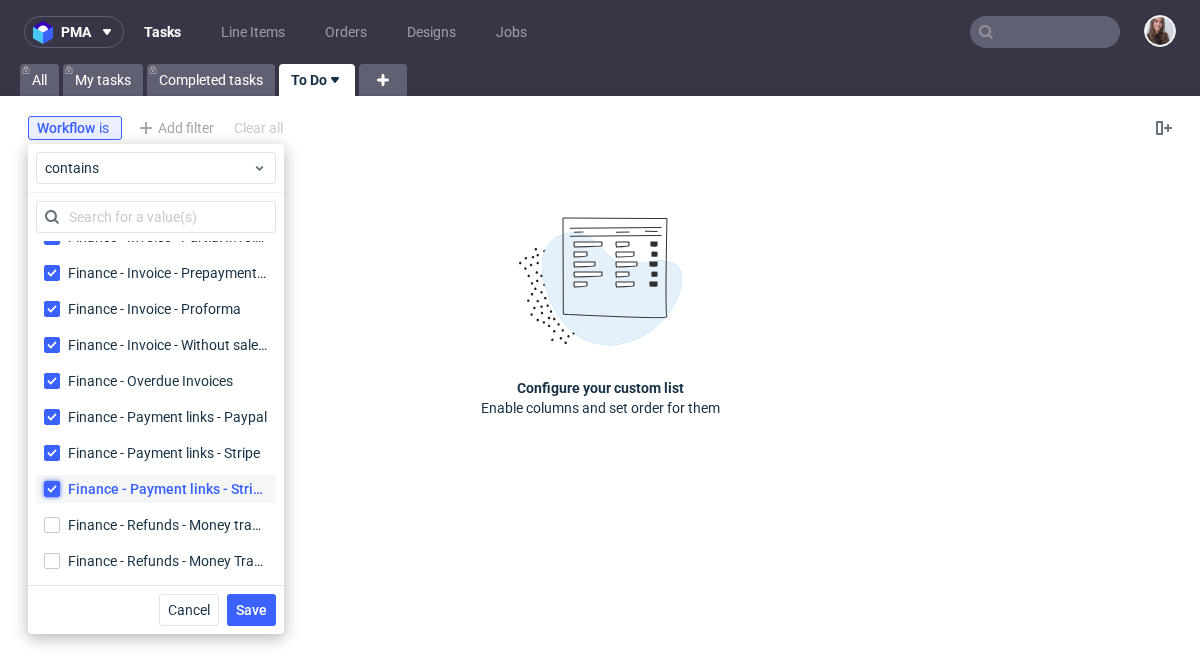 checkbox on "true" 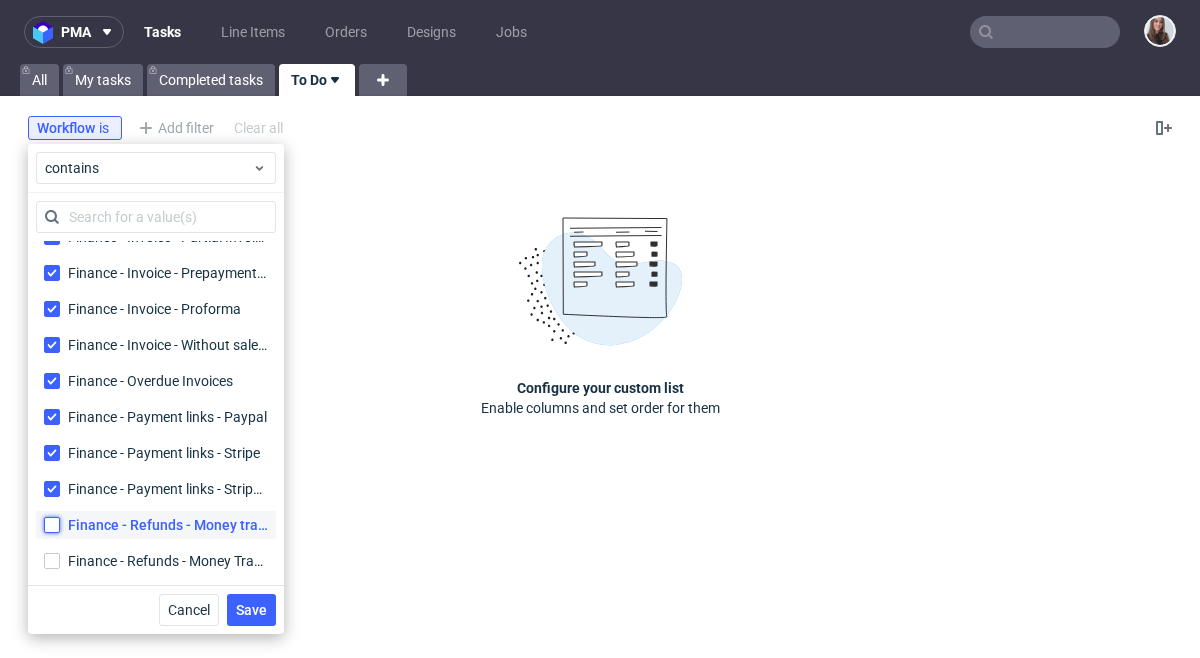 click on "Finance - Refunds - Money transfer Finance - Refunds - Money transfer" at bounding box center [52, 525] 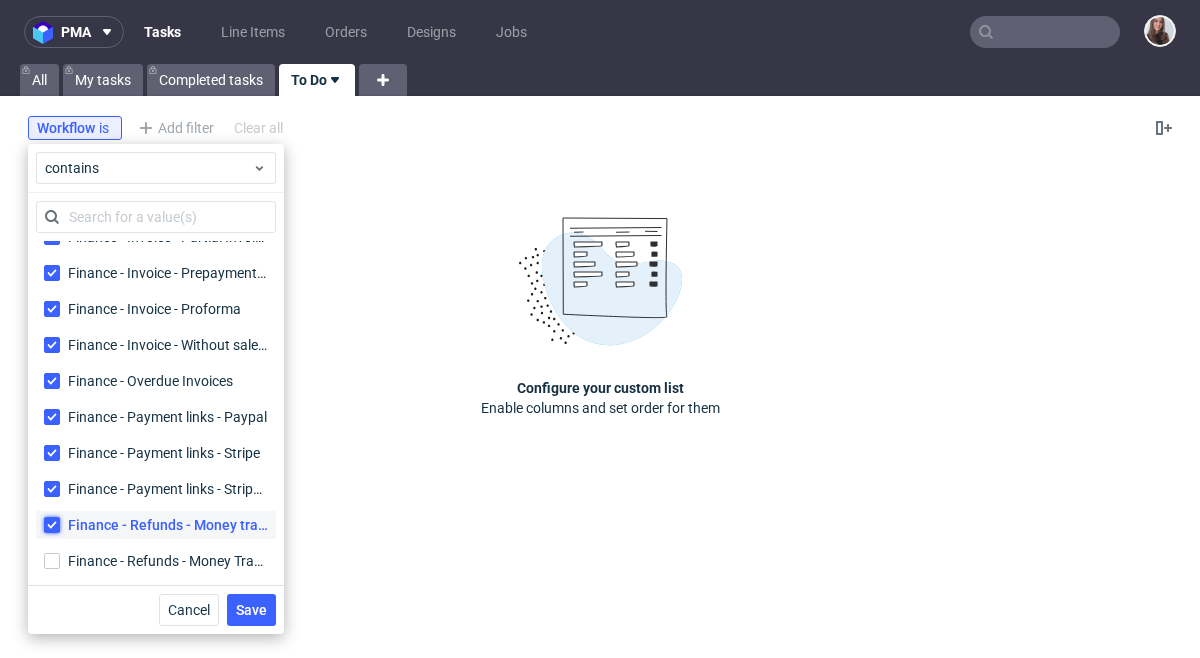 checkbox on "true" 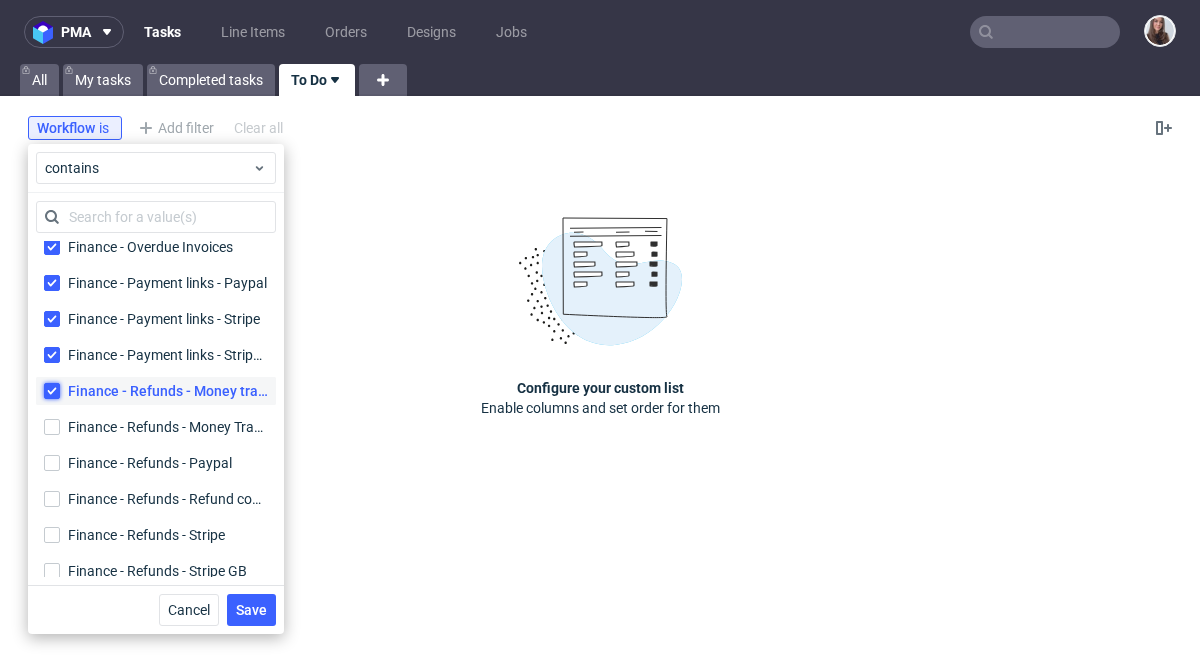 scroll, scrollTop: 468, scrollLeft: 0, axis: vertical 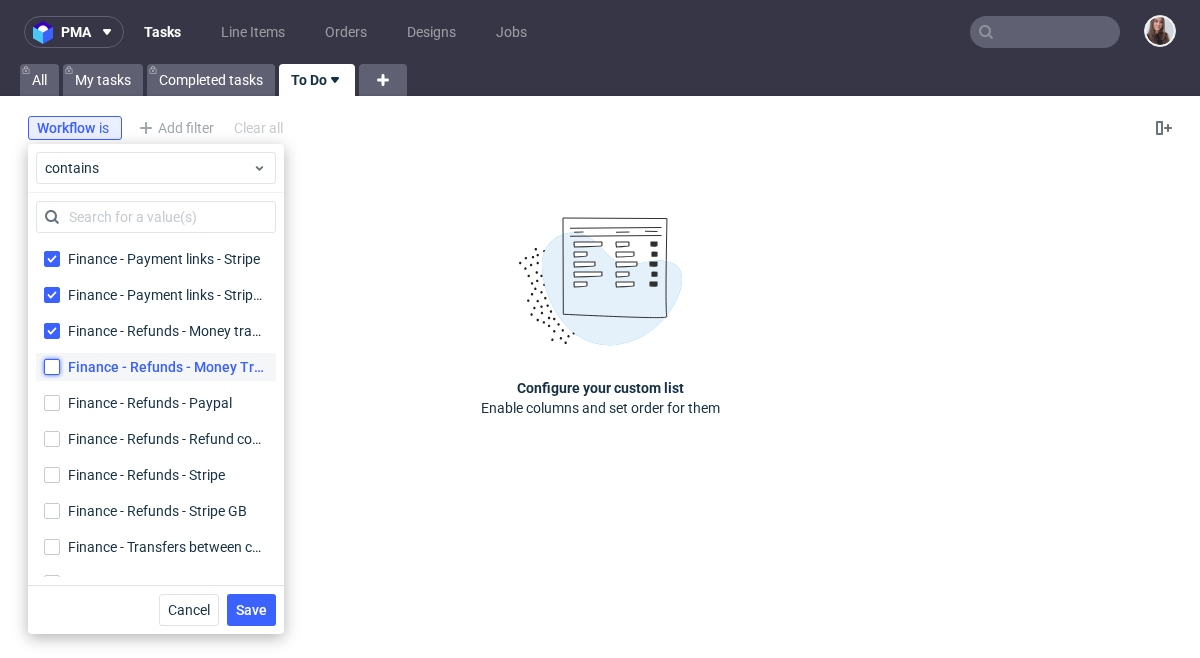 click on "Finance - Refunds - Money Transfer (CITI) Finance - Refunds - Money Transfer (CITI)" at bounding box center [52, 367] 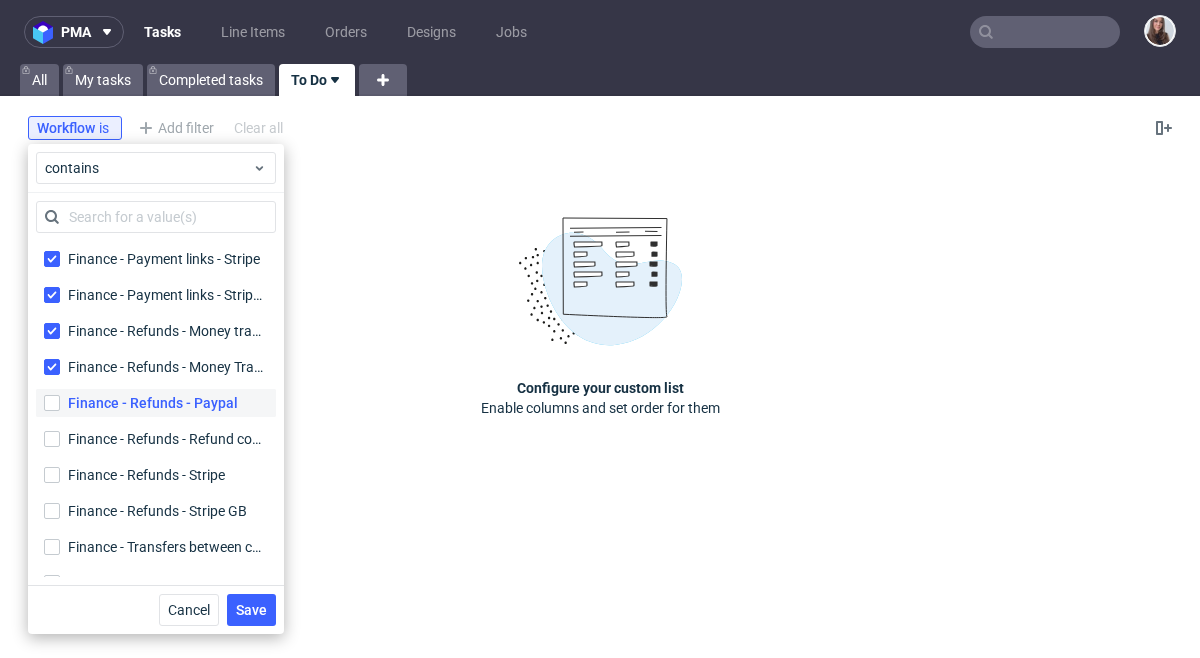 click on "Finance - Refunds - Paypal" at bounding box center (156, 403) 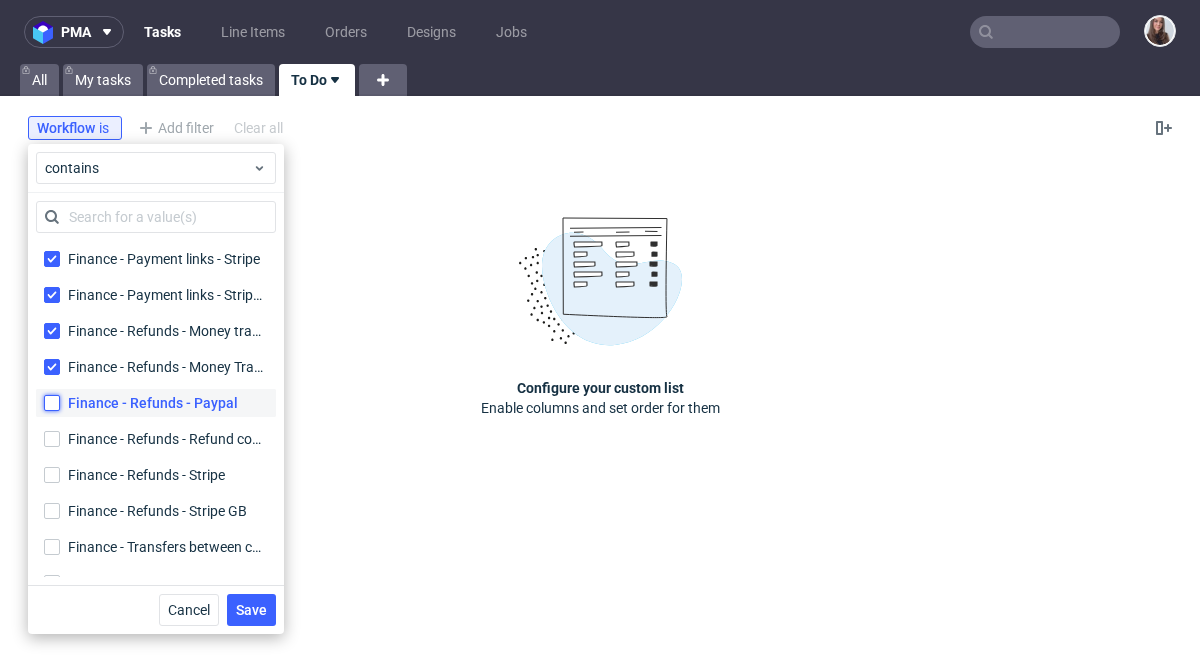 click on "Finance - Refunds - Paypal" at bounding box center [52, 403] 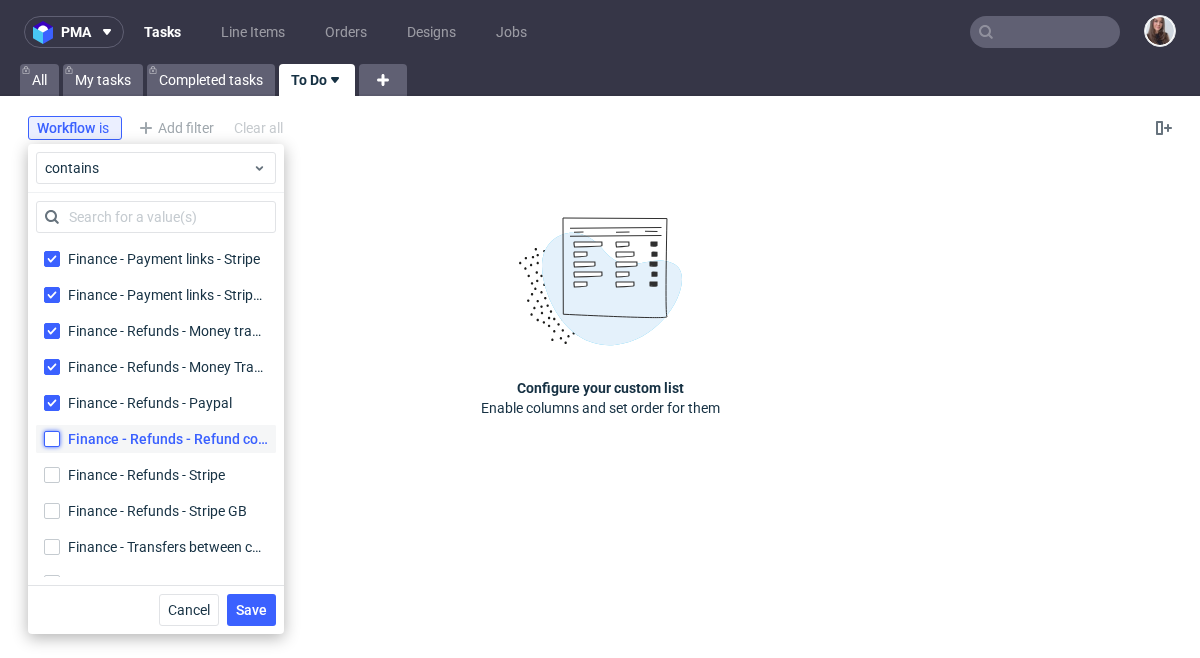 click on "Finance - Refunds - Refund confirmation Finance - Refunds - Refund confirmation" at bounding box center (52, 439) 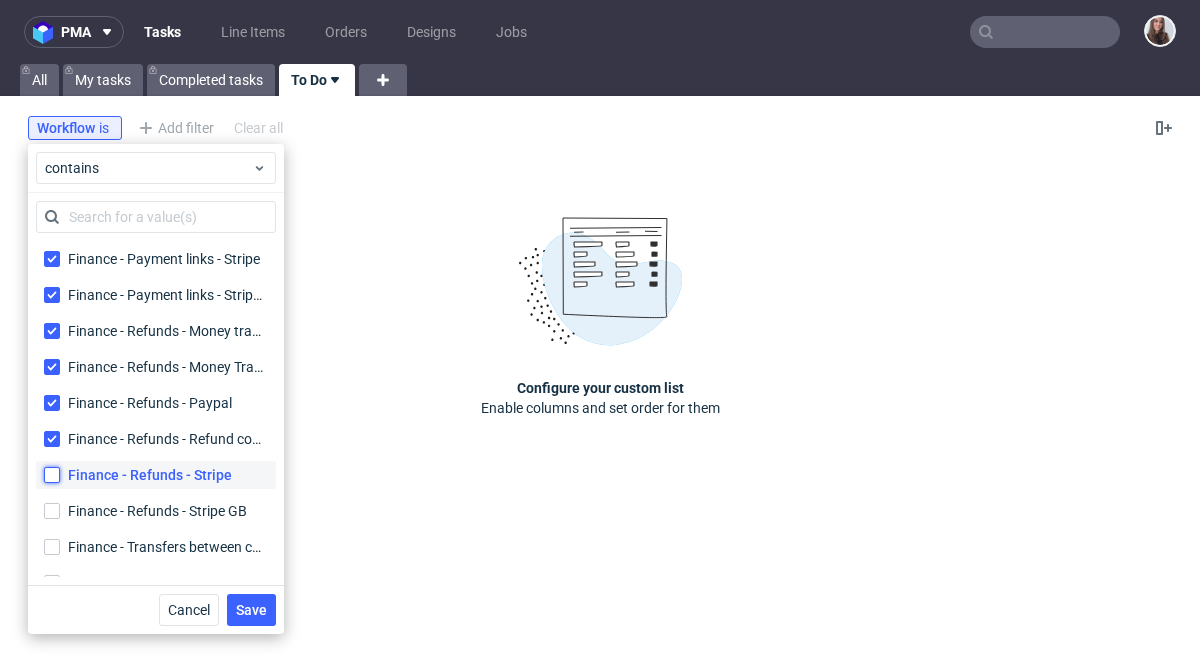 click on "Finance - Refunds - Stripe" at bounding box center (52, 475) 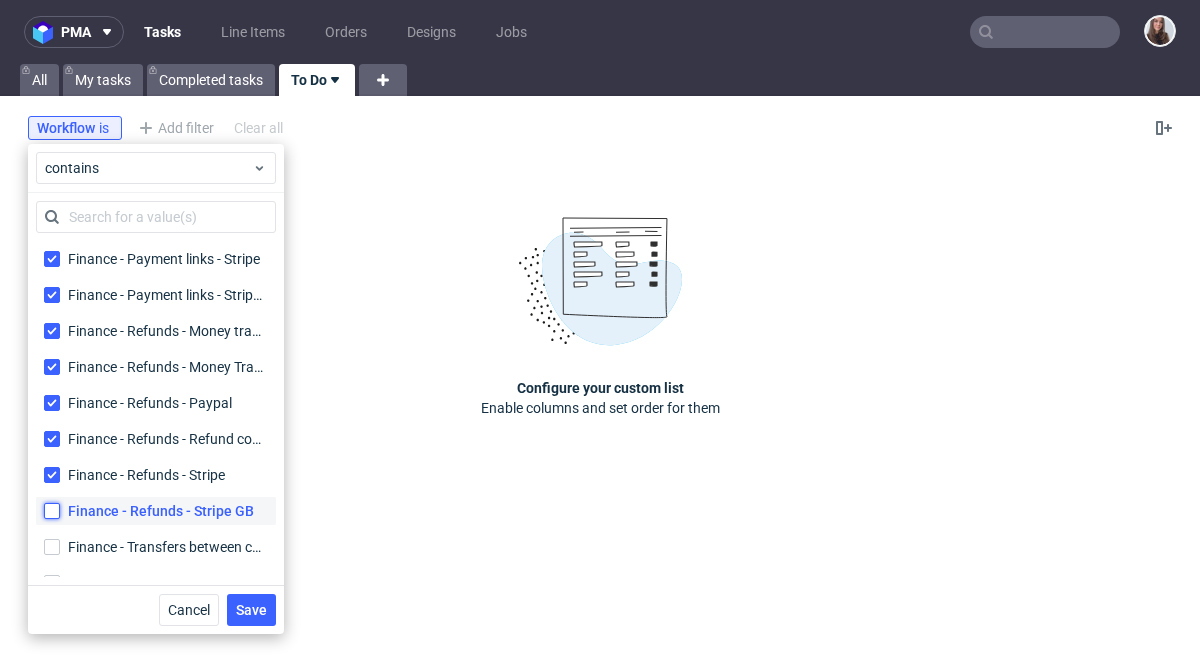 click on "Finance - Refunds - Stripe GB" at bounding box center [52, 511] 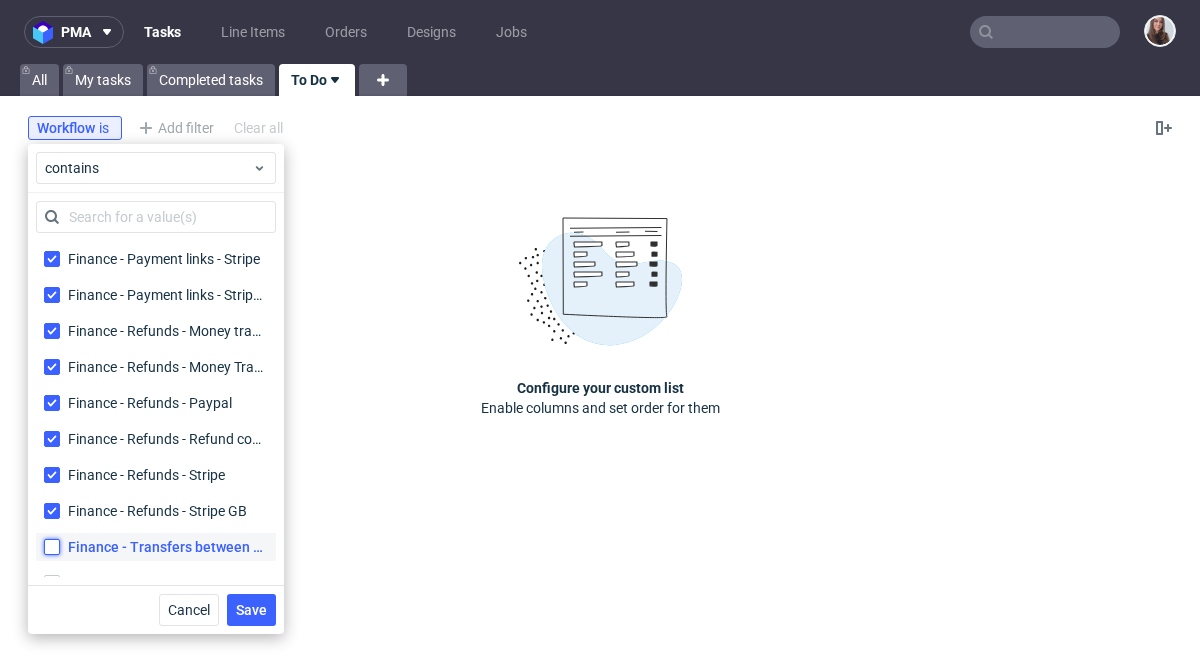 click on "Finance - Transfers between companies Finance - Transfers between companies" at bounding box center [52, 547] 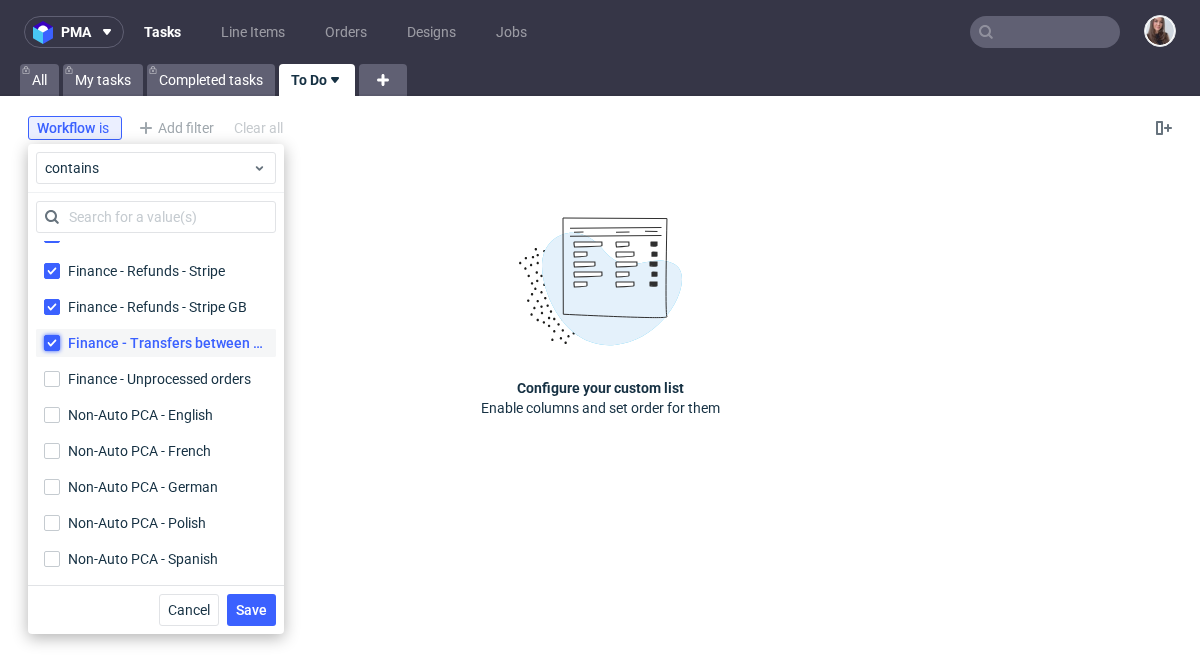 scroll, scrollTop: 701, scrollLeft: 0, axis: vertical 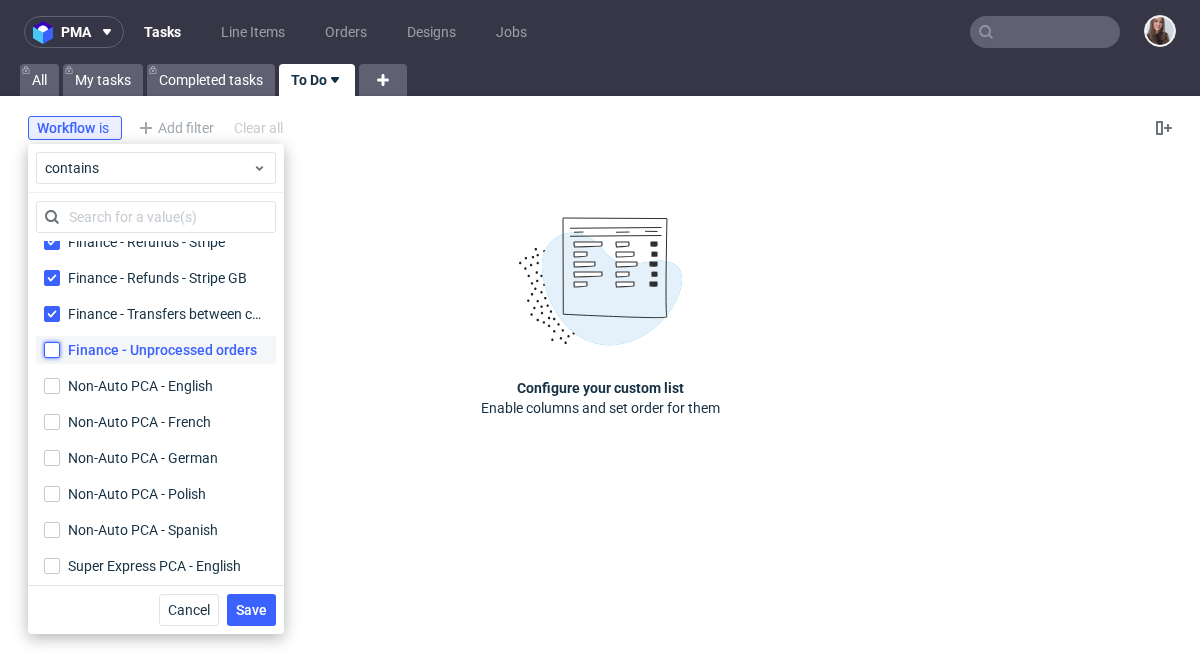 click on "Finance - Unprocessed orders" at bounding box center (52, 350) 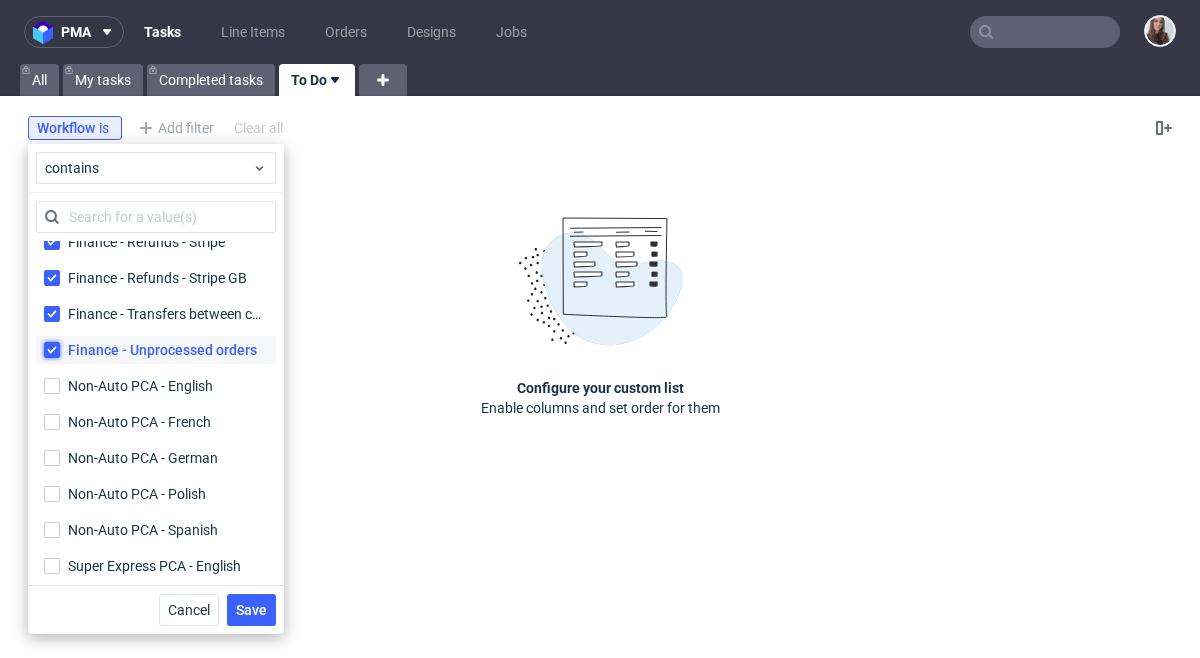 checkbox on "true" 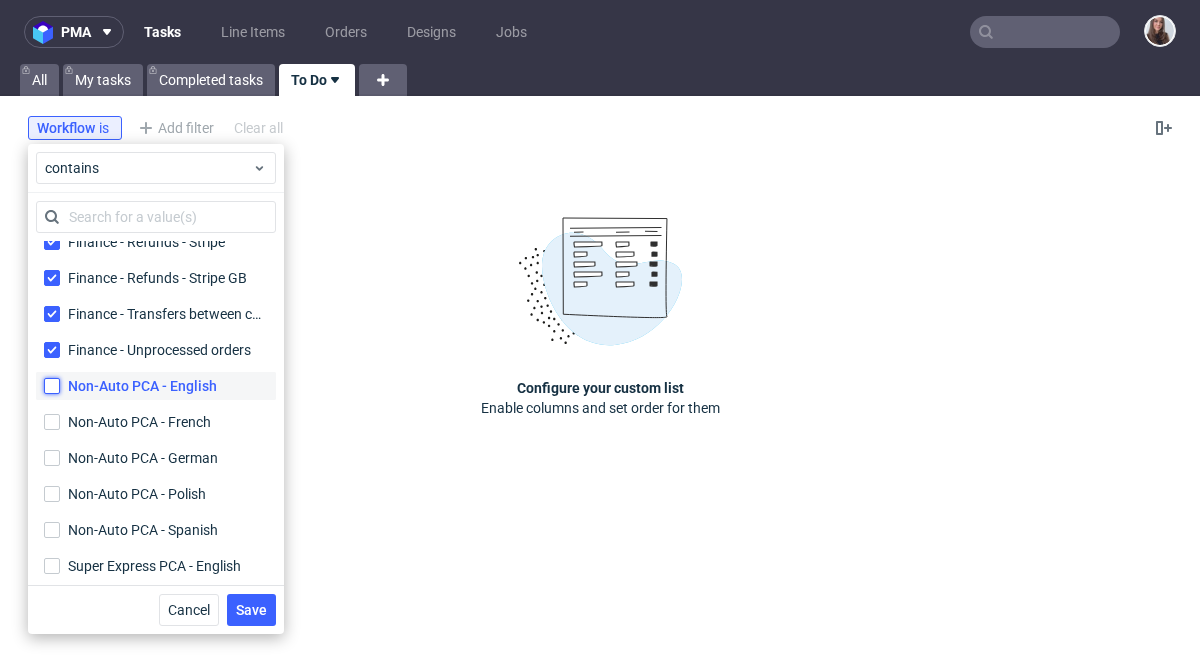 click on "Non-Auto PCA - English" at bounding box center (52, 386) 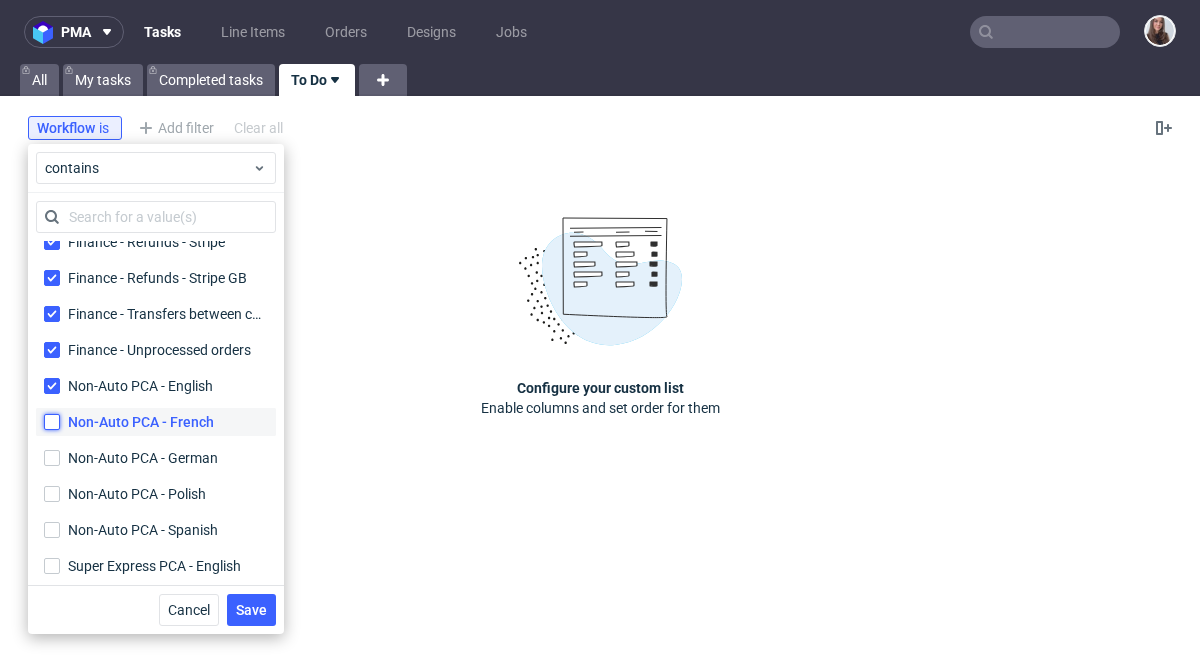 click on "Non-Auto PCA - French" at bounding box center [52, 422] 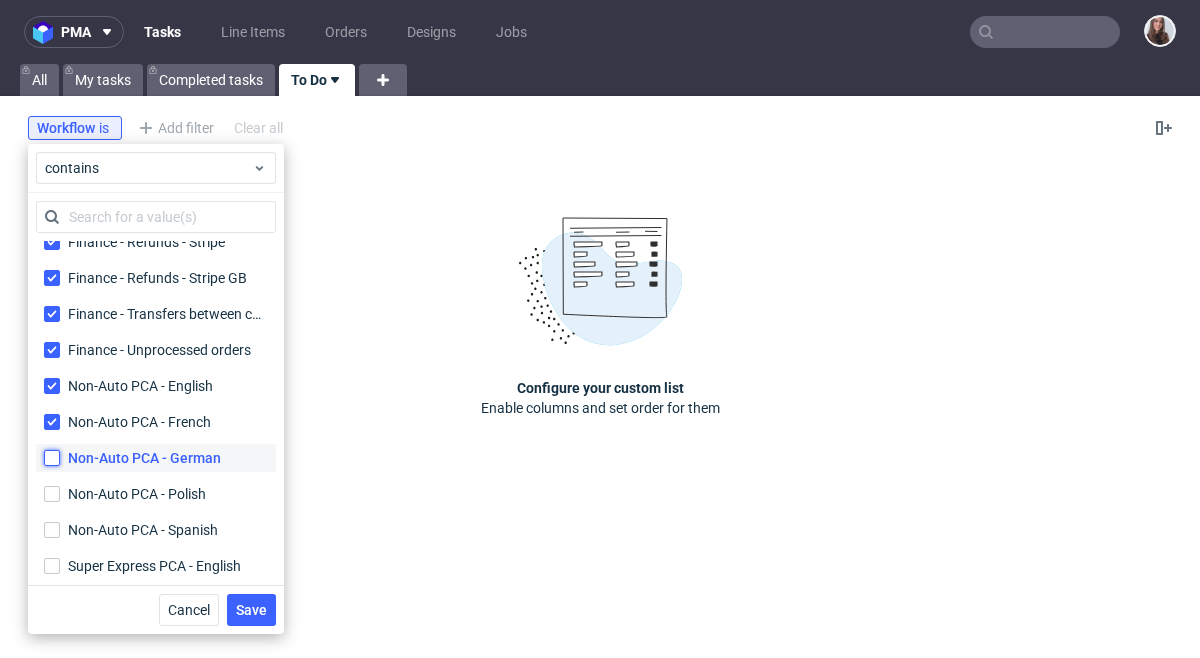click on "Non-Auto PCA - German" at bounding box center (52, 458) 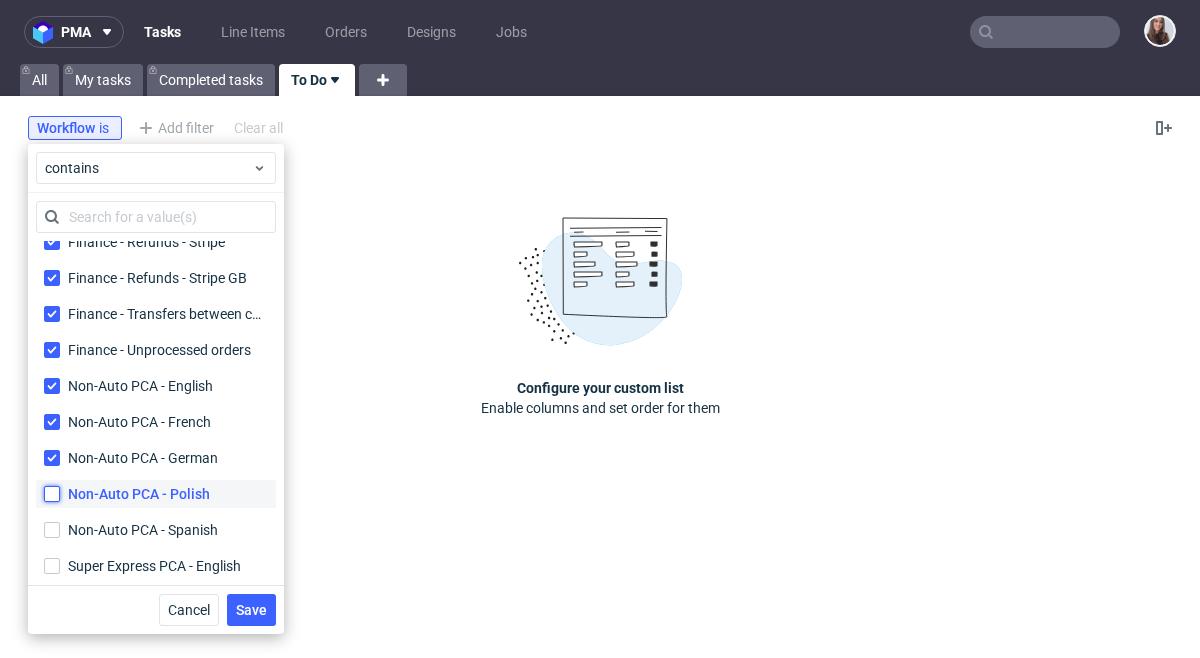 click on "Non-Auto PCA - Polish" at bounding box center [52, 494] 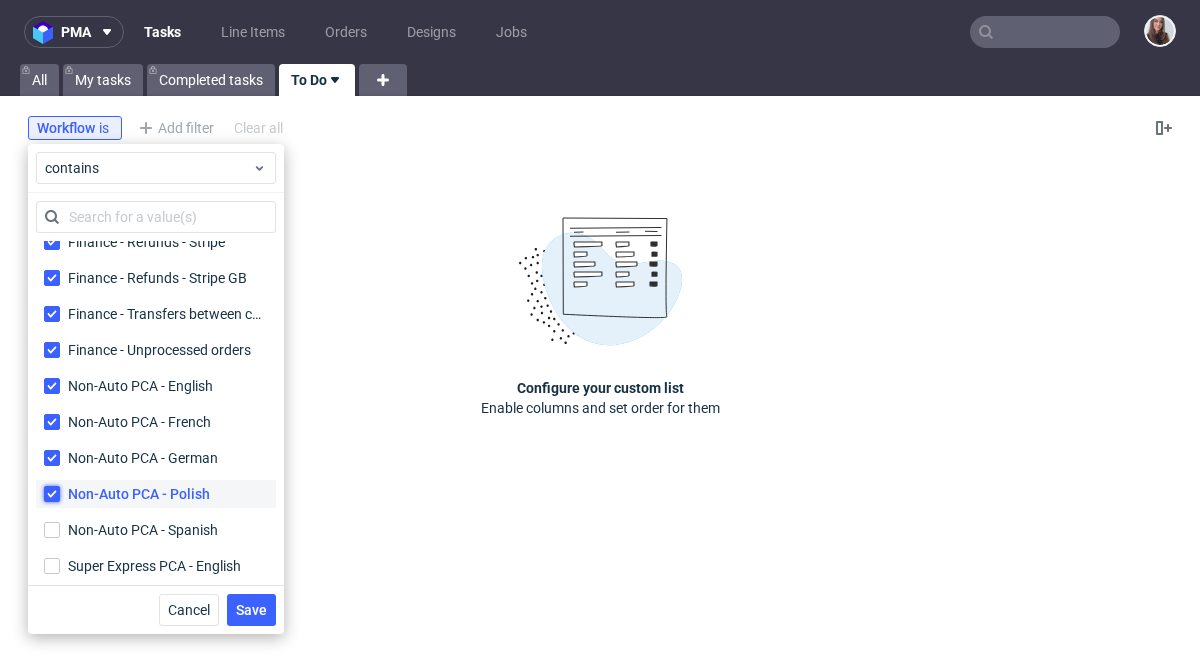 checkbox on "true" 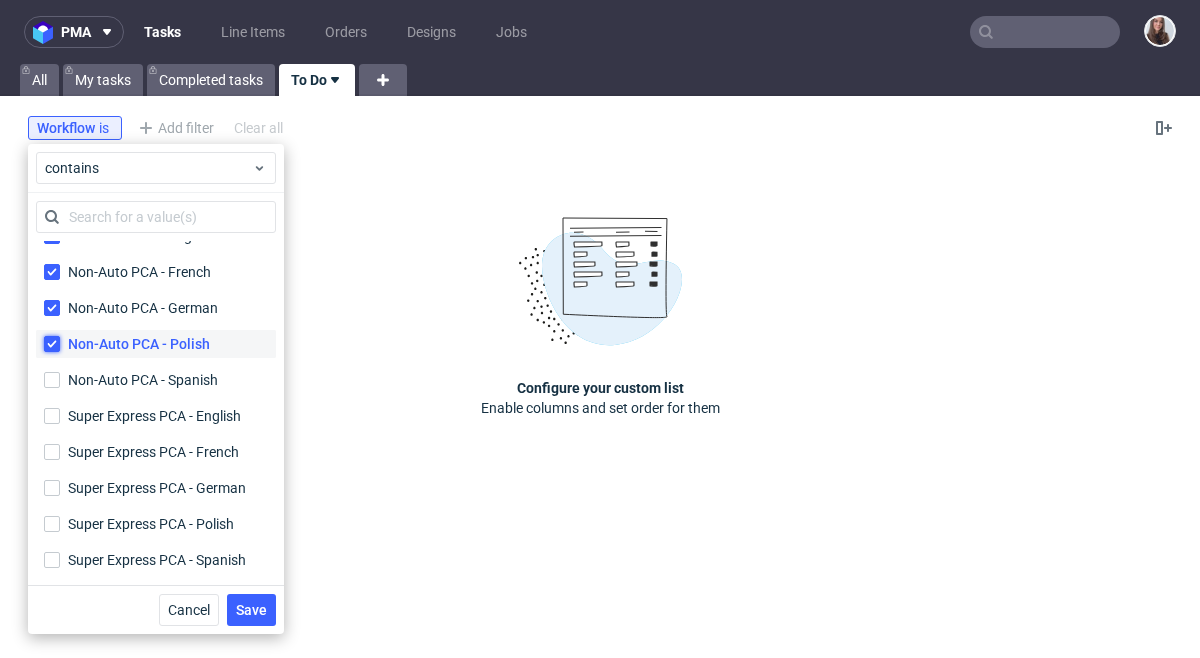scroll, scrollTop: 864, scrollLeft: 0, axis: vertical 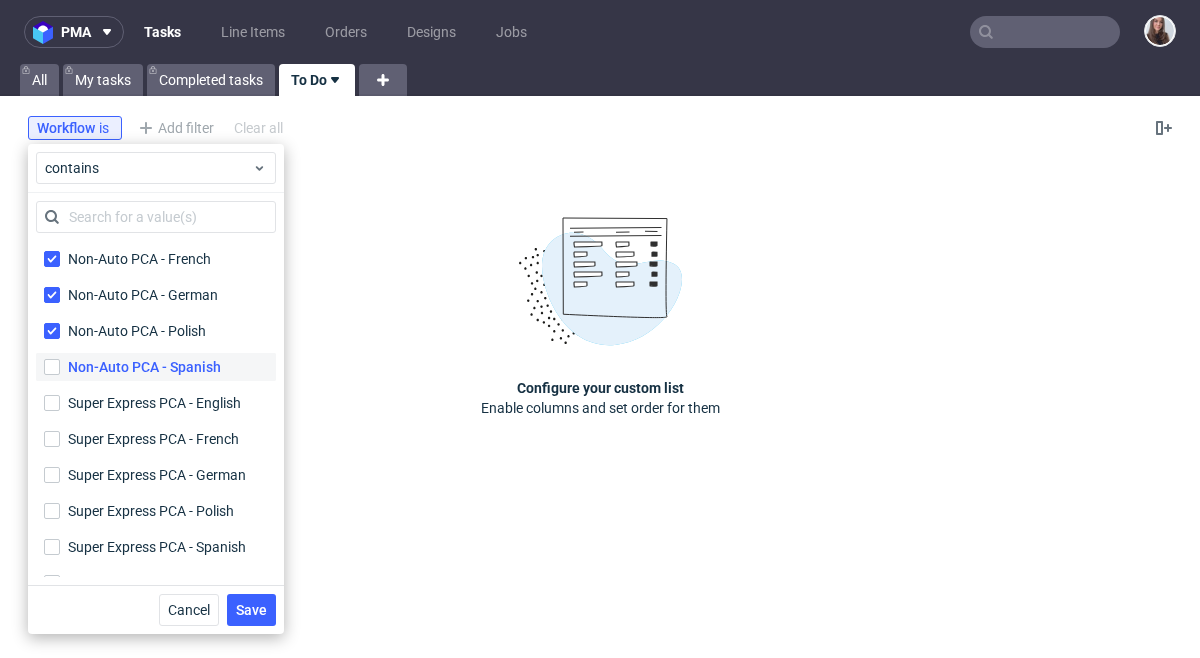 click on "Non-Auto PCA - Spanish" at bounding box center (156, 367) 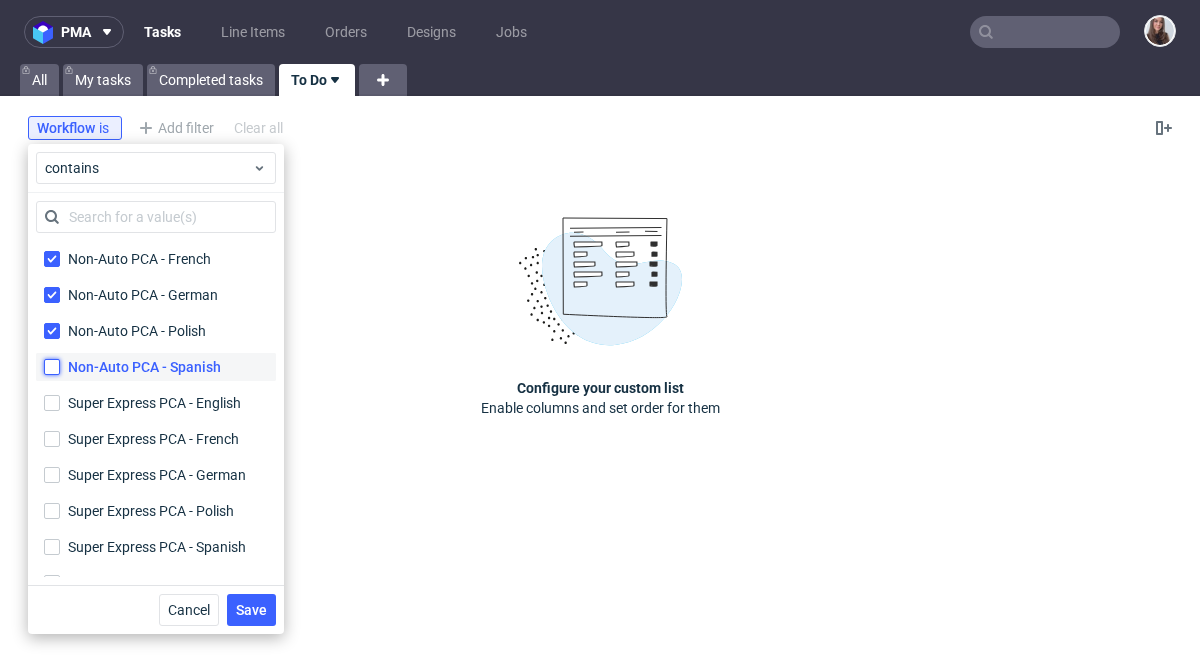 click on "Non-Auto PCA - Spanish" at bounding box center [52, 367] 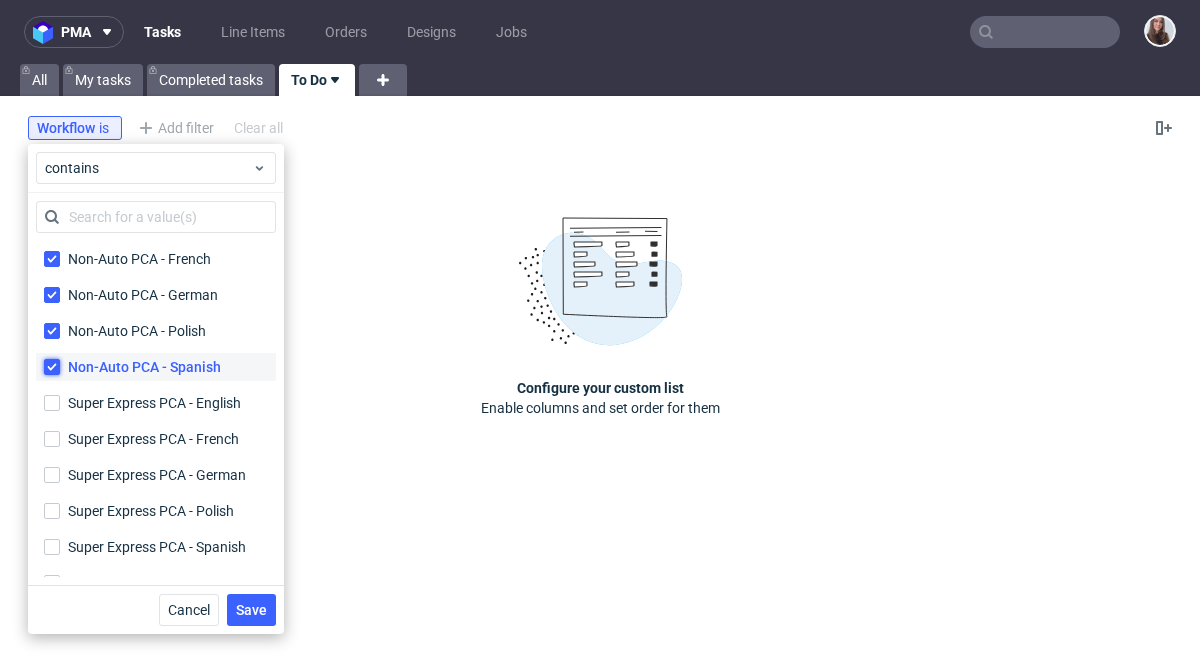 checkbox on "true" 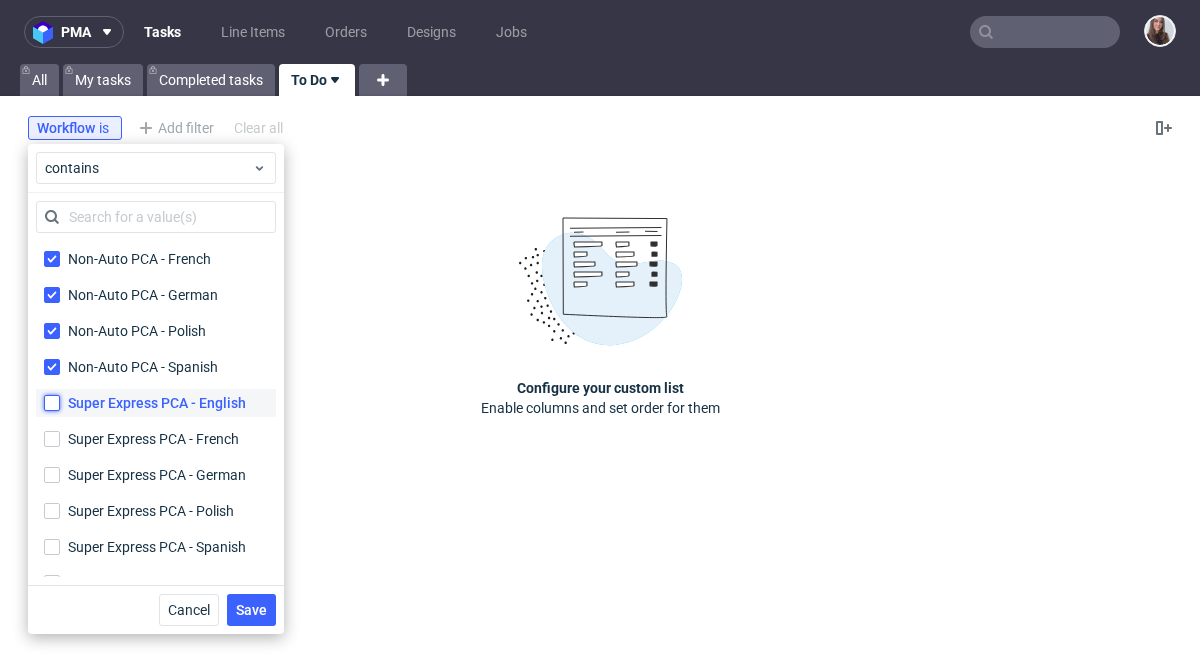 click on "Super Express PCA - English" at bounding box center (52, 403) 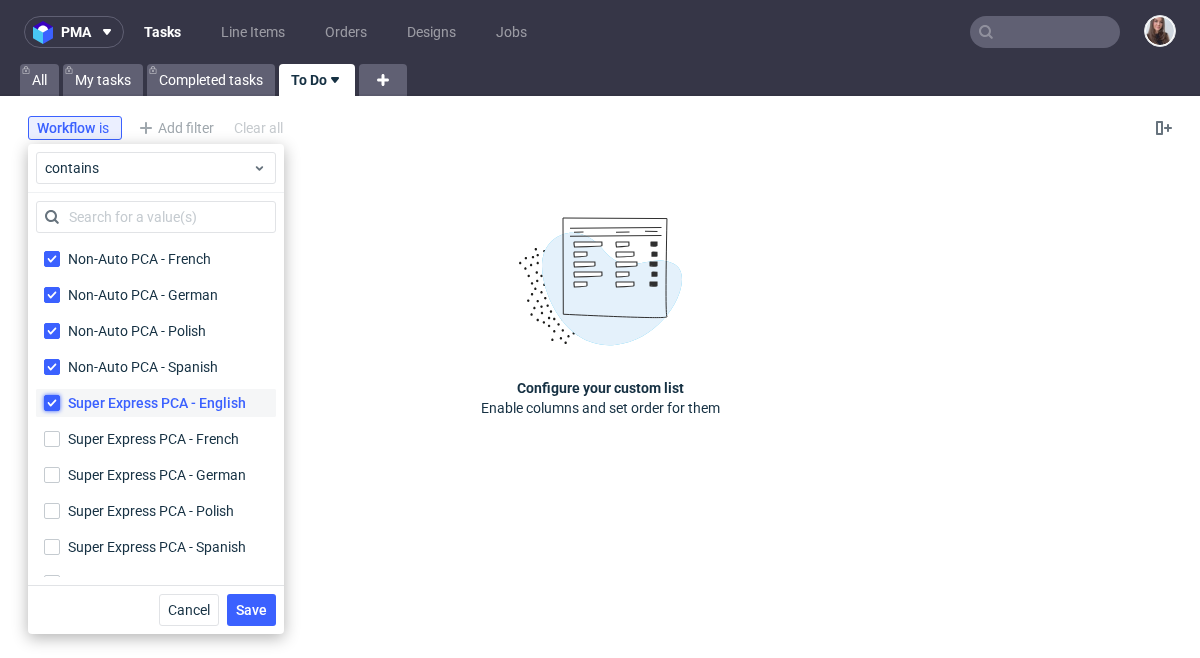 checkbox on "true" 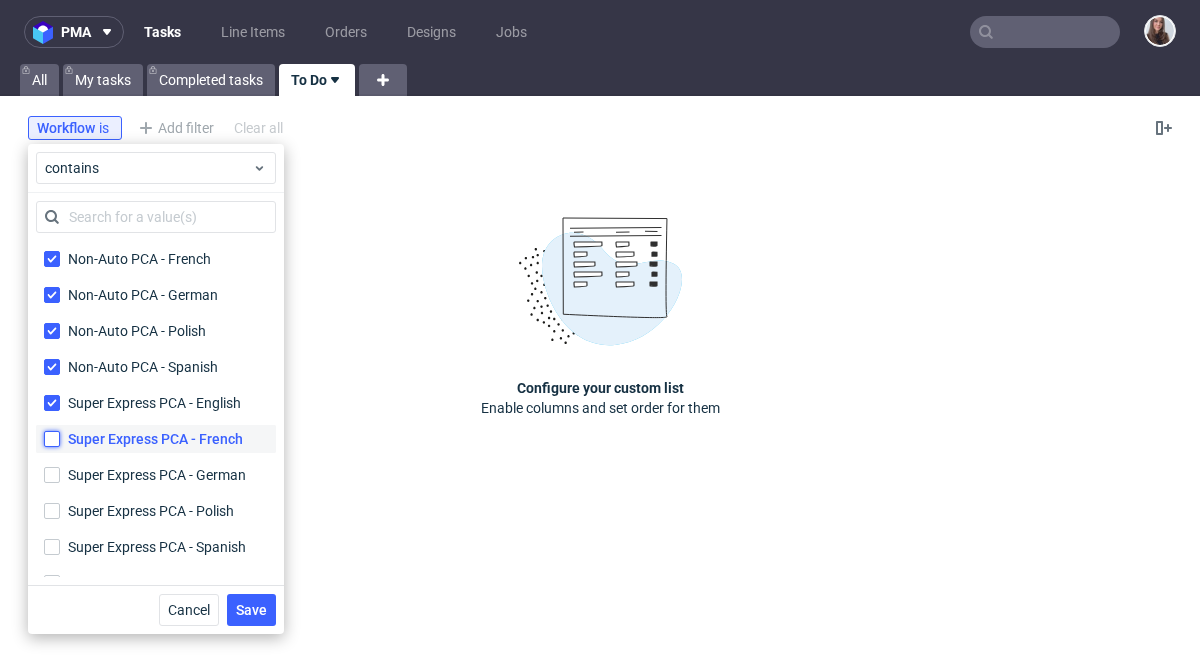 click on "Super Express PCA - French" at bounding box center [52, 439] 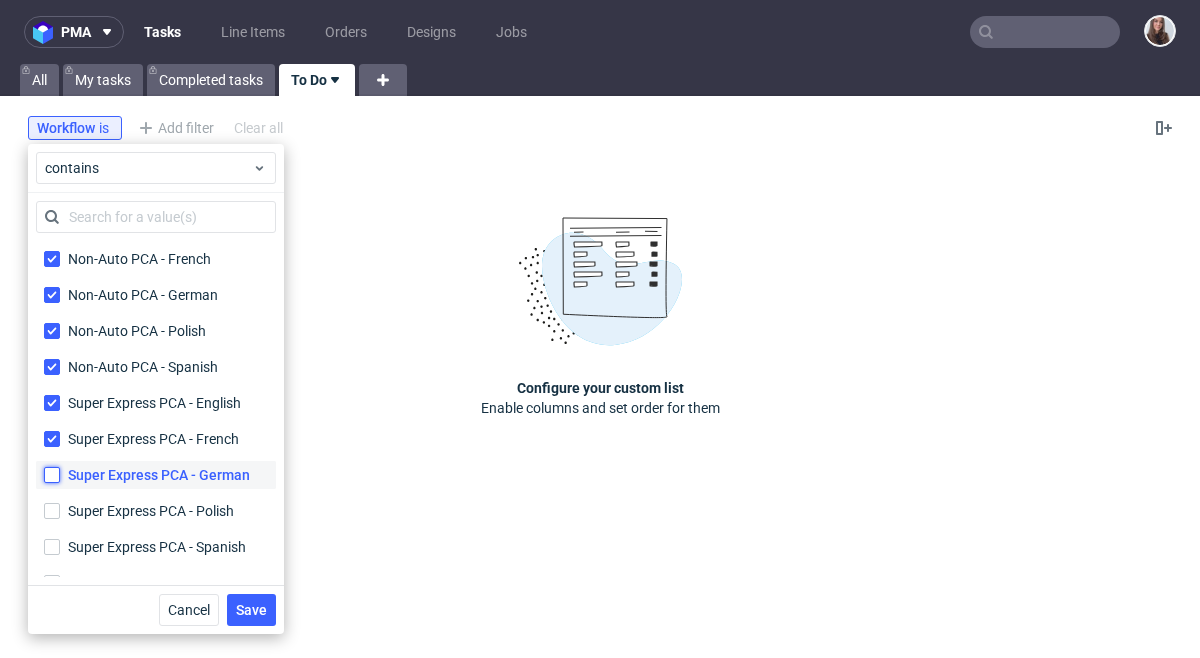 click on "Super Express PCA - German" at bounding box center (52, 475) 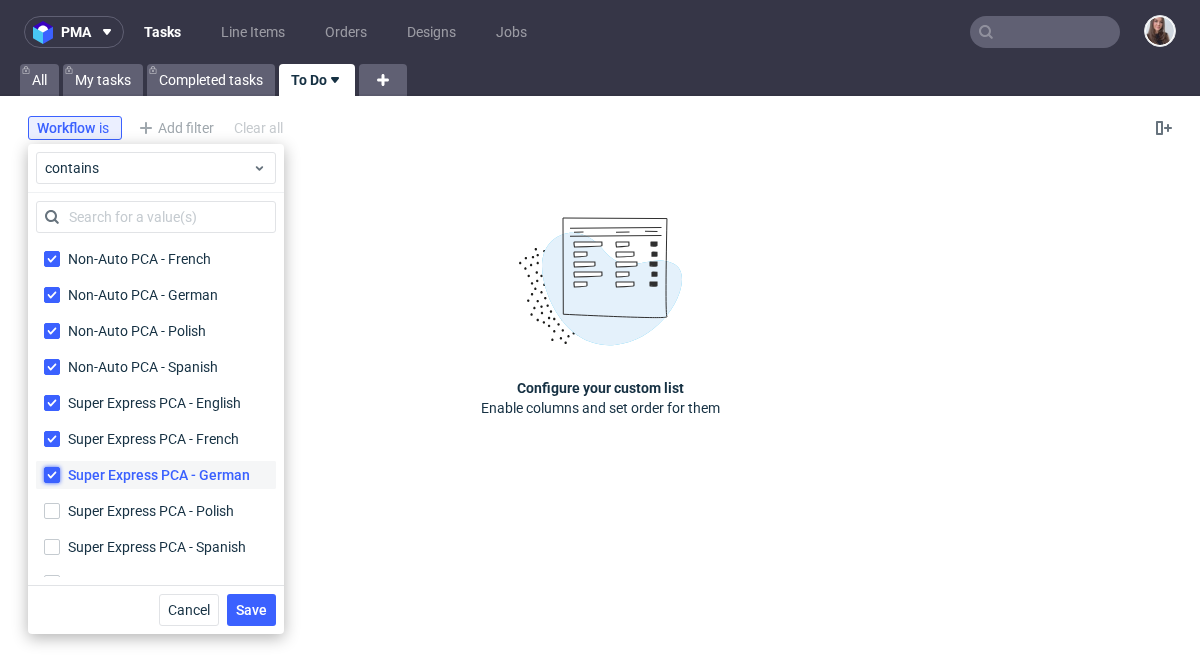checkbox on "true" 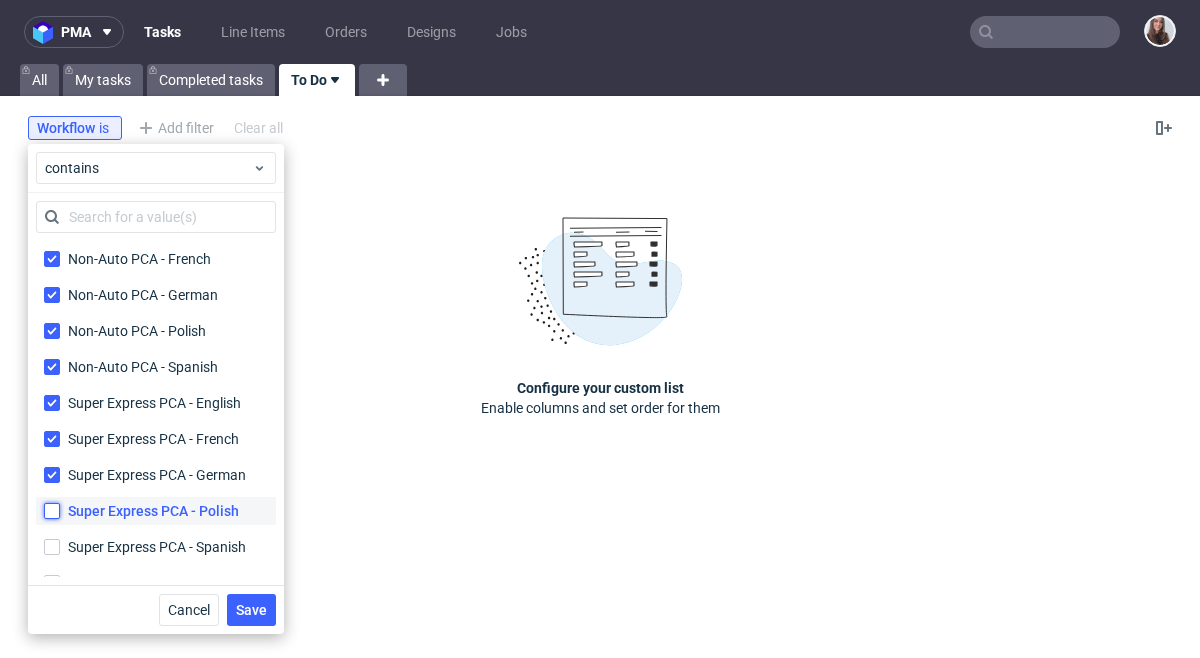 click on "Super Express PCA - Polish" at bounding box center (52, 511) 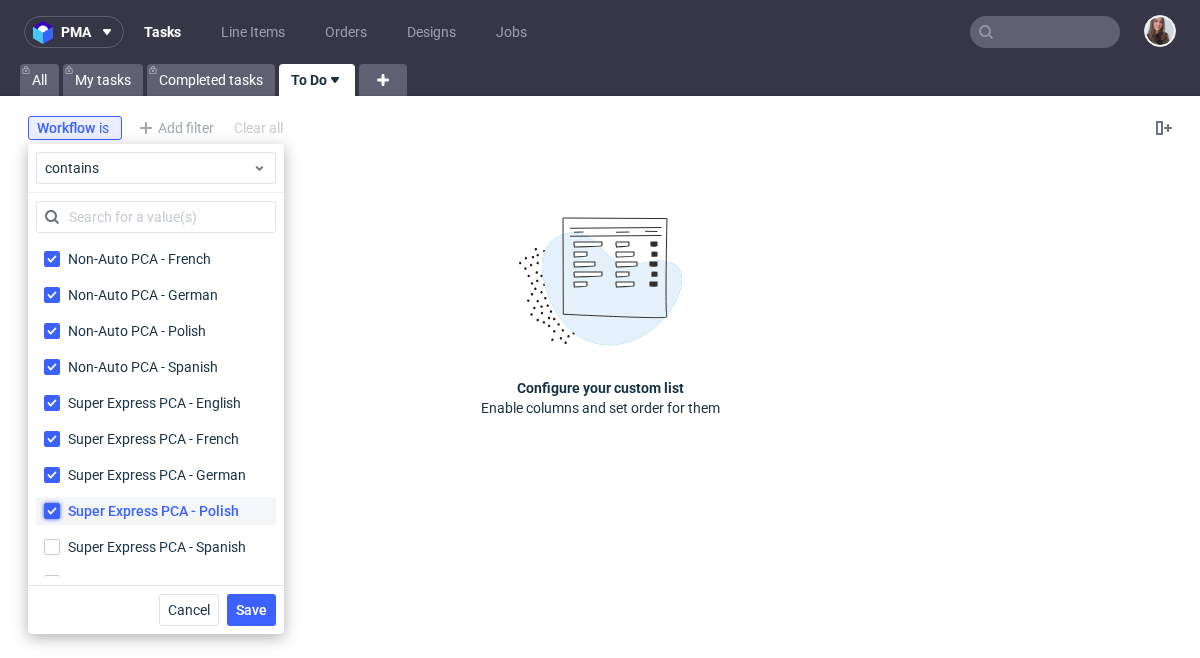 checkbox on "true" 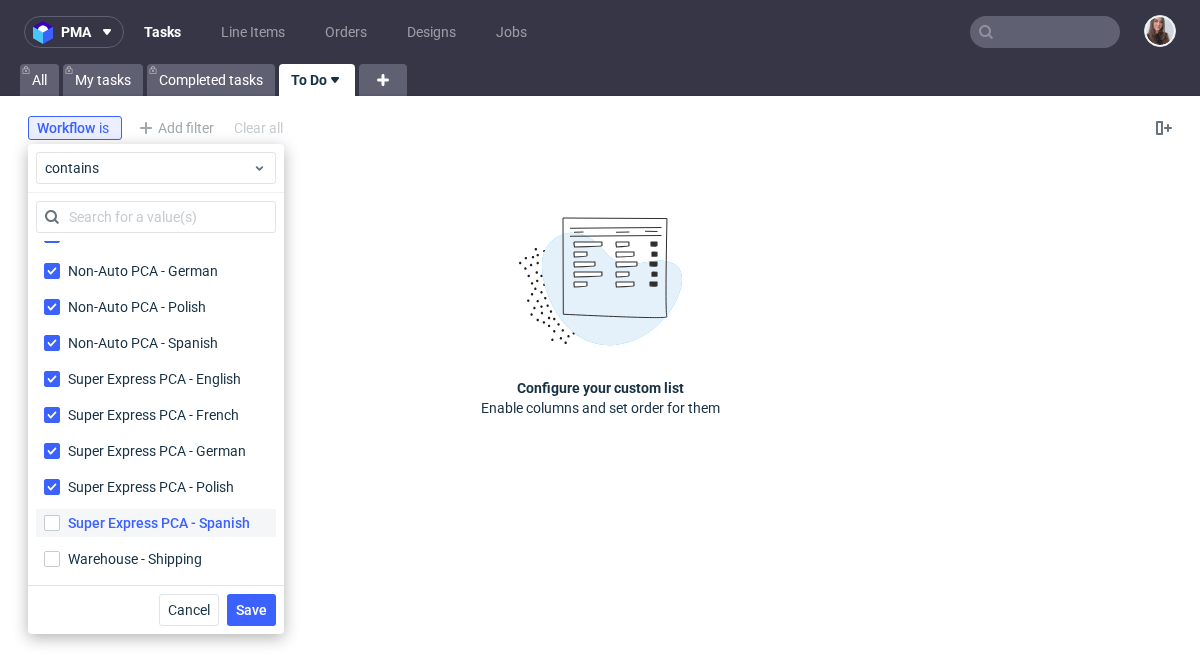 click on "Super Express PCA - Spanish" at bounding box center (156, 523) 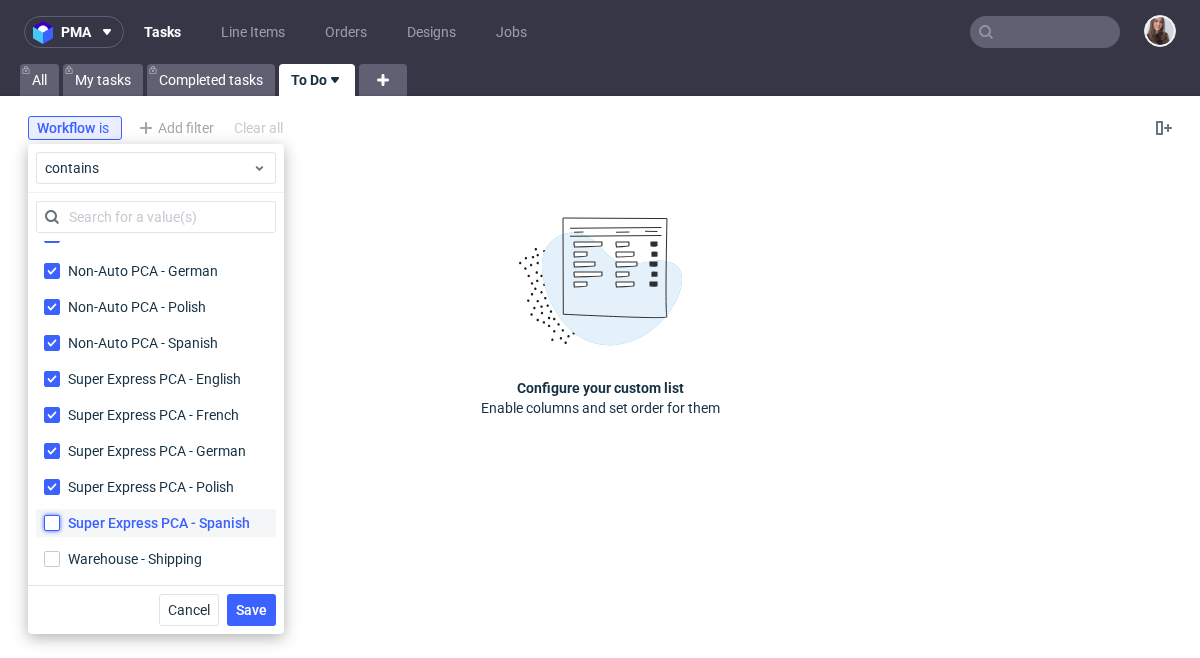 click on "Super Express PCA - Spanish" at bounding box center [52, 523] 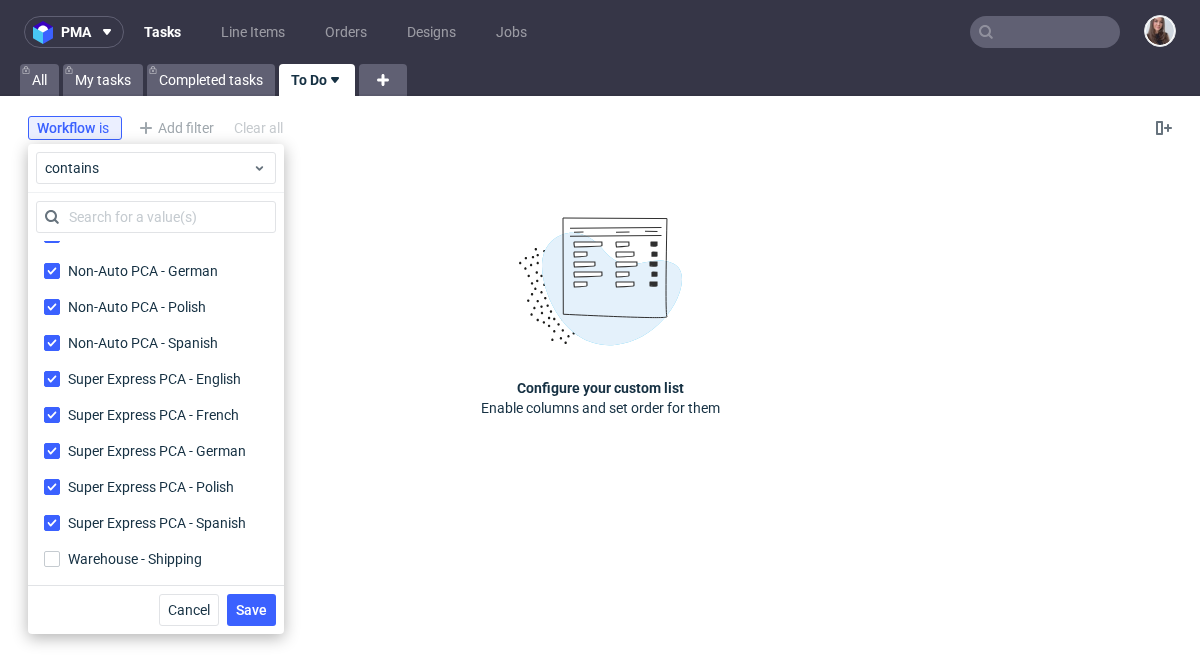 click on "Warehouse - Shipping" at bounding box center [156, 559] 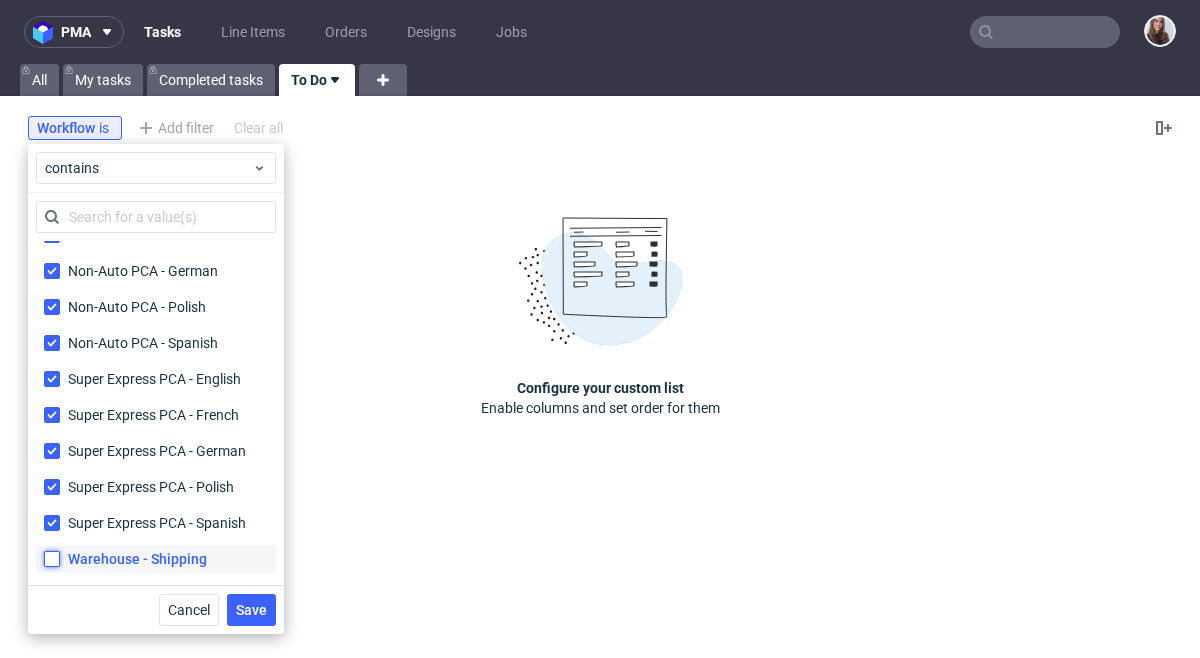 click on "Warehouse - Shipping" at bounding box center [52, 559] 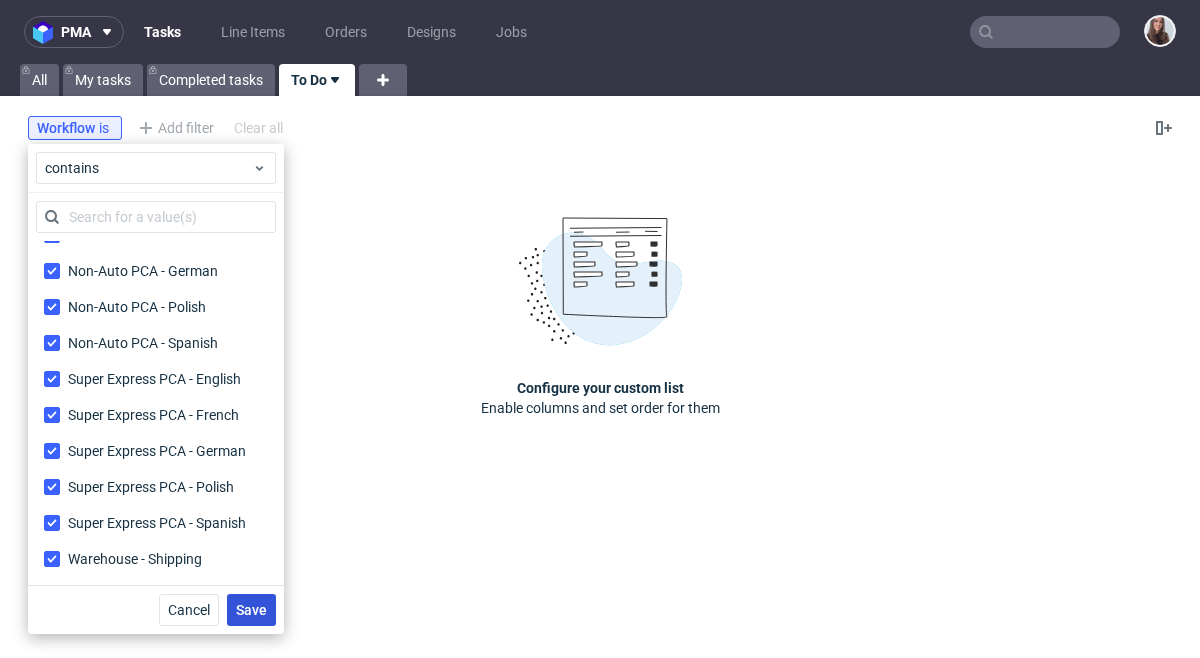 click on "Save" at bounding box center [251, 610] 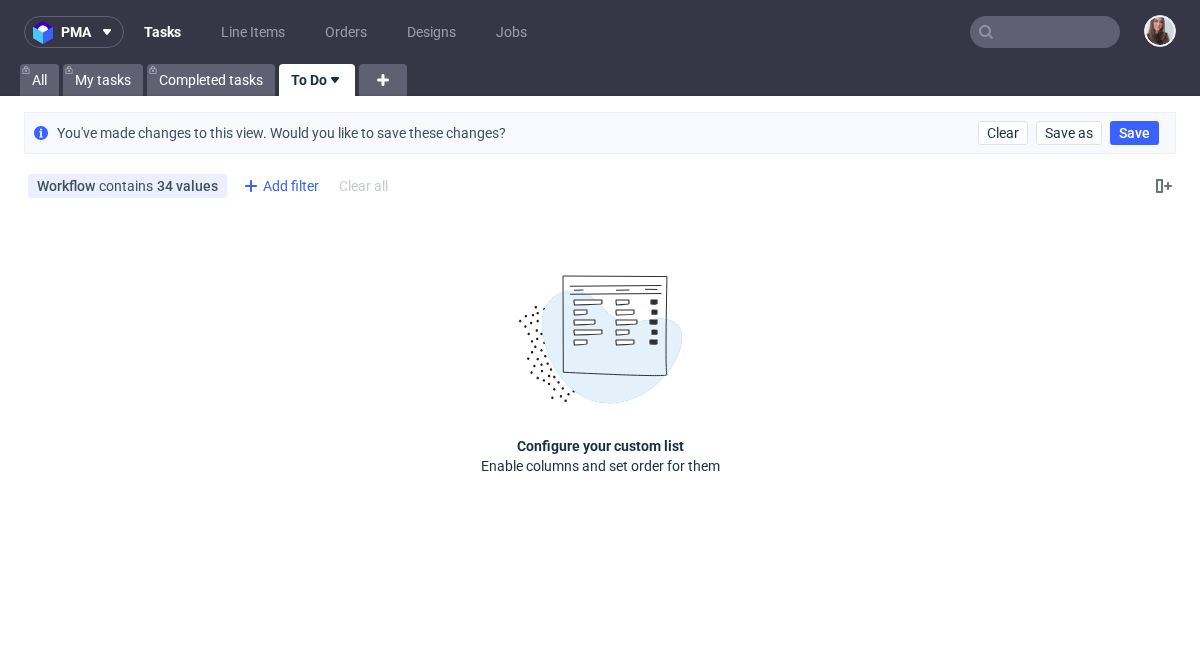 click 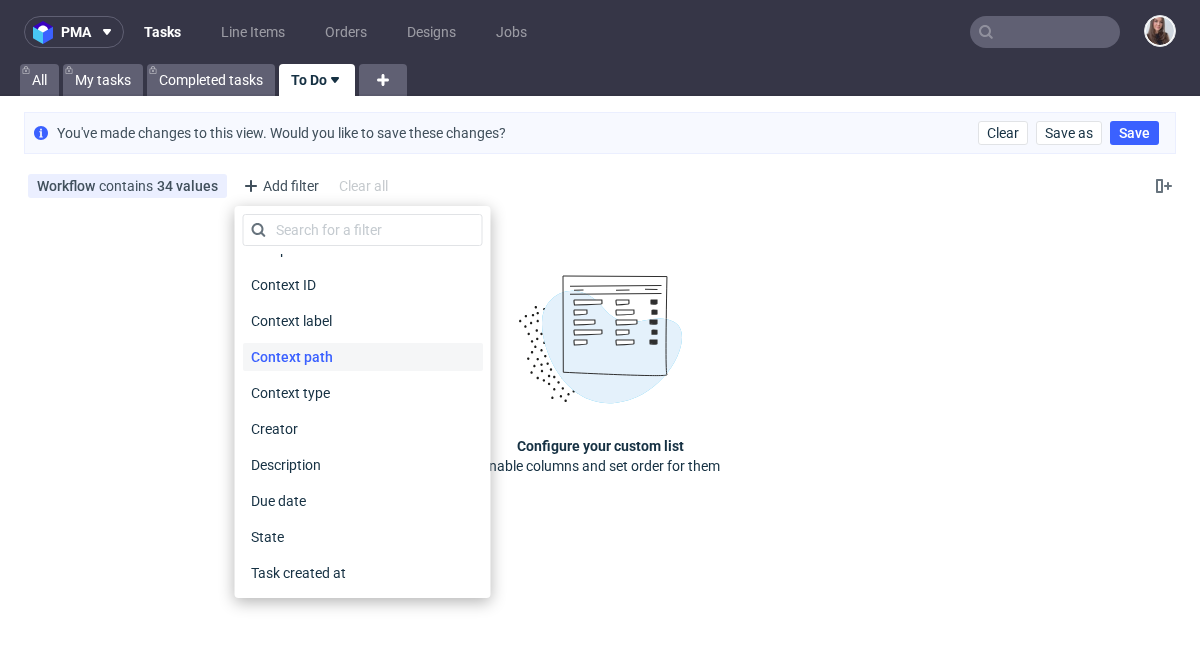 scroll, scrollTop: 204, scrollLeft: 0, axis: vertical 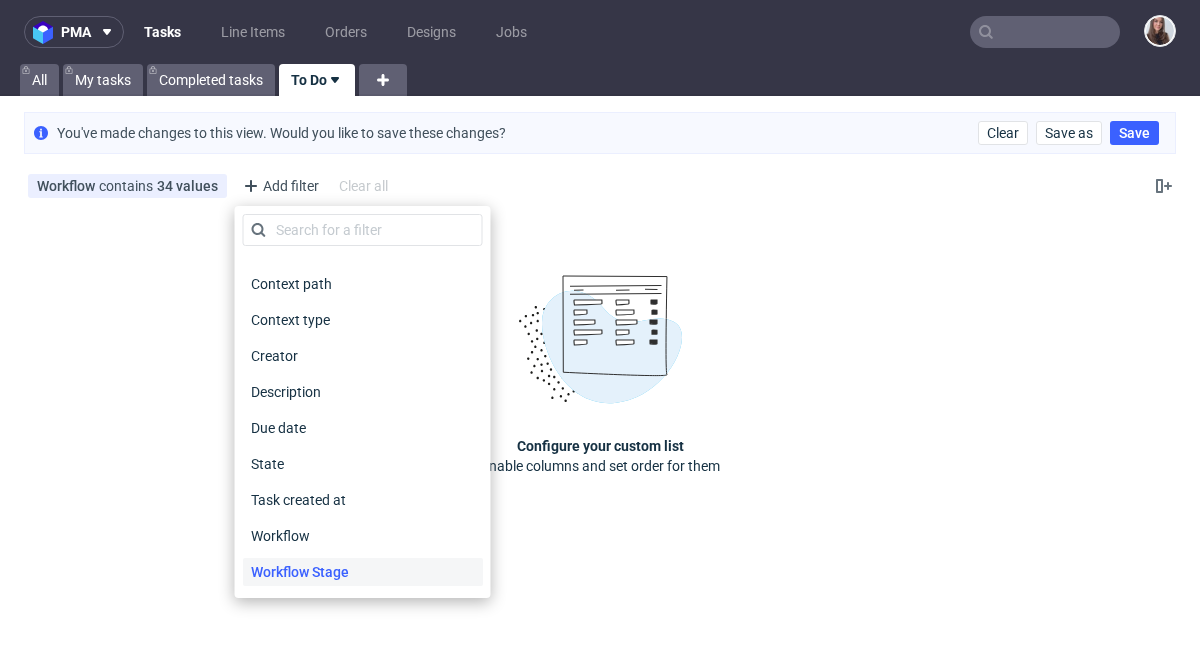 click on "Workflow Stage" at bounding box center [363, 572] 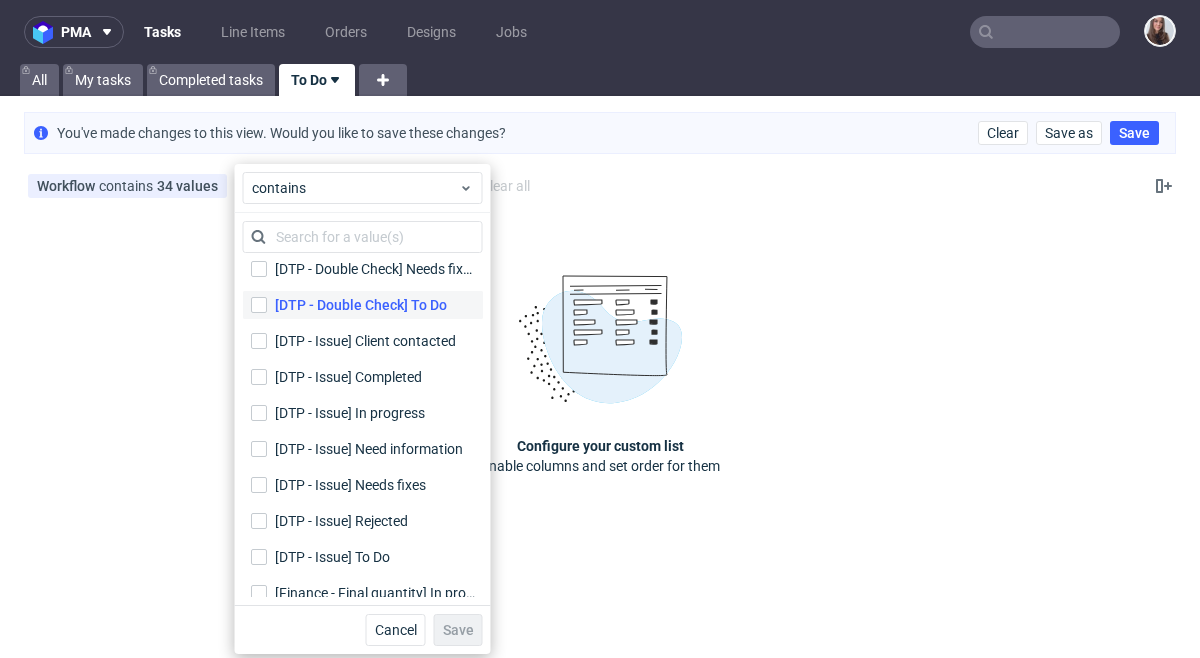 scroll, scrollTop: 0, scrollLeft: 0, axis: both 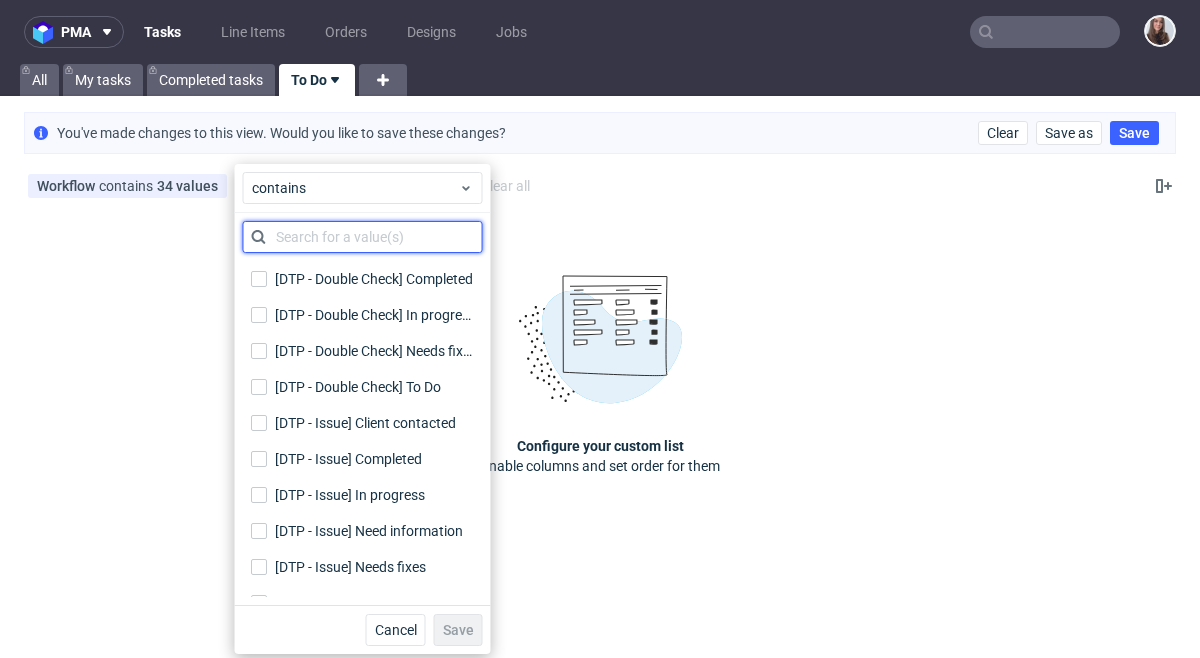 click at bounding box center (363, 237) 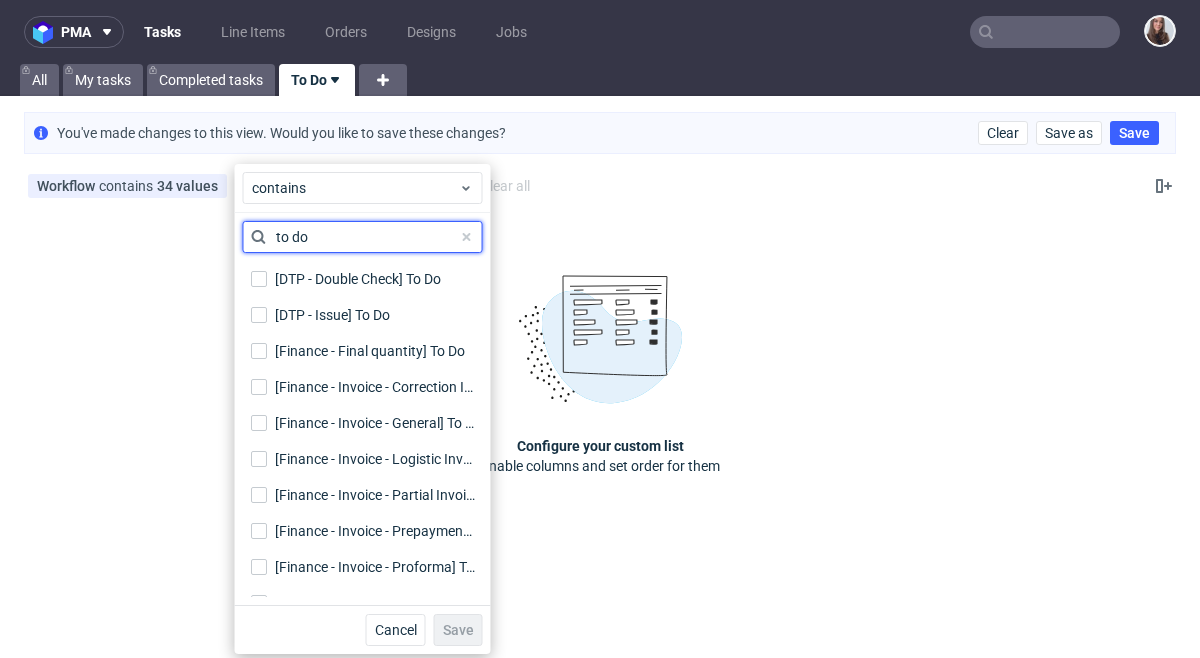 type on "to do" 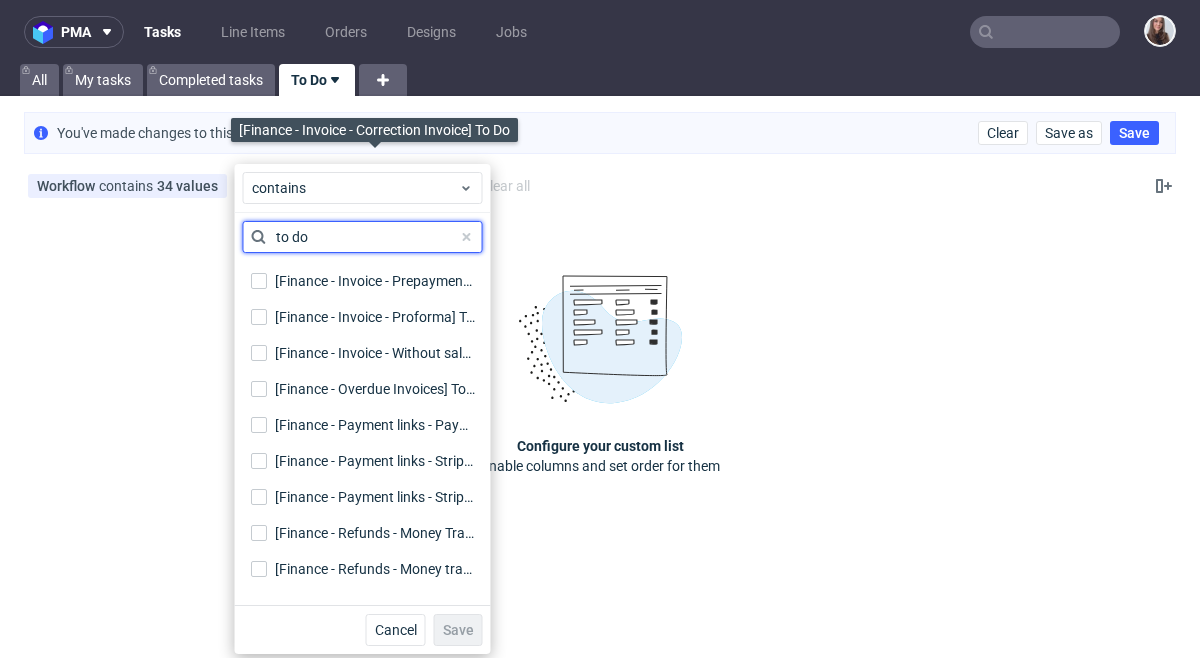 scroll, scrollTop: 0, scrollLeft: 0, axis: both 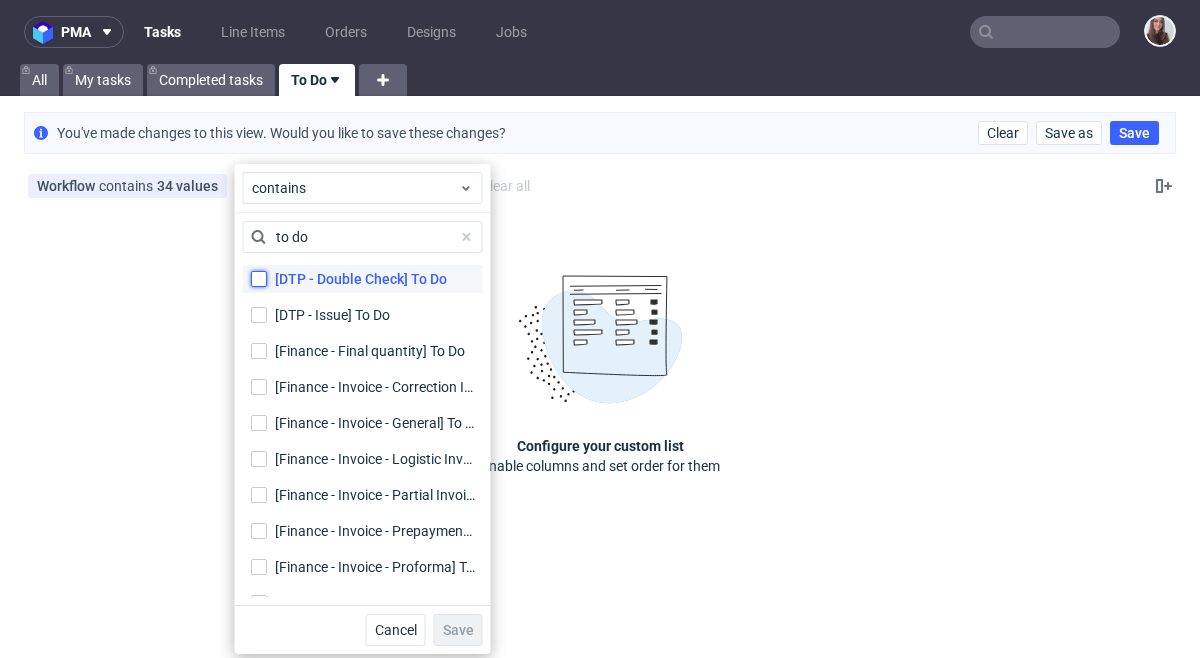 click on "[DTP - Double Check] To Do" at bounding box center (259, 279) 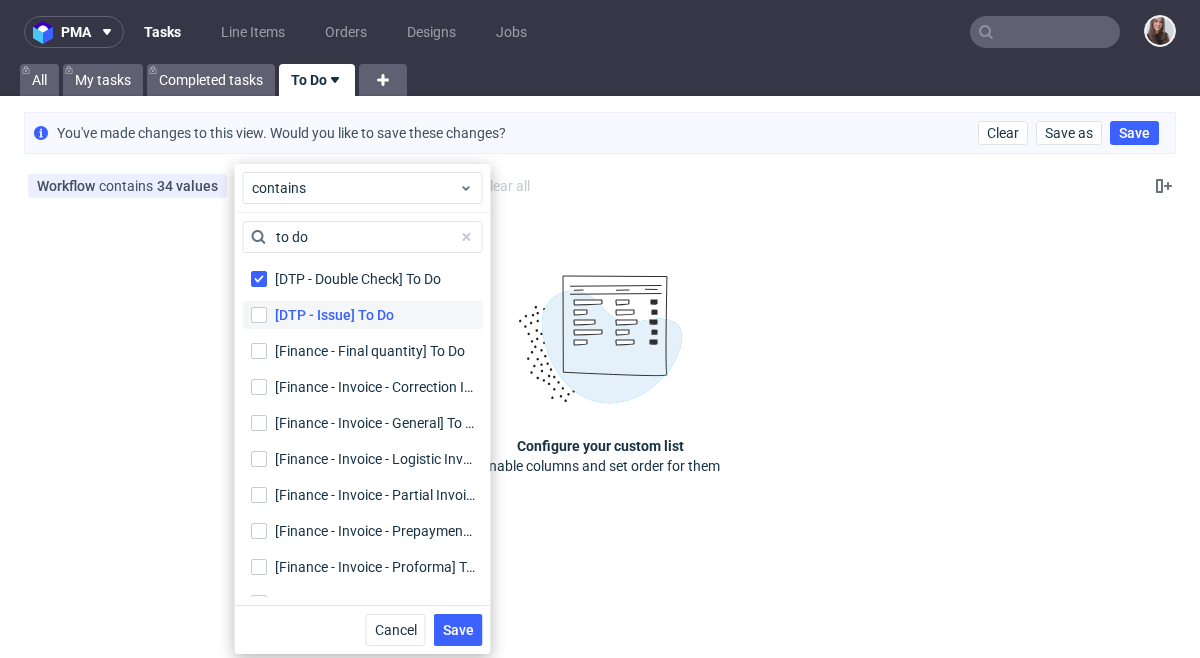 click on "[DTP - Issue] To Do" at bounding box center (363, 315) 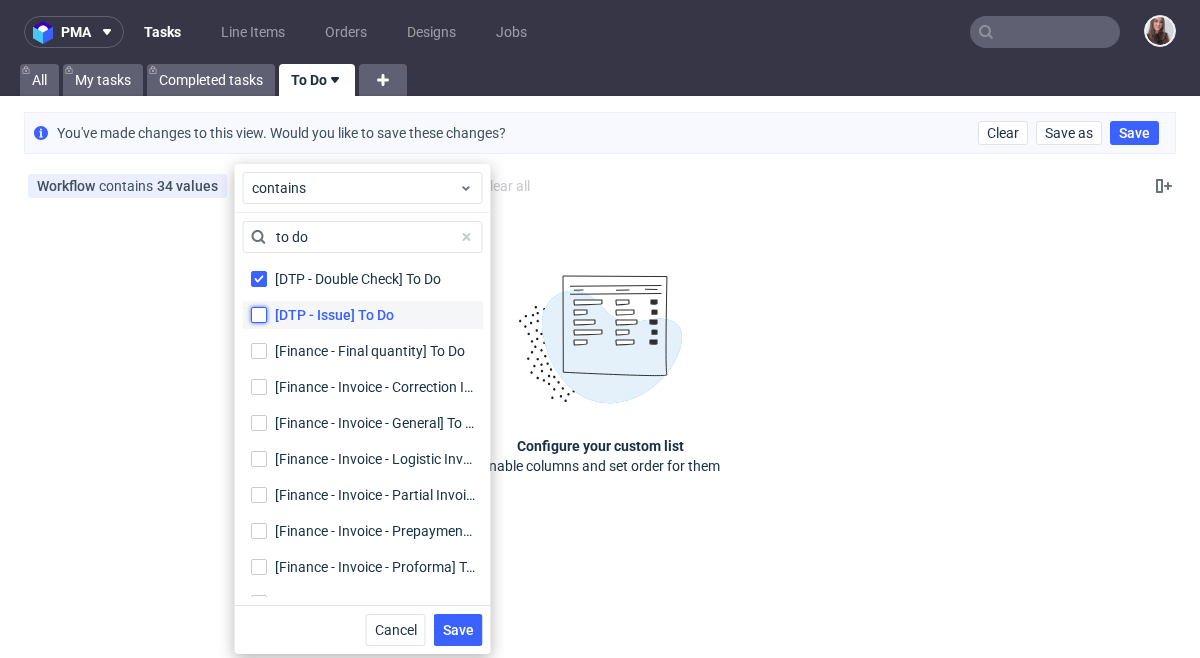 click on "[DTP - Issue] To Do" at bounding box center (259, 315) 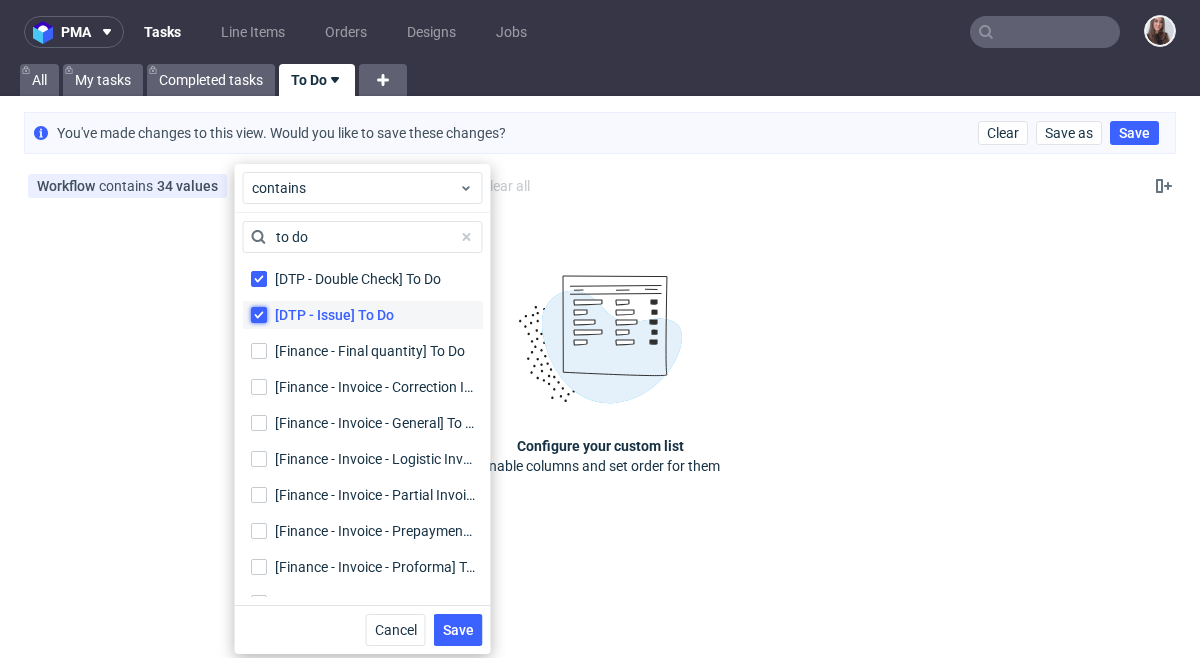 checkbox on "true" 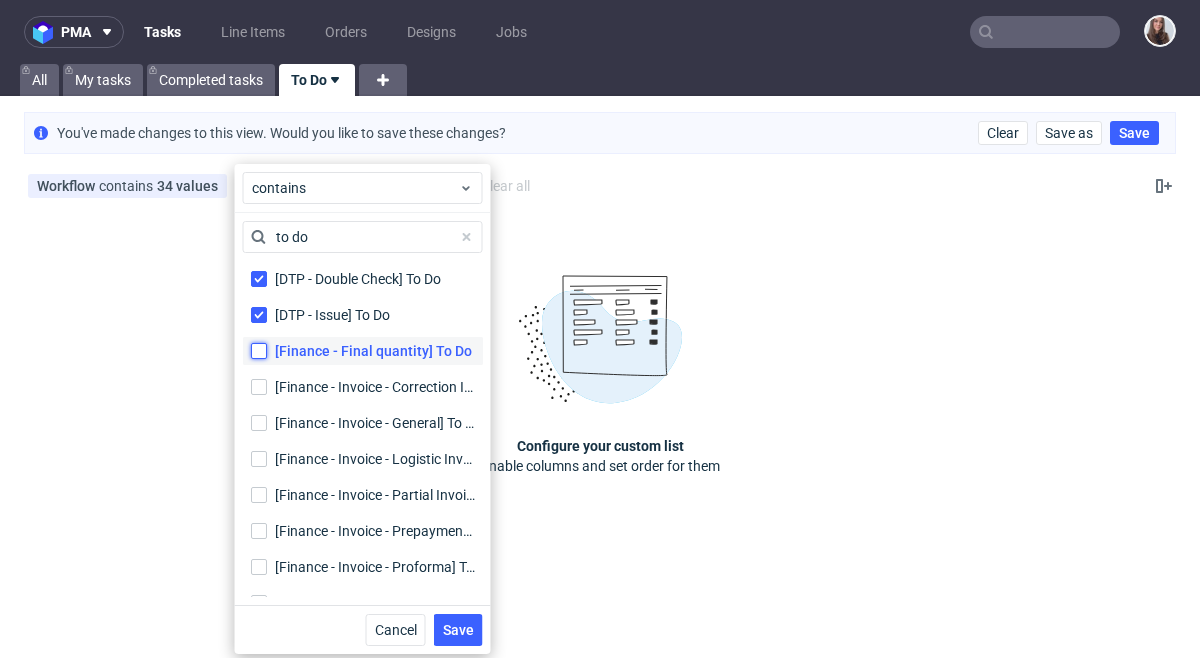 click on "[Finance - Final quantity] To Do" at bounding box center [259, 351] 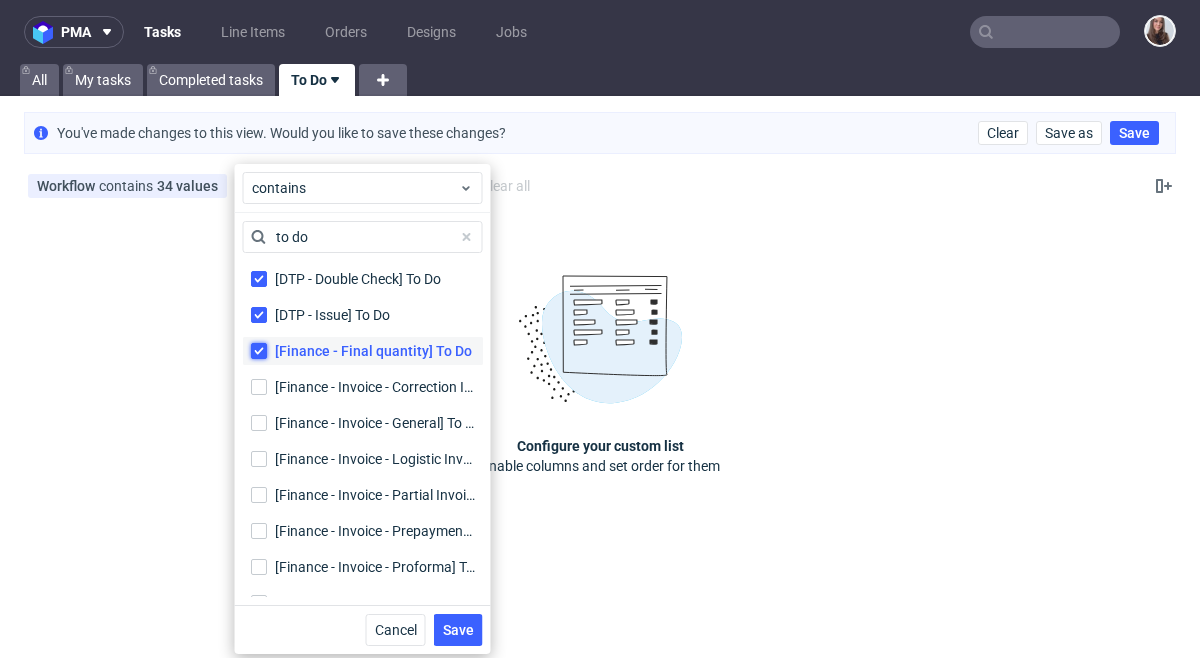 checkbox on "true" 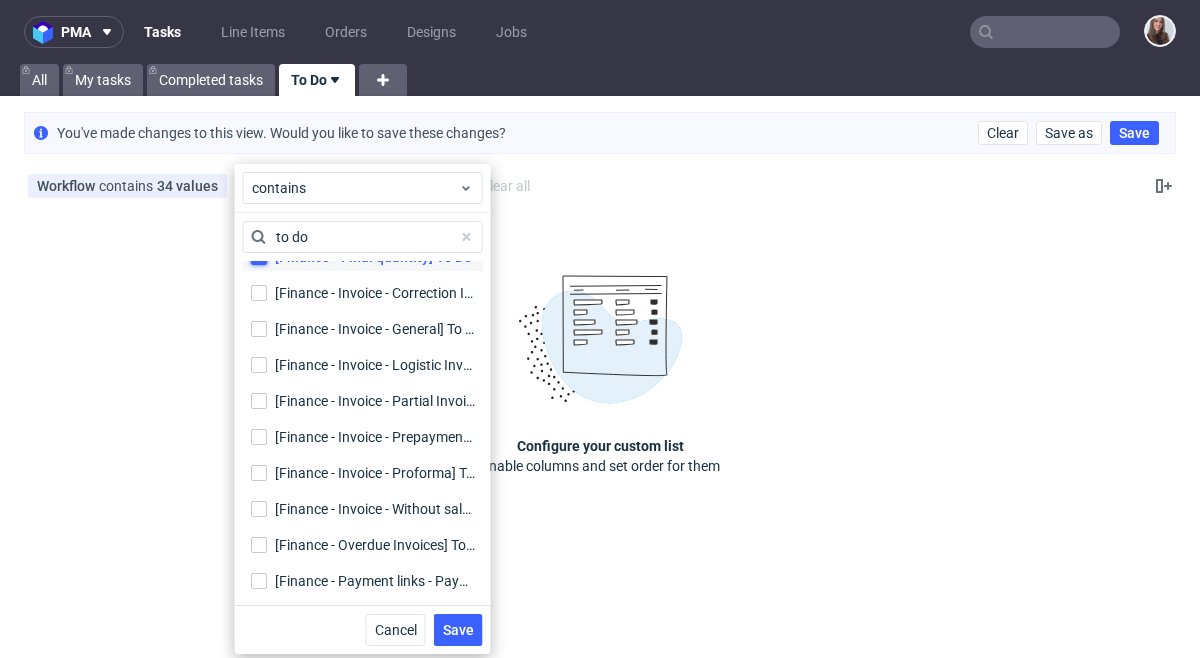 scroll, scrollTop: 105, scrollLeft: 0, axis: vertical 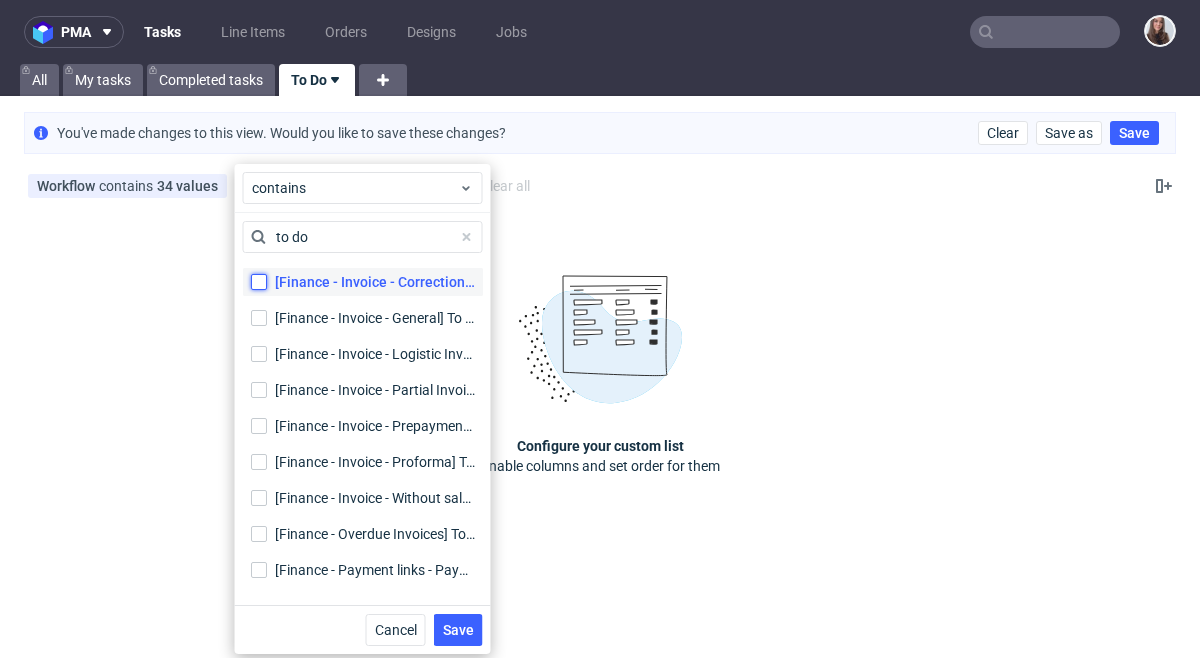 click on "[Finance - Invoice - Correction Invoice] To Do [Finance - Invoice - Correction Invoice] To Do" at bounding box center [259, 282] 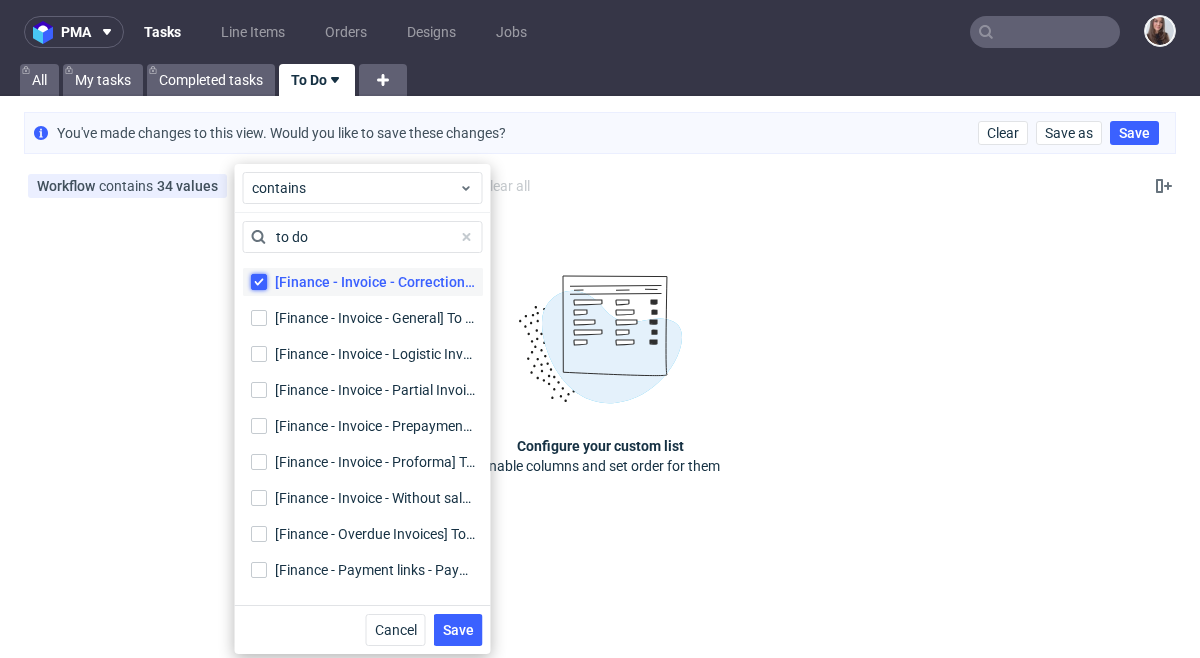 checkbox on "true" 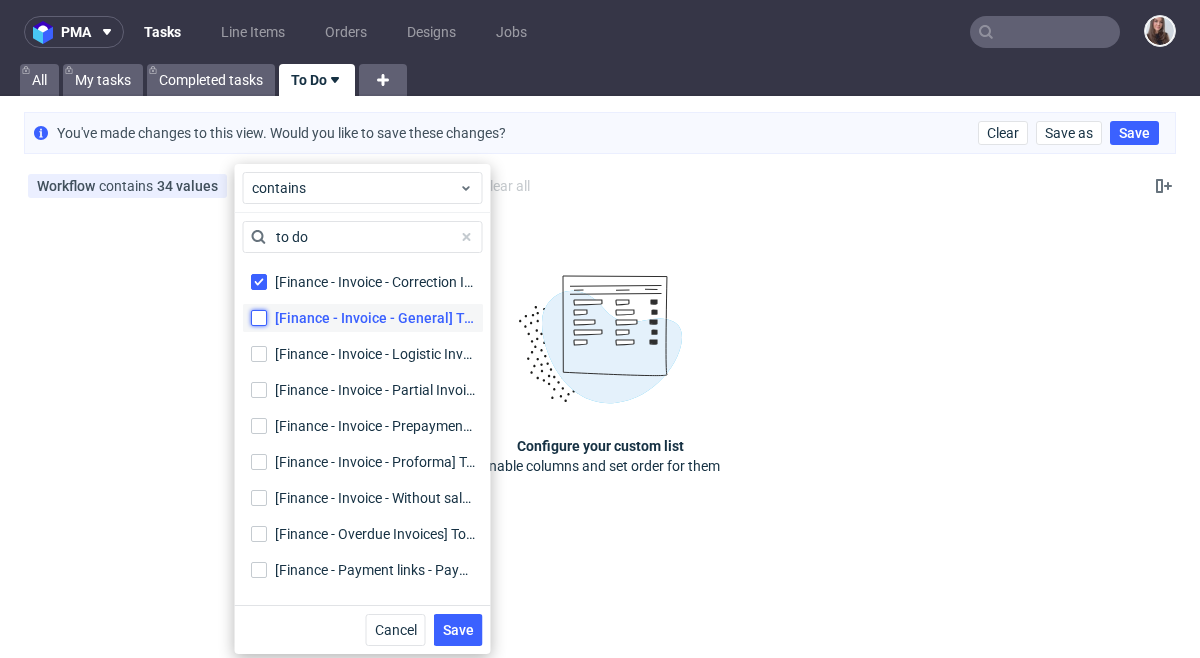 click on "[Finance - Invoice - General] To Do [Finance - Invoice - General] To Do" at bounding box center [259, 318] 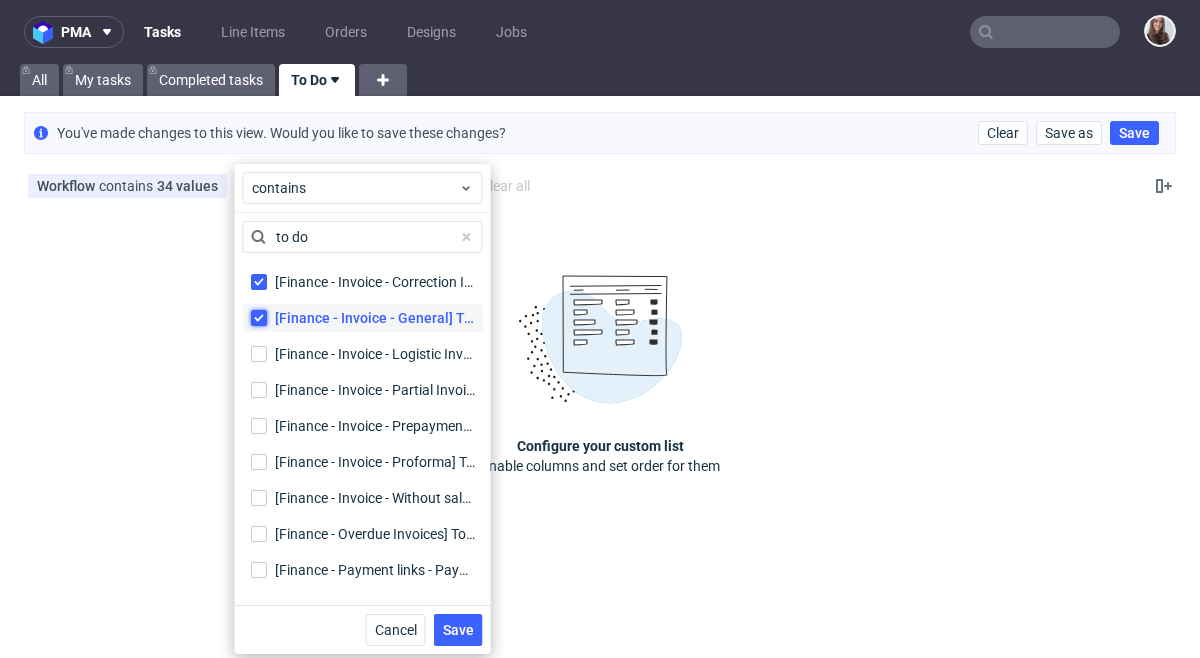 checkbox on "true" 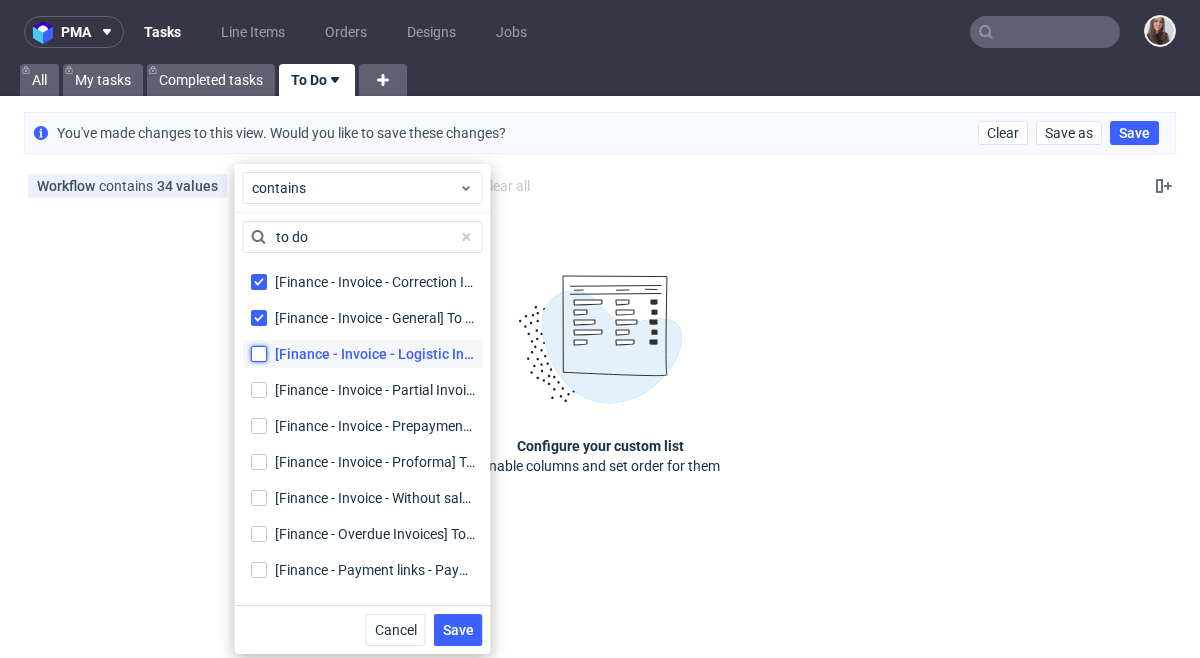 click on "[Finance - Invoice - Logistic Invoice] To Do [Finance - Invoice - Logistic Invoice] To Do" at bounding box center [259, 354] 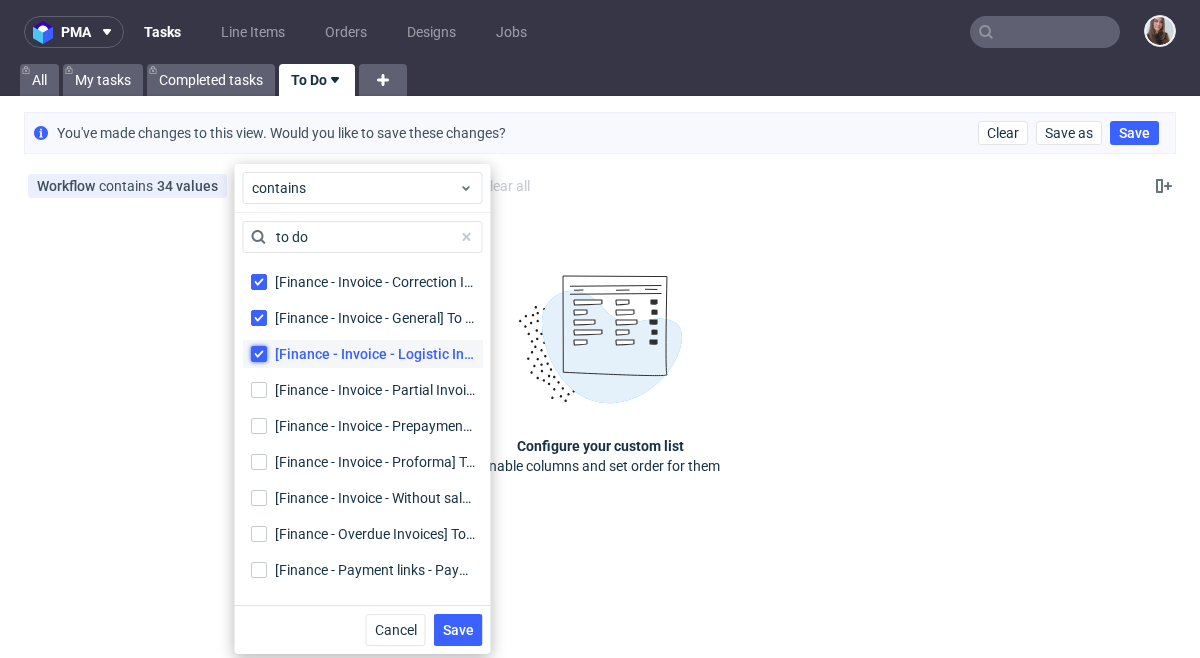 checkbox on "true" 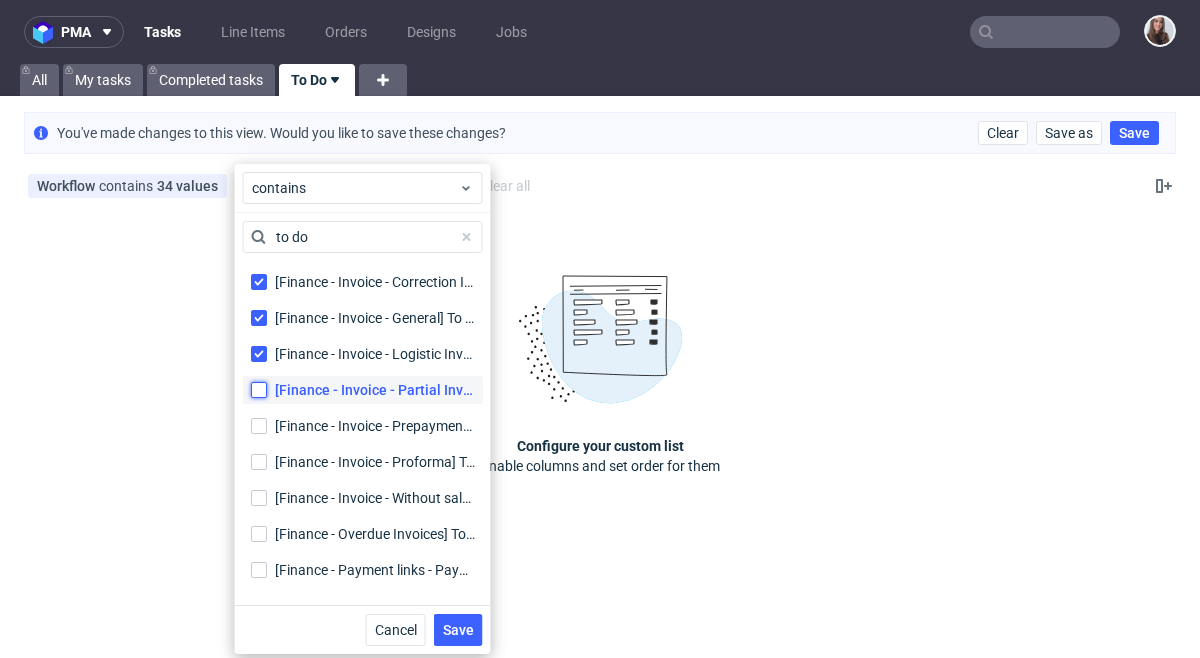 click on "[Finance - Invoice - Partial Invoice] To Do [Finance - Invoice - Partial Invoice] To Do" at bounding box center (259, 390) 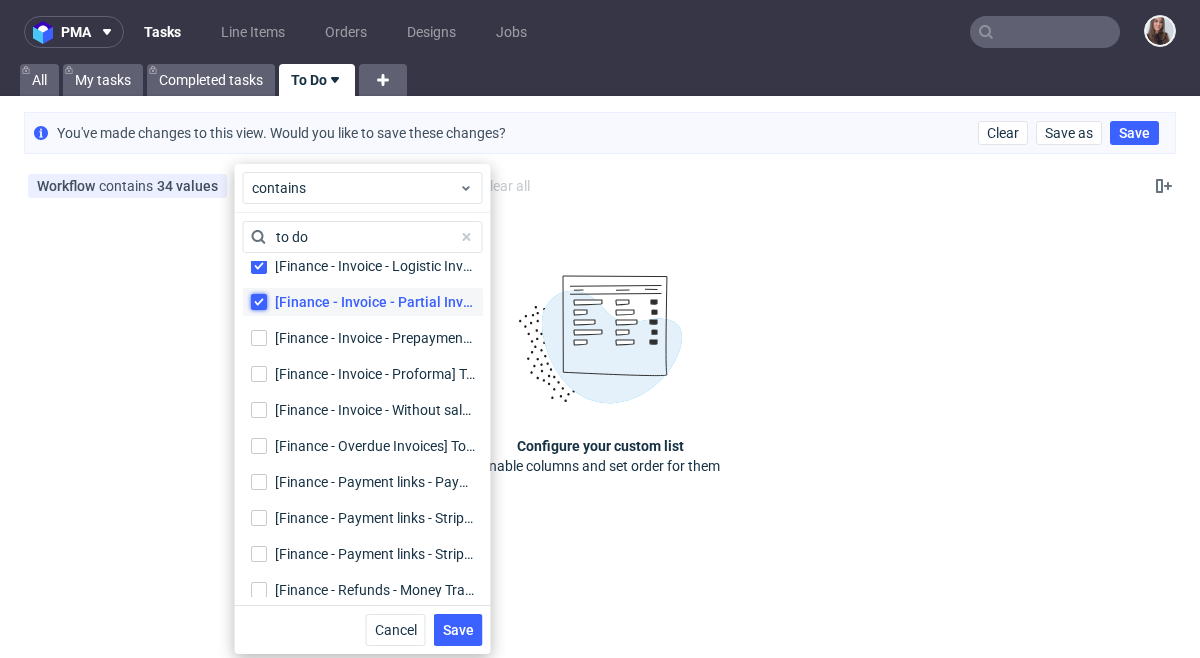 scroll, scrollTop: 195, scrollLeft: 0, axis: vertical 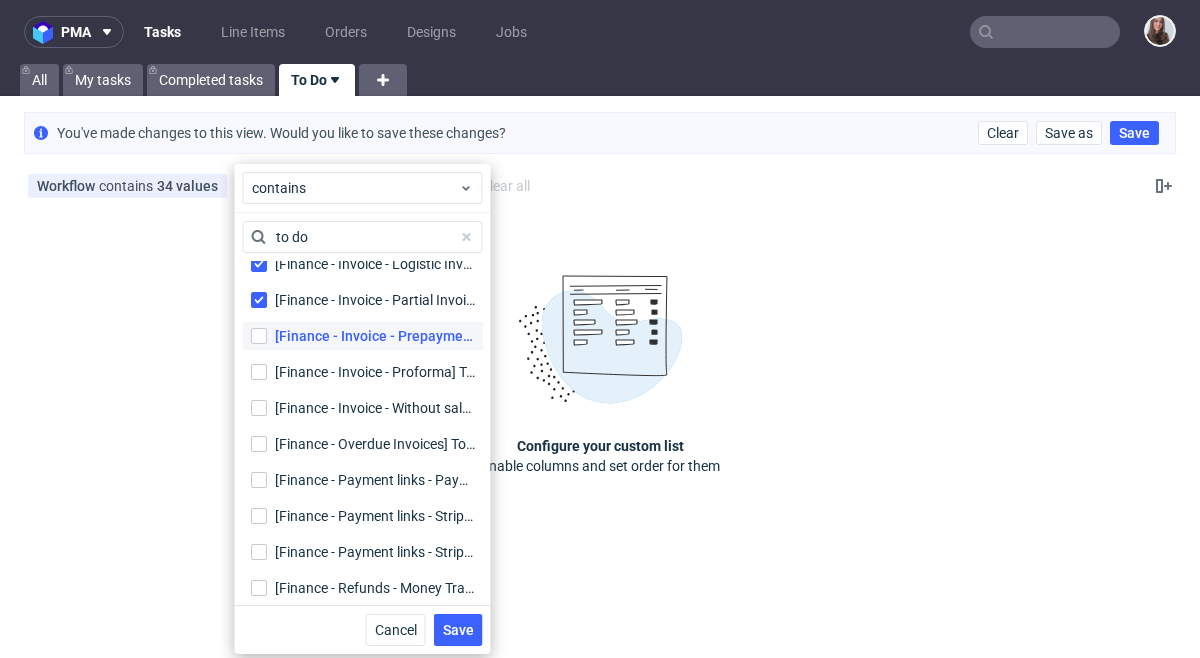 click on "[Finance - Invoice - Prepayment Invoice] To Do [Finance - Invoice - Prepayment Invoice] To Do" at bounding box center (363, 336) 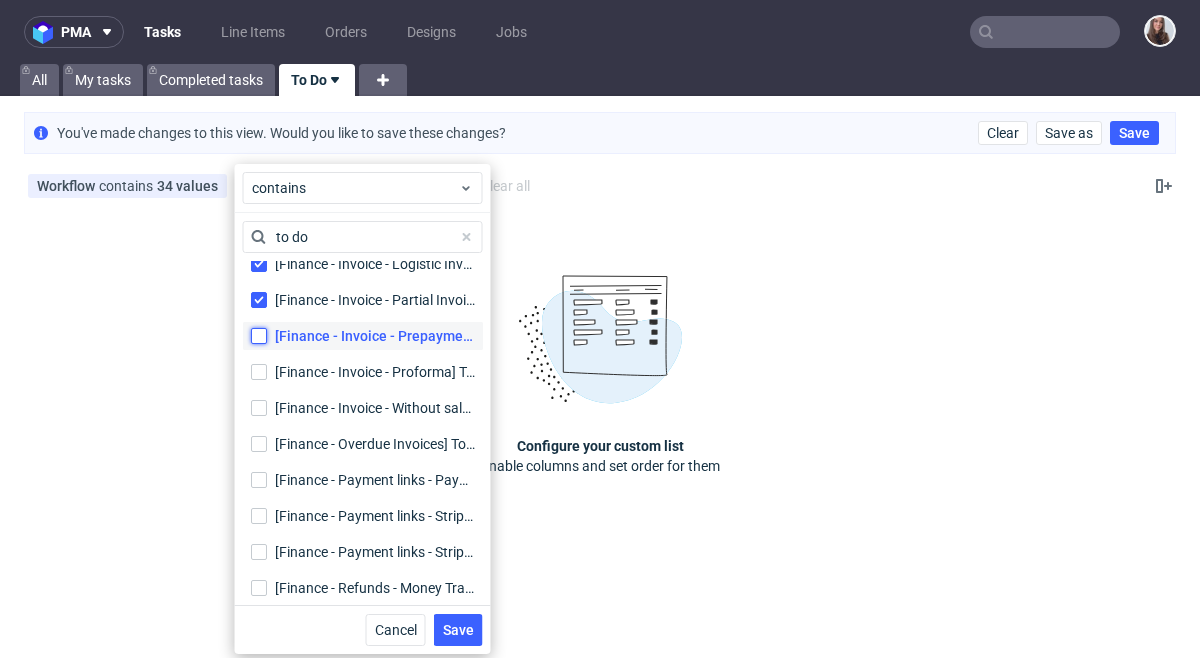 click on "[Finance - Invoice - Prepayment Invoice] To Do [Finance - Invoice - Prepayment Invoice] To Do" at bounding box center [259, 336] 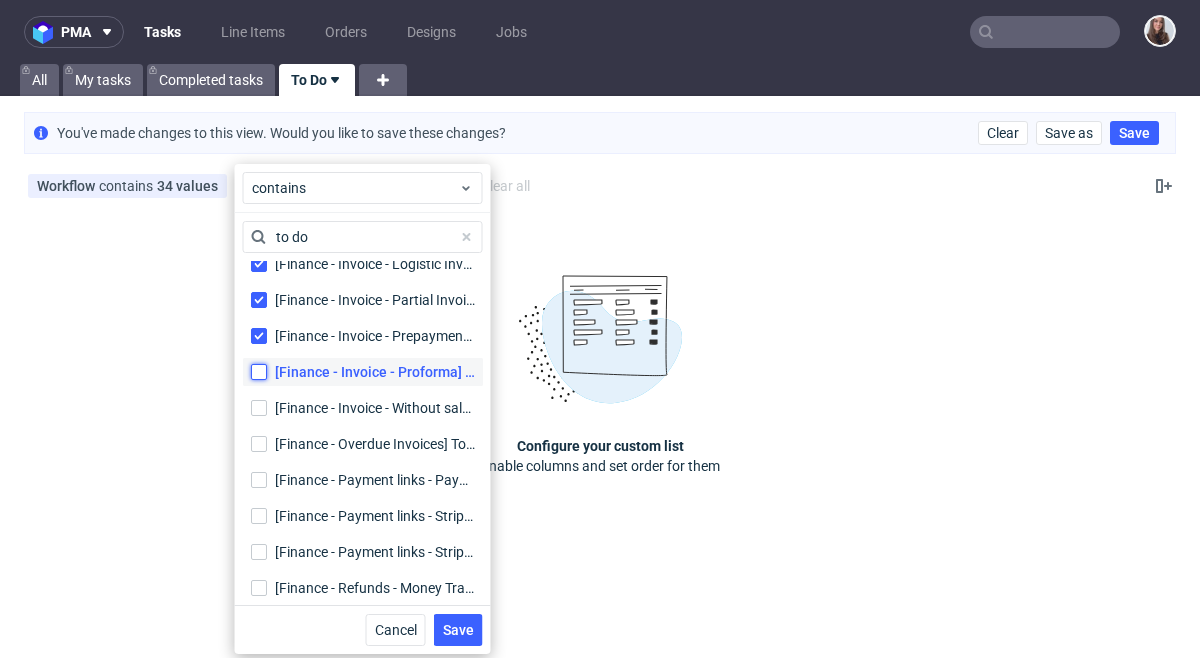 click on "[Finance - Invoice - Proforma] To Do [Finance - Invoice - Proforma] To Do" at bounding box center [259, 372] 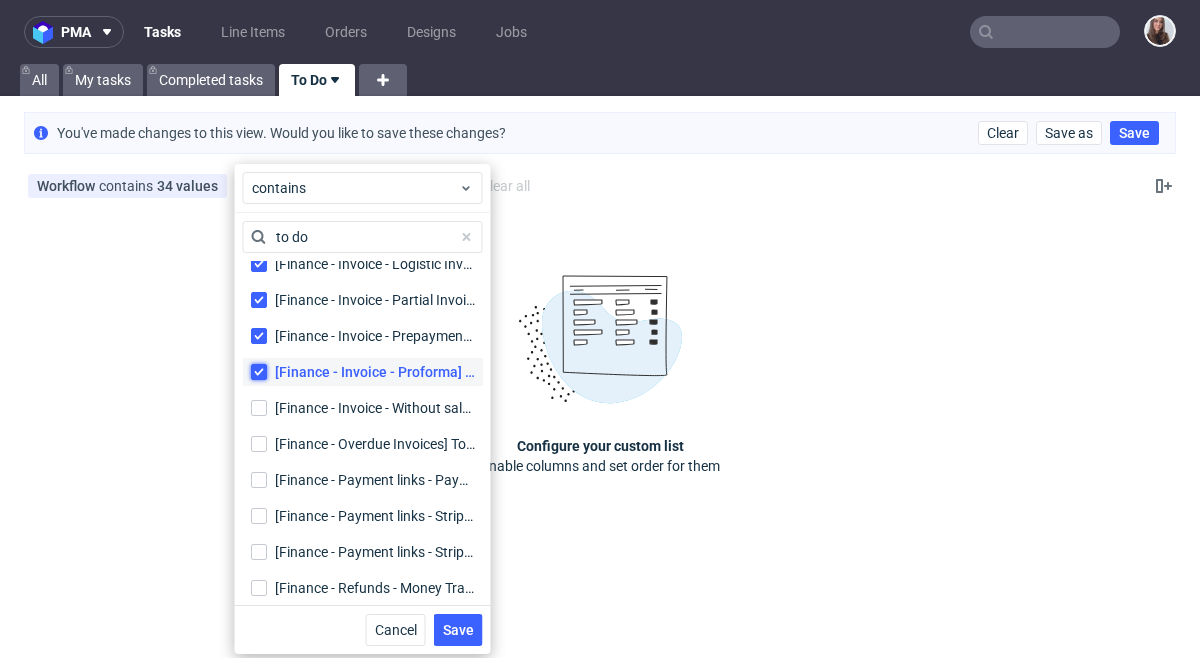 checkbox on "true" 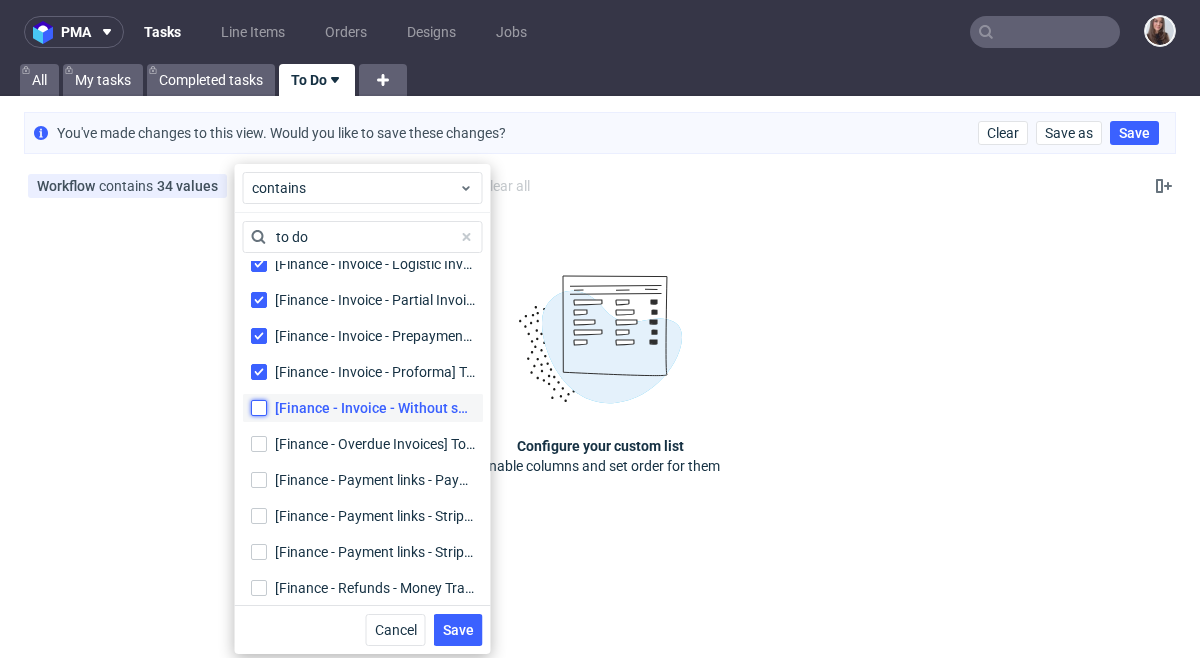 click on "[Finance - Invoice - Without sale date] To Do [Finance - Invoice - Without sale date] To Do" at bounding box center (259, 408) 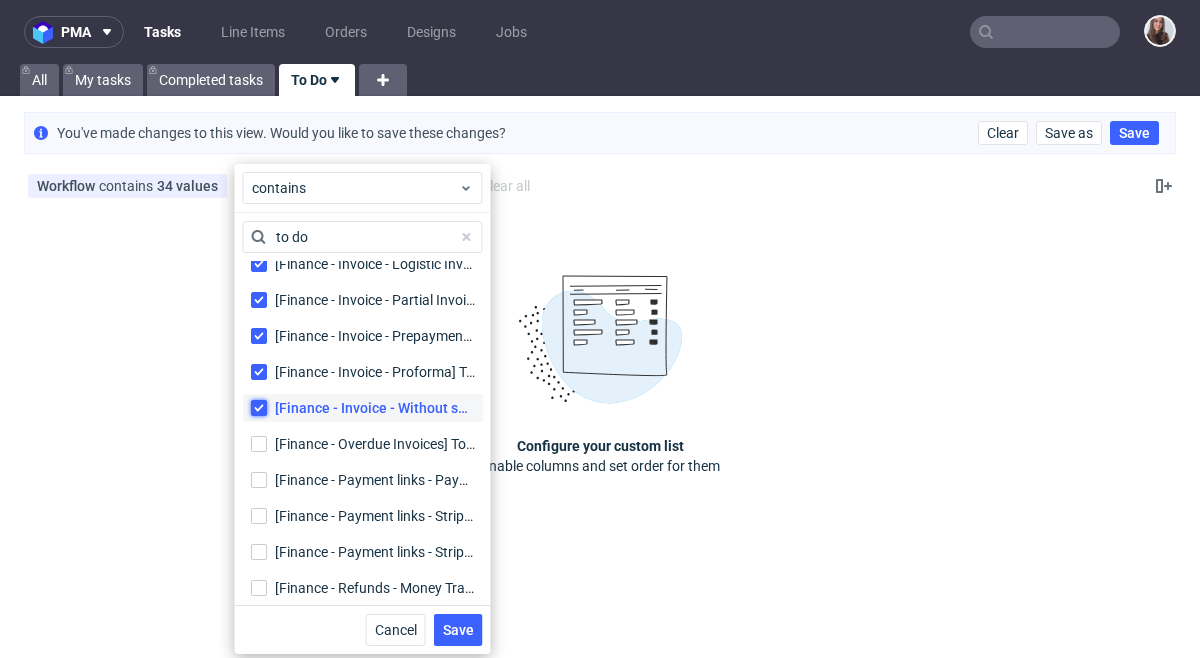checkbox on "true" 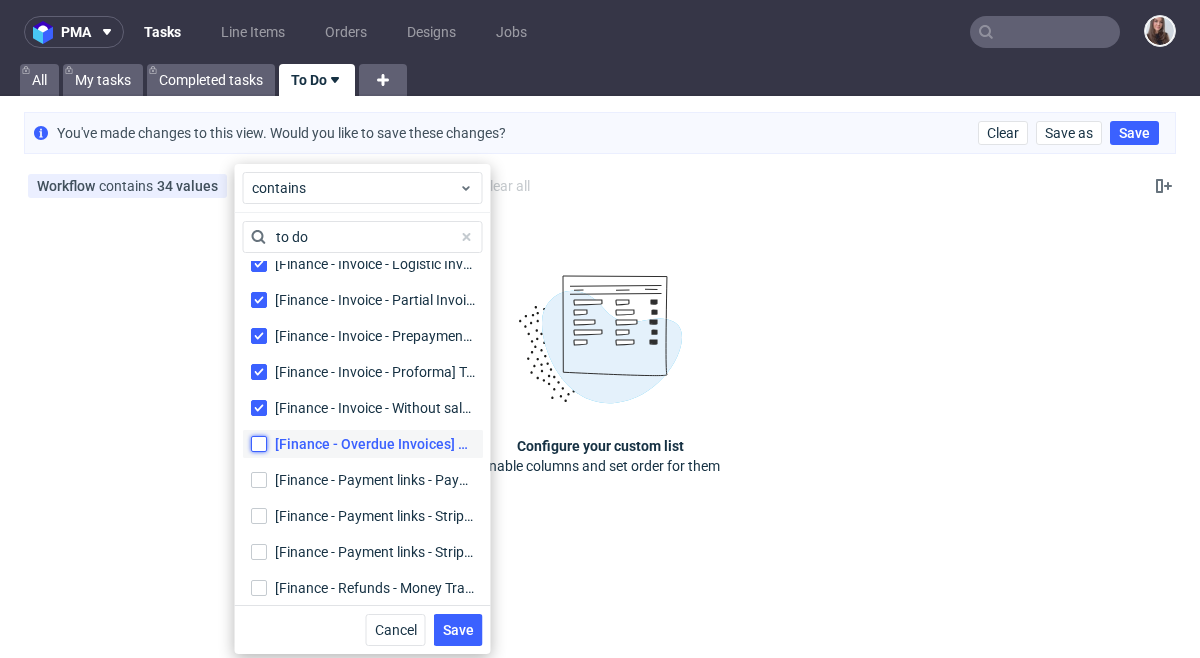 click on "[Finance - Overdue Invoices] To Do [Finance - Overdue Invoices] To Do" at bounding box center (259, 444) 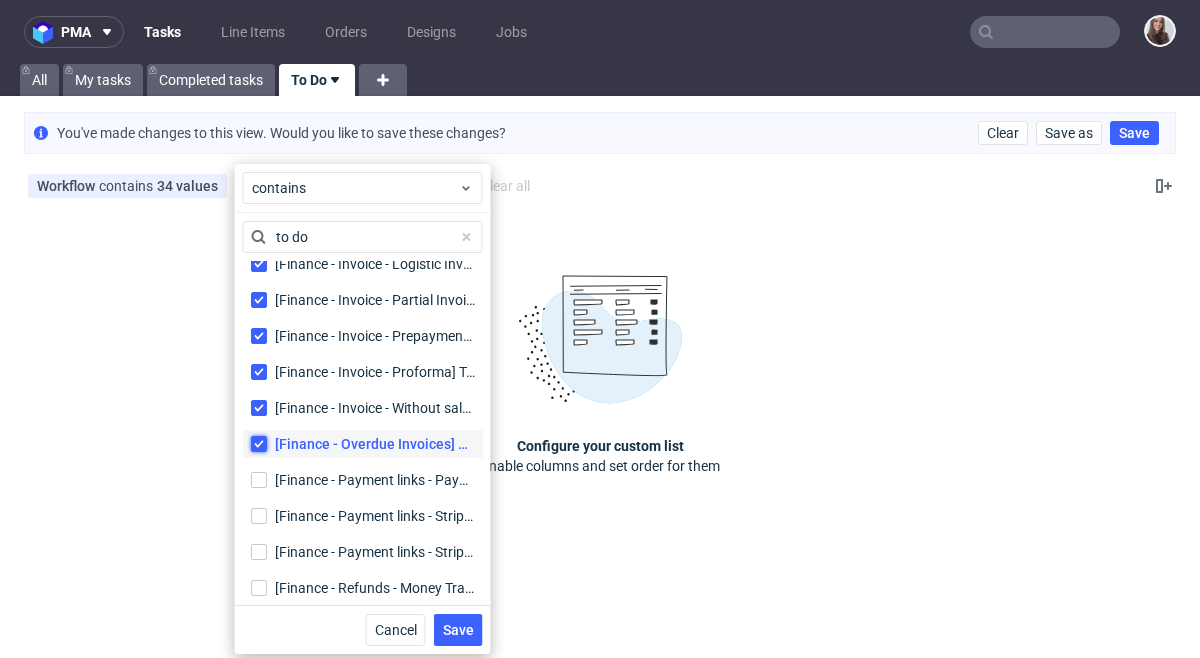 checkbox on "true" 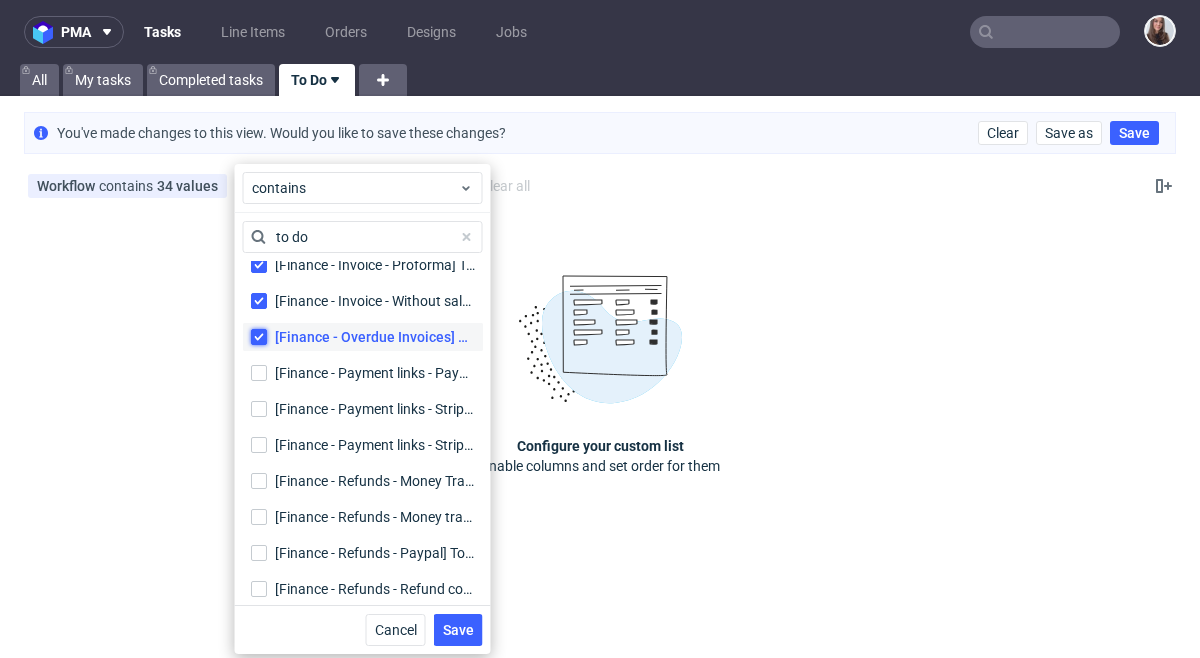 scroll, scrollTop: 319, scrollLeft: 0, axis: vertical 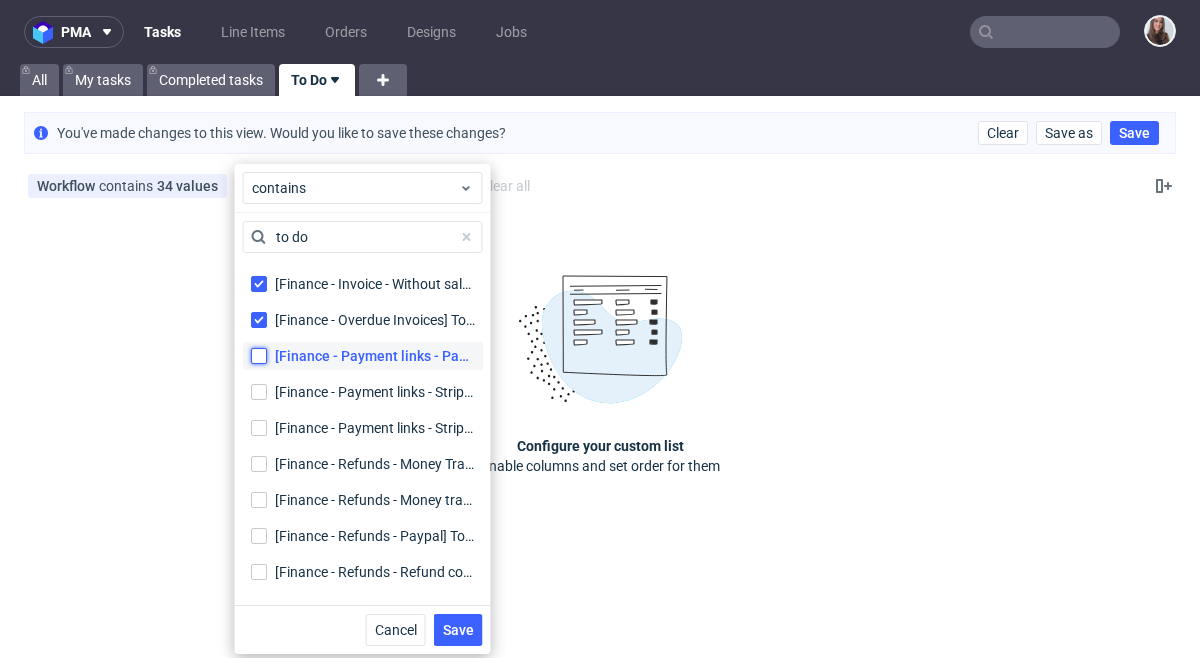 click on "[Finance - Payment links - Paypal] To Do [Finance - Payment links - Paypal] To Do" at bounding box center [259, 356] 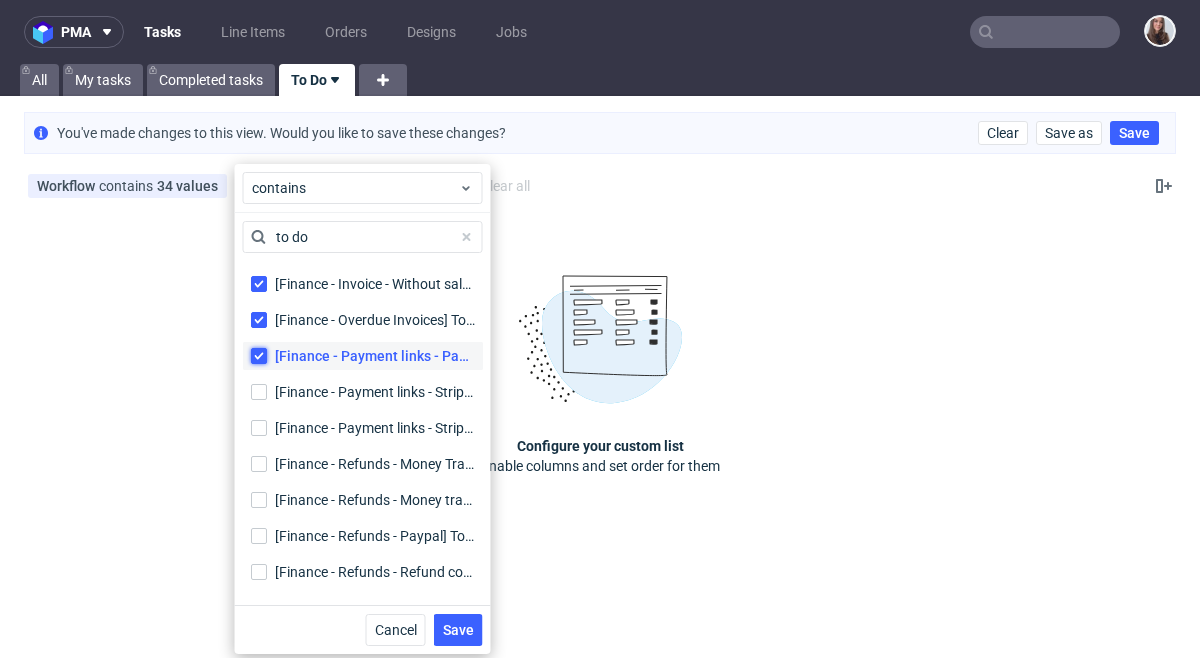 checkbox on "true" 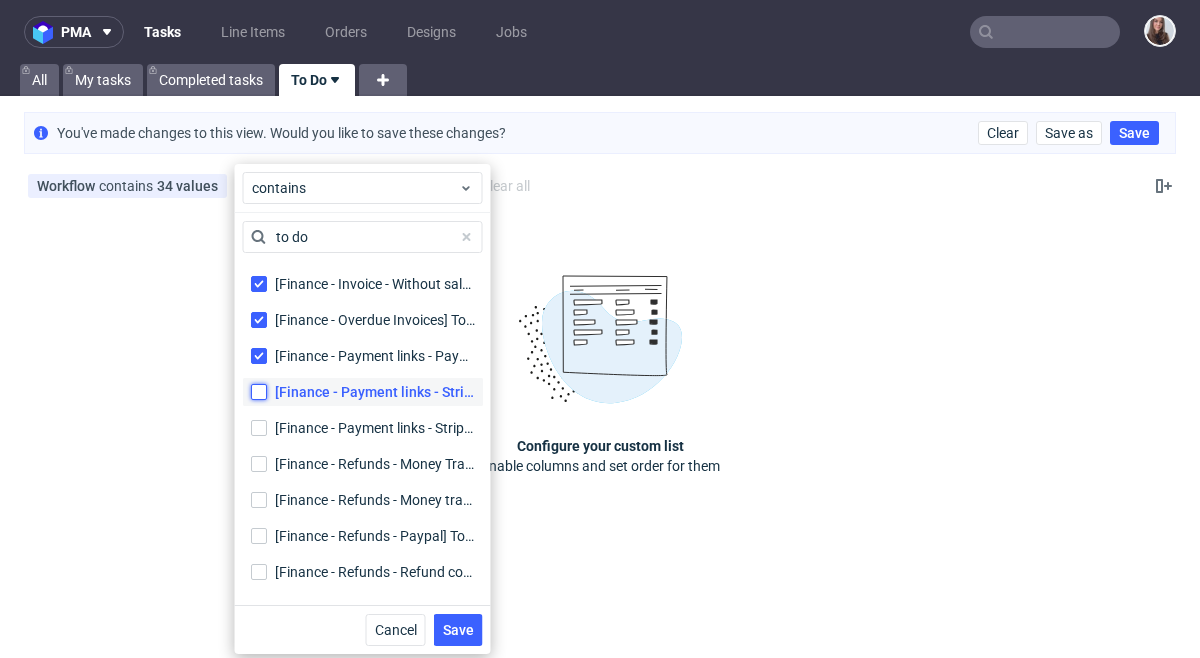 click on "[Finance - Payment links - Stripe GB] To Do [Finance - Payment links - Stripe GB] To Do" at bounding box center (259, 392) 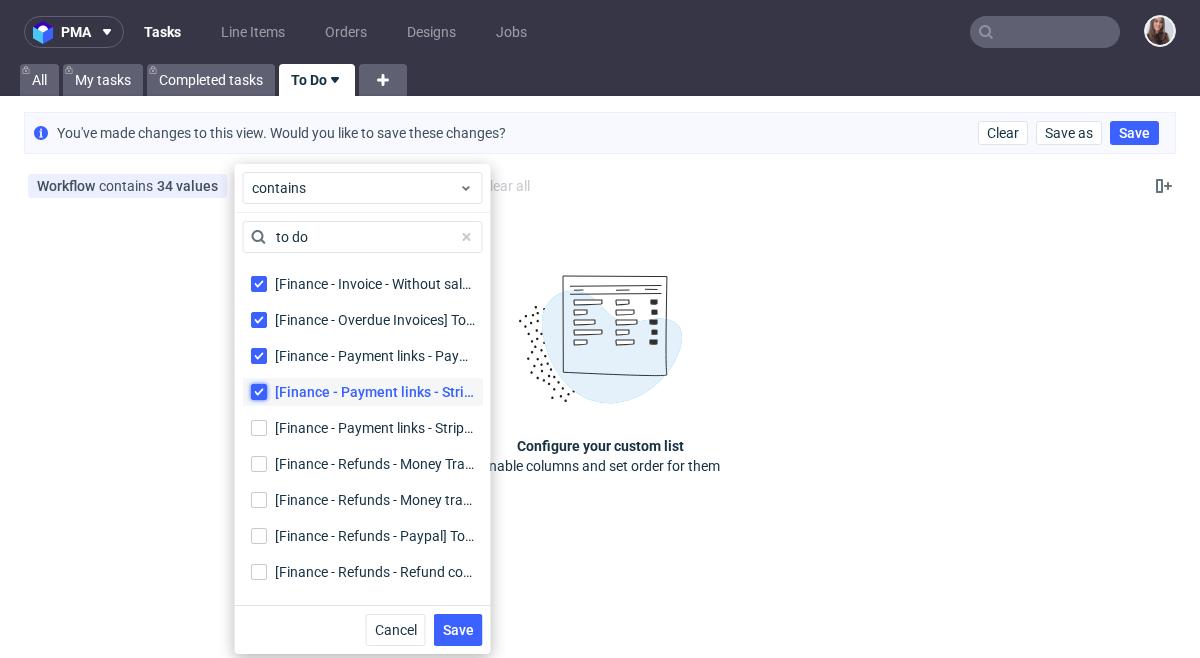 checkbox on "true" 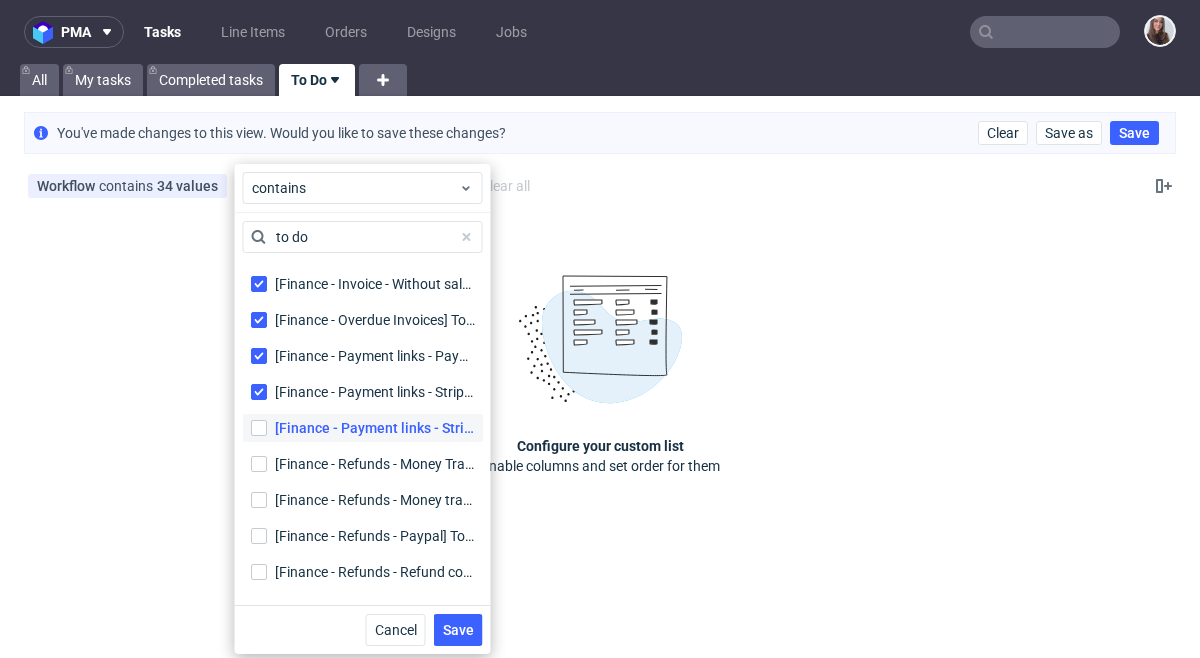 click on "[Finance - Payment links - Stripe] To Do [Finance - Payment links - Stripe] To Do" at bounding box center [363, 428] 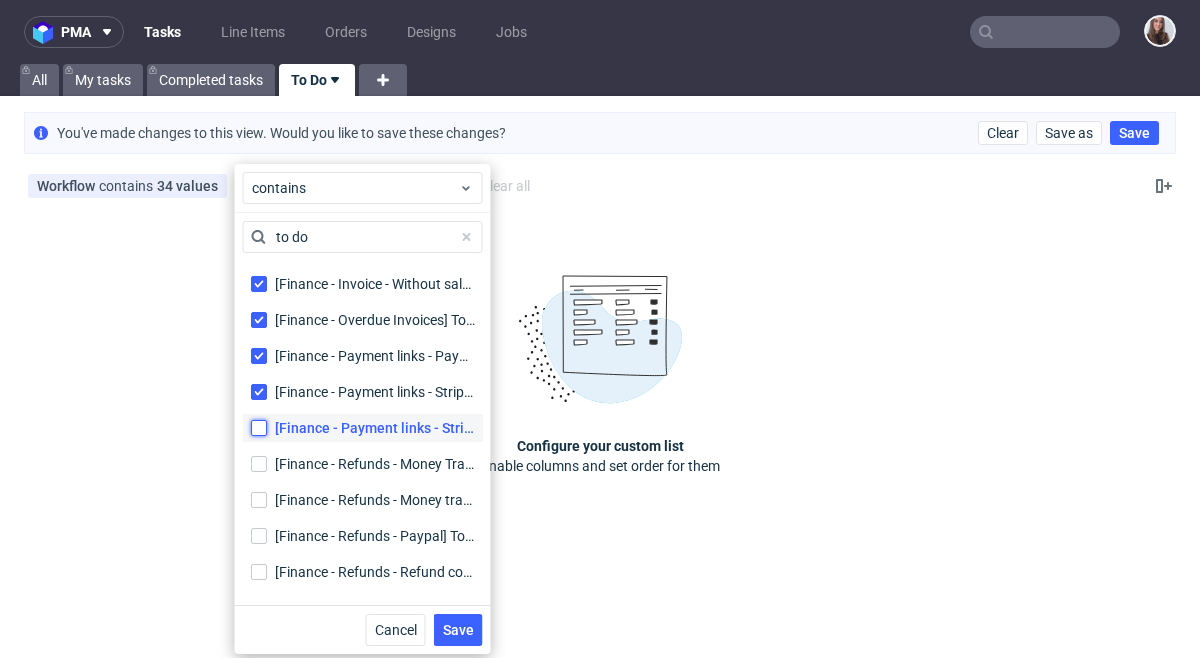click on "[Finance - Payment links - Stripe] To Do [Finance - Payment links - Stripe] To Do" at bounding box center [259, 428] 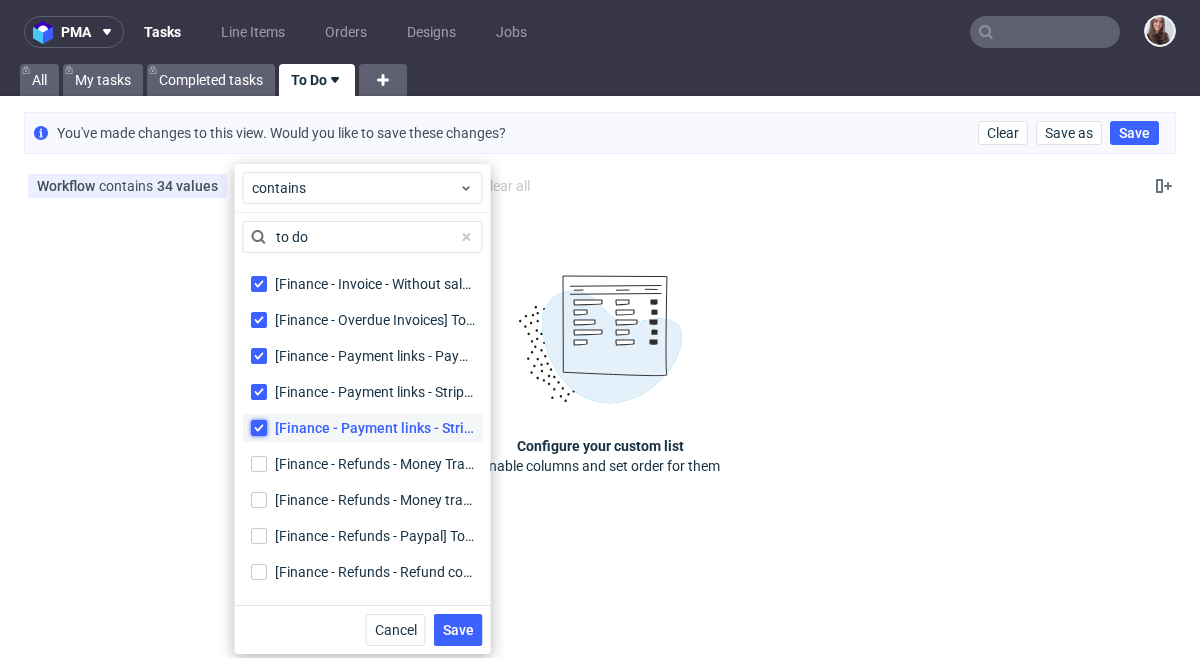 checkbox on "true" 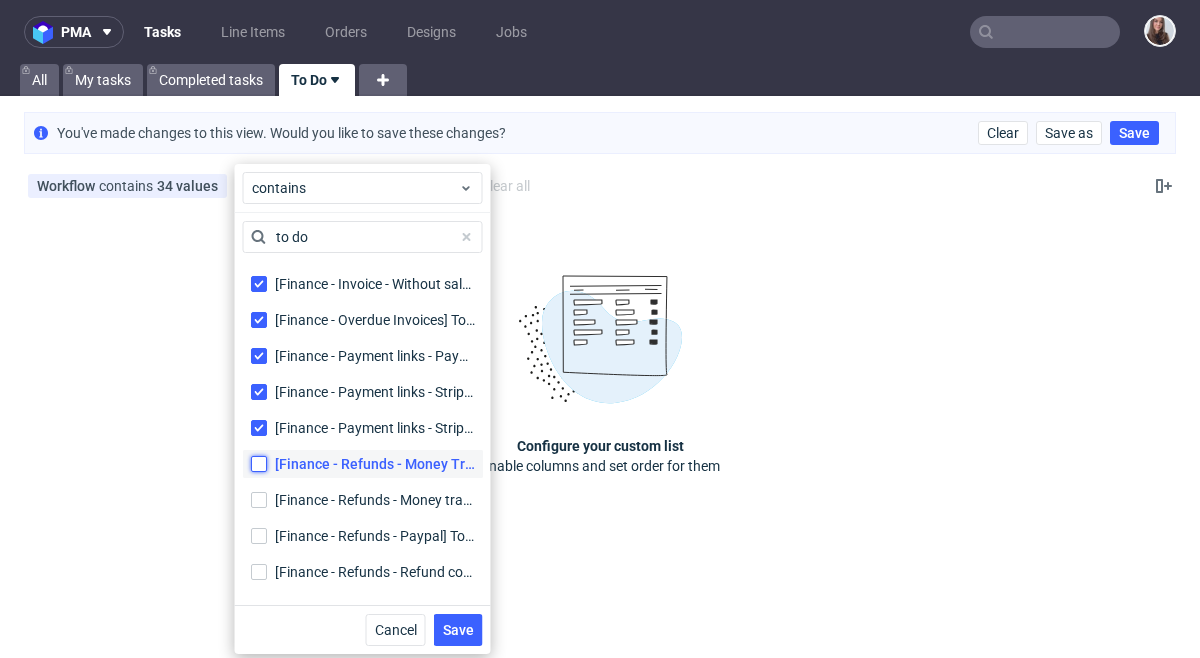 click on "[Finance - Refunds - Money Transfer (CITI)] To Do [Finance - Refunds - Money Transfer (CITI)] To Do" at bounding box center (259, 464) 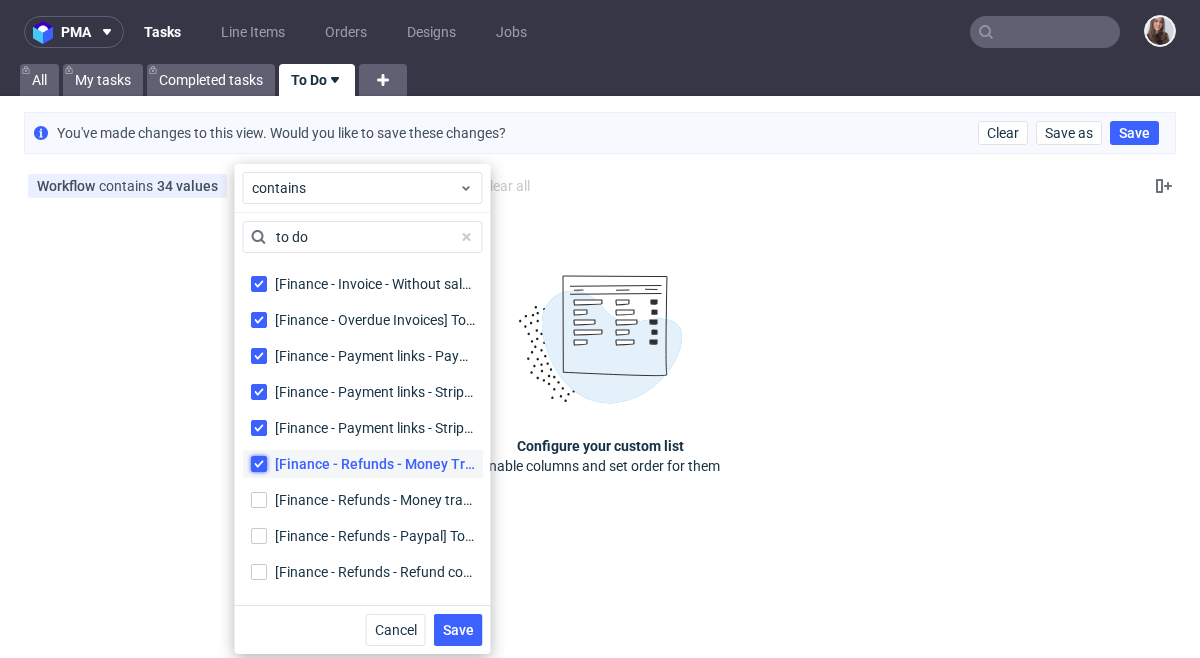 checkbox on "true" 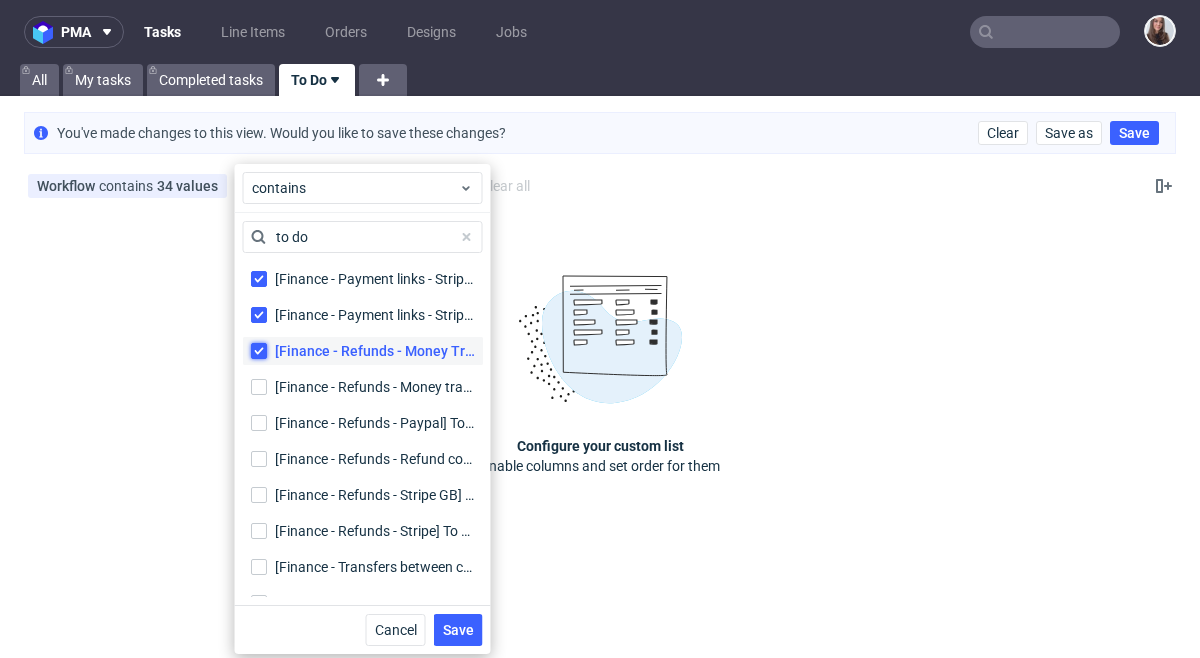 scroll, scrollTop: 433, scrollLeft: 0, axis: vertical 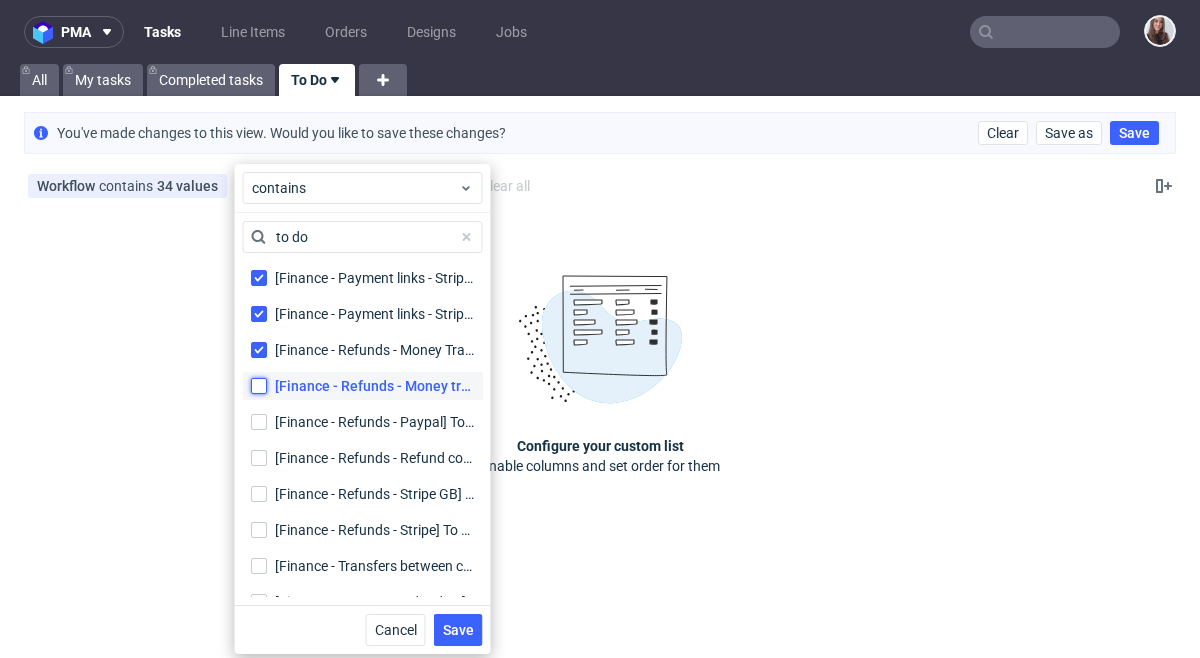 click on "[Finance - Refunds - Money transfer] To Do [Finance - Refunds - Money transfer] To Do" at bounding box center (259, 386) 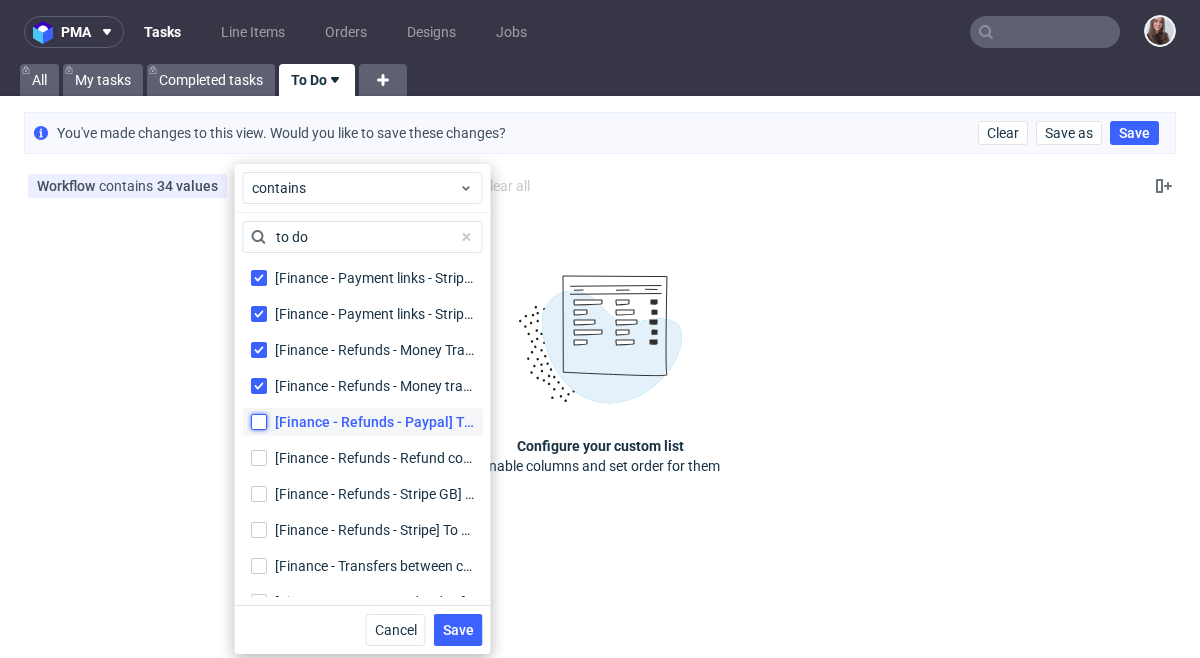 click on "[Finance - Refunds - Paypal] To Do [Finance - Refunds - Paypal] To Do" at bounding box center (259, 422) 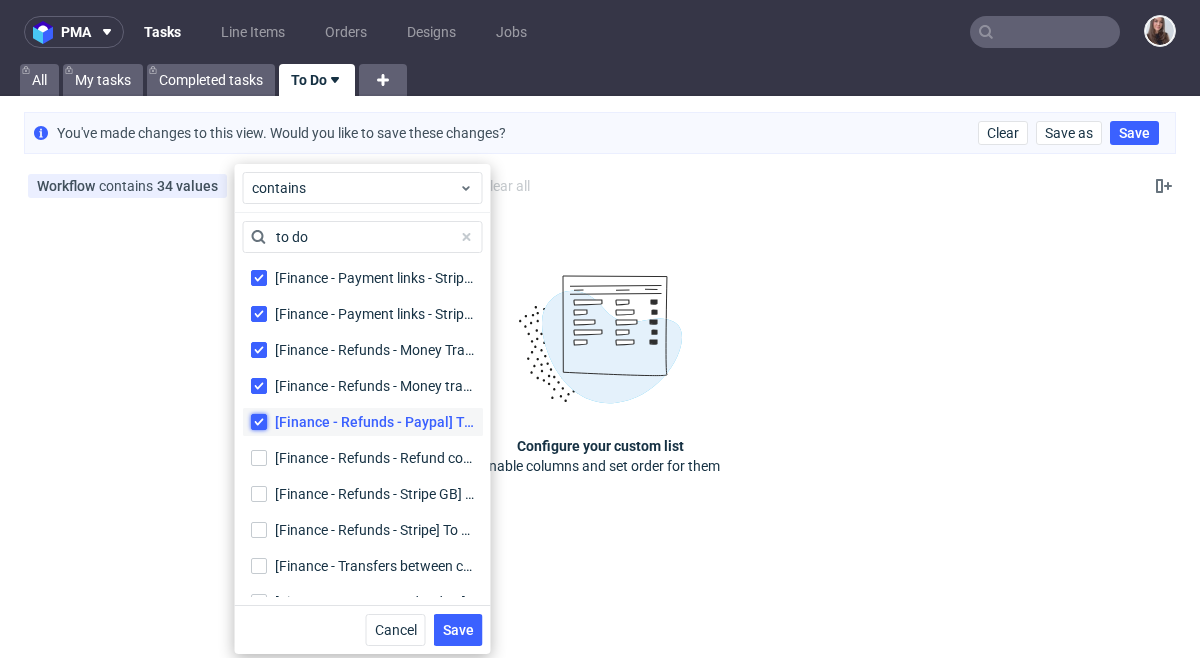 checkbox on "true" 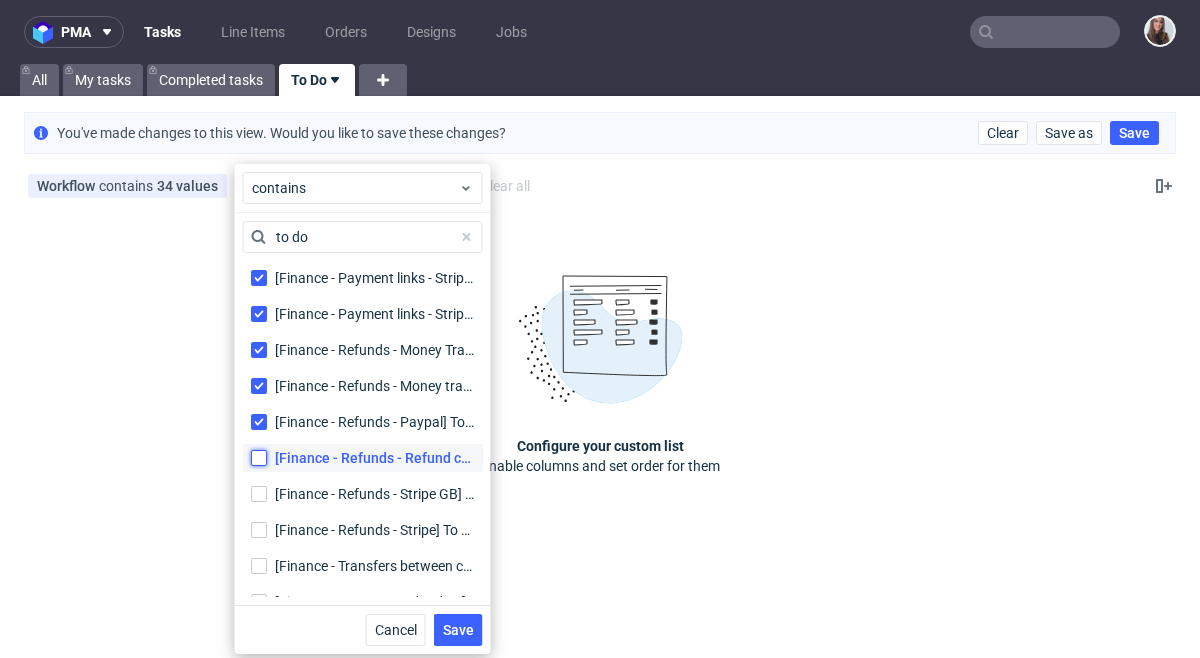 click on "[Finance - Refunds - Refund confirmation] To Do [Finance - Refunds - Refund confirmation] To Do" at bounding box center (259, 458) 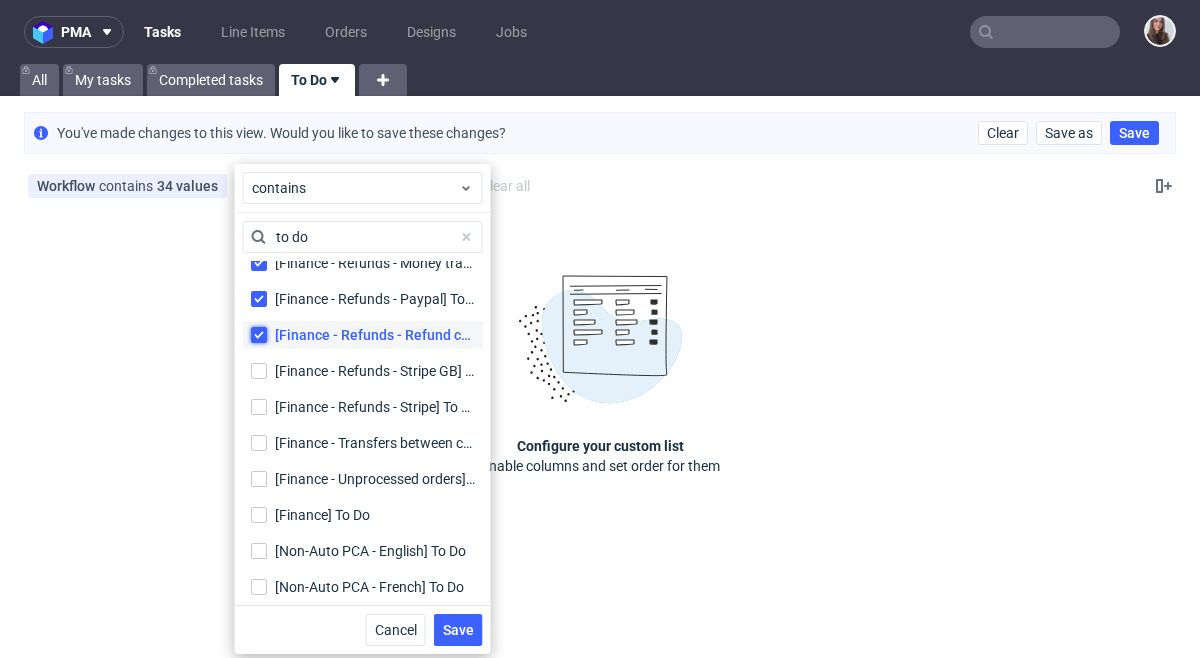 scroll, scrollTop: 576, scrollLeft: 0, axis: vertical 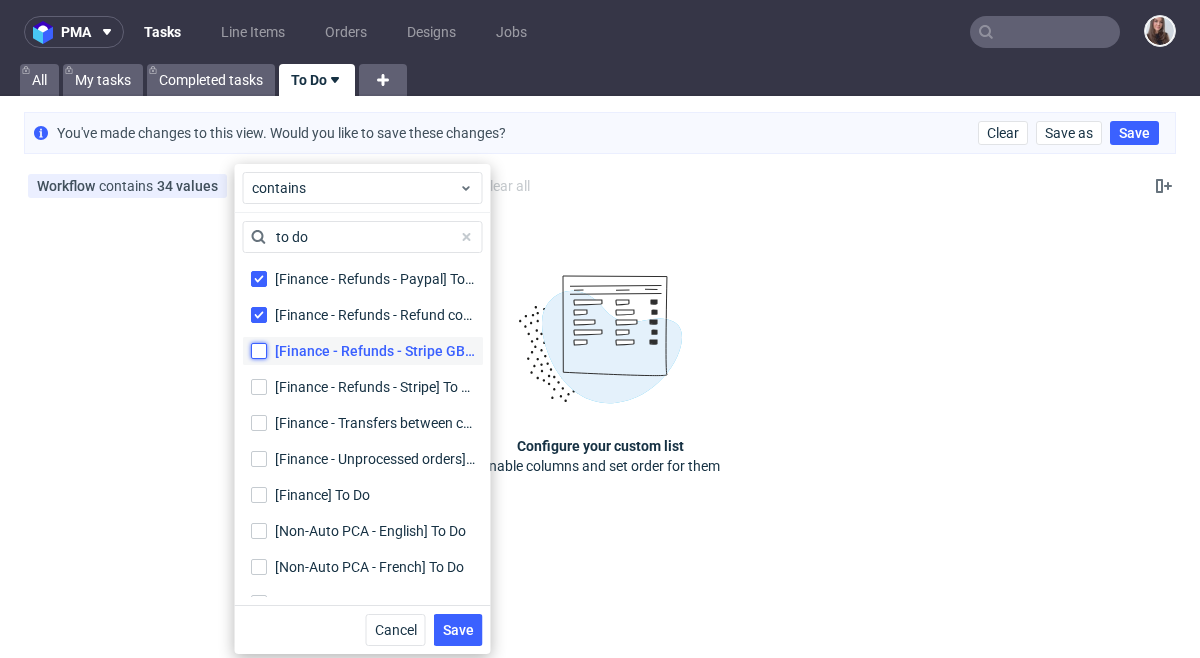 click on "[Finance - Refunds - Stripe GB] To Do [Finance - Refunds - Stripe GB] To Do" at bounding box center [259, 351] 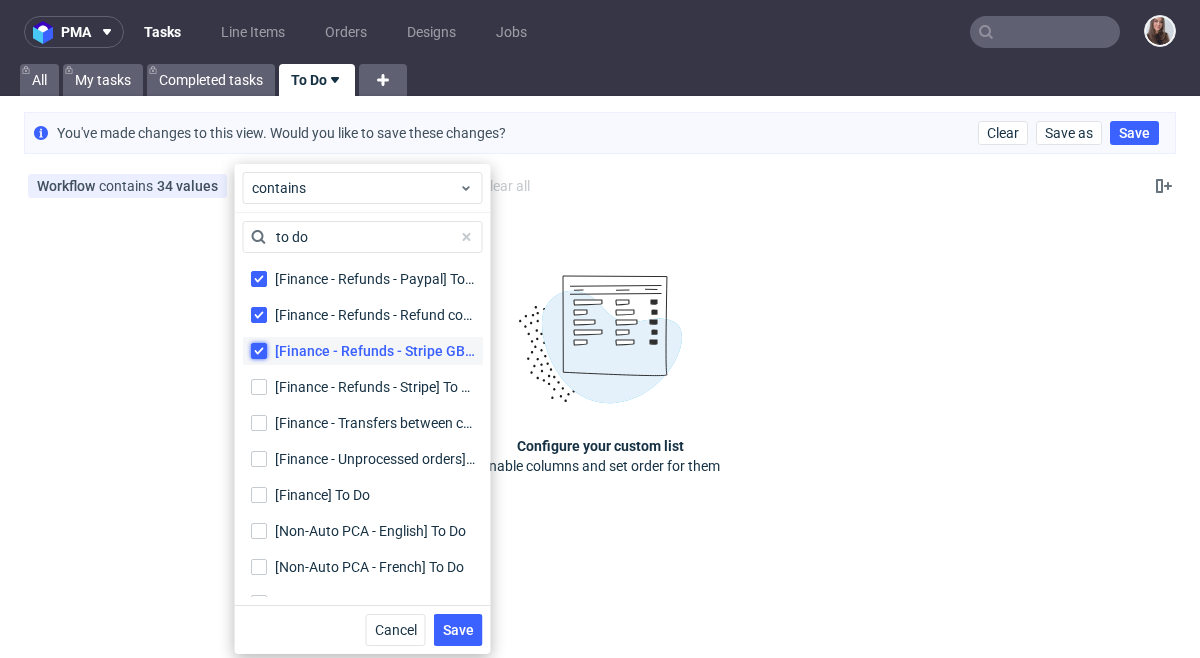 checkbox on "true" 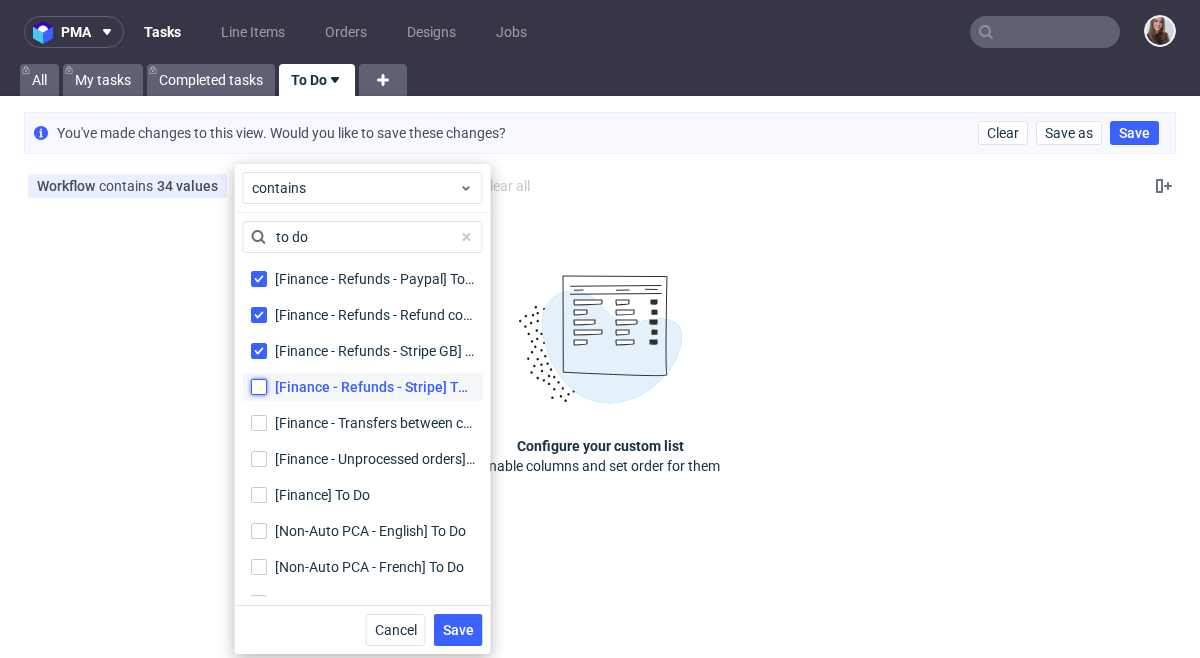 click on "[Finance - Refunds - Stripe] To Do [Finance - Refunds - Stripe] To Do" at bounding box center (259, 387) 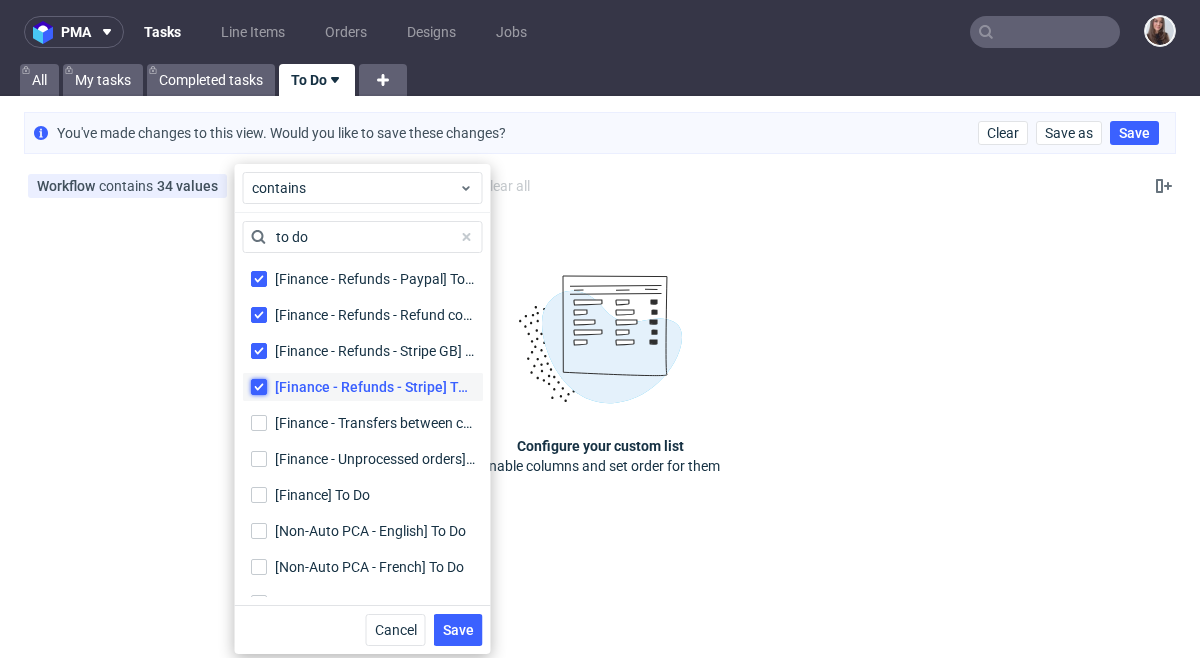 checkbox on "true" 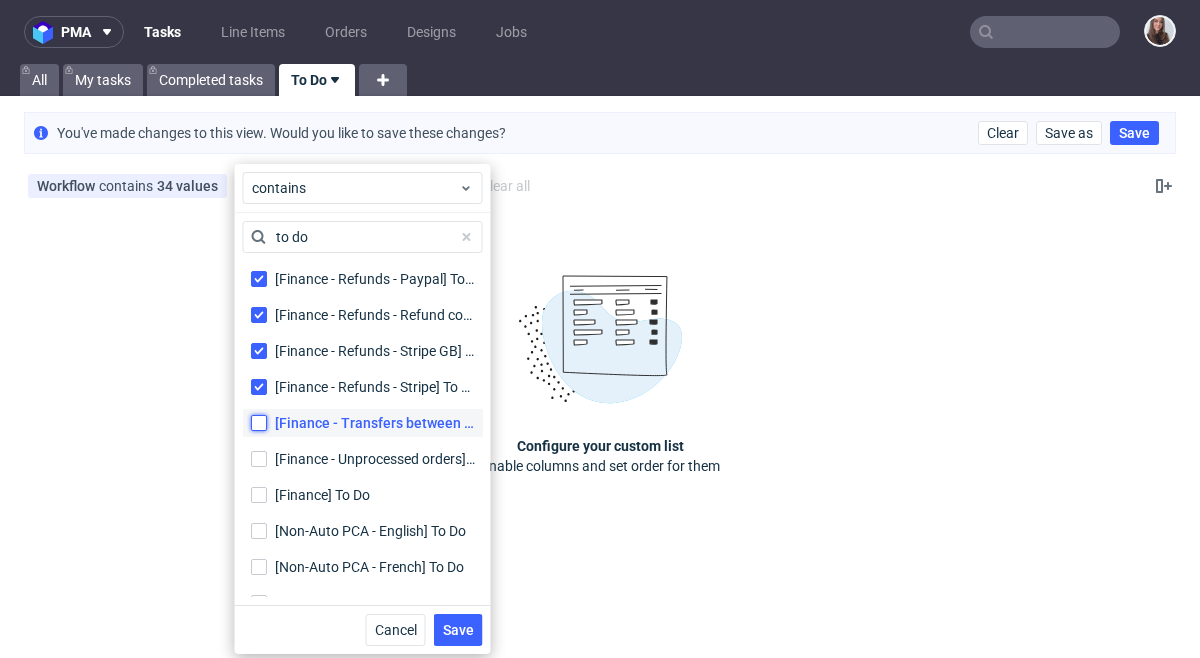 click on "[Finance - Transfers between companies] To Do [Finance - Transfers between companies] To Do" at bounding box center [259, 423] 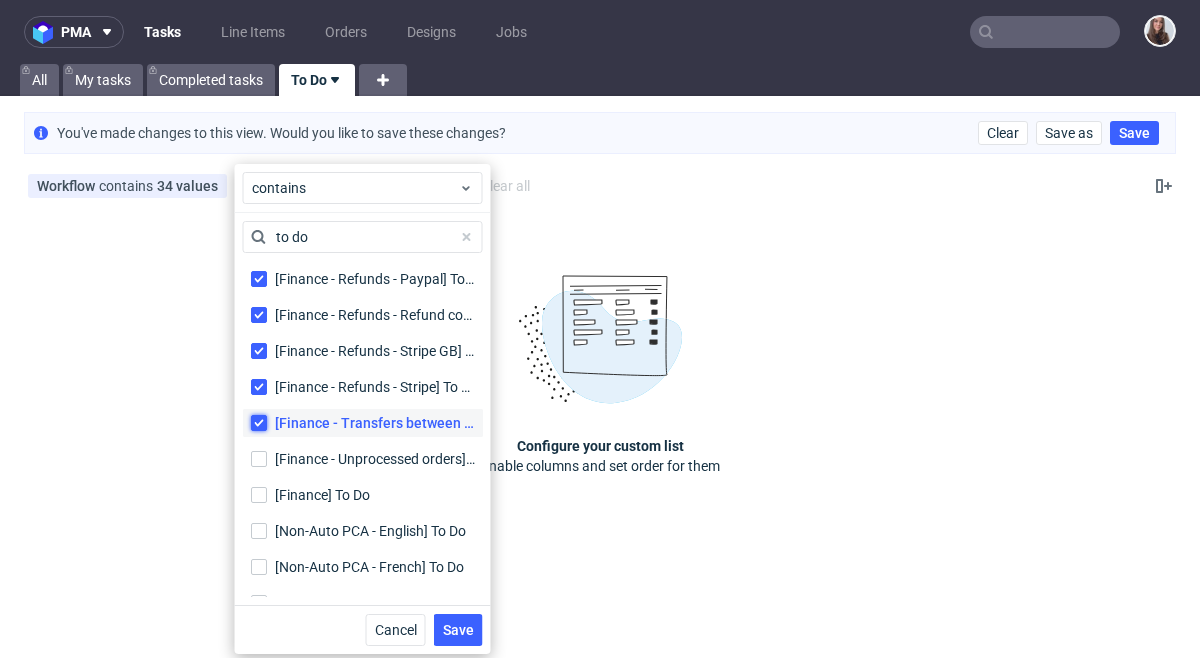 checkbox on "true" 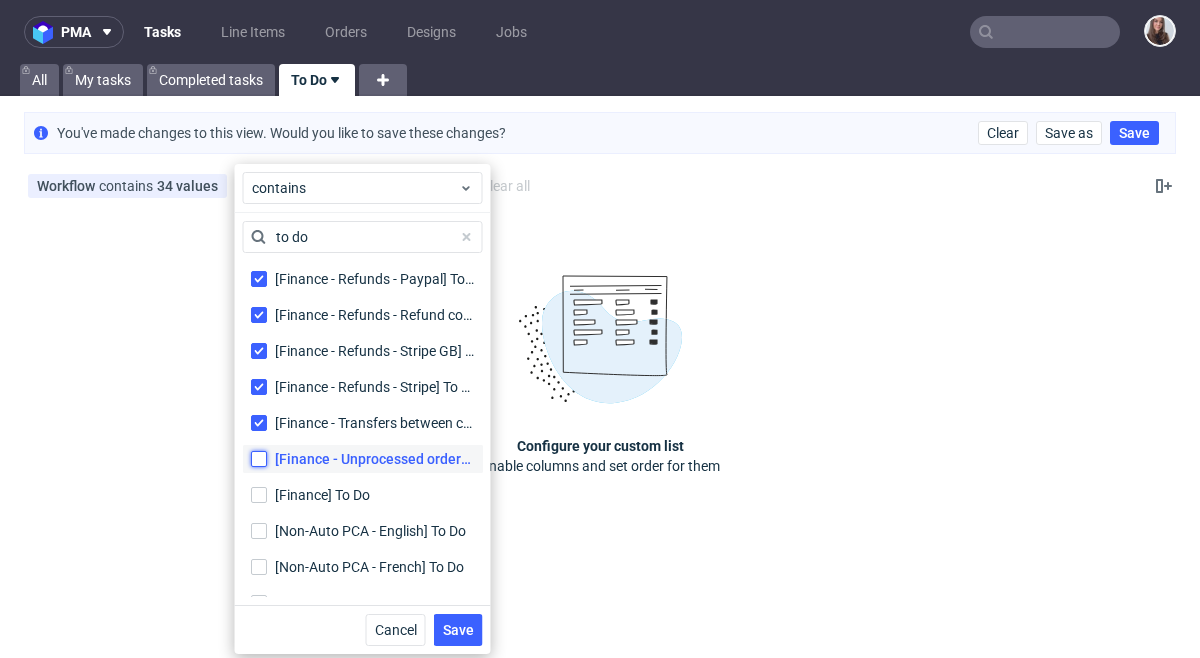 click on "[Finance - Unprocessed orders] To Do [Finance - Unprocessed orders] To Do" at bounding box center [259, 459] 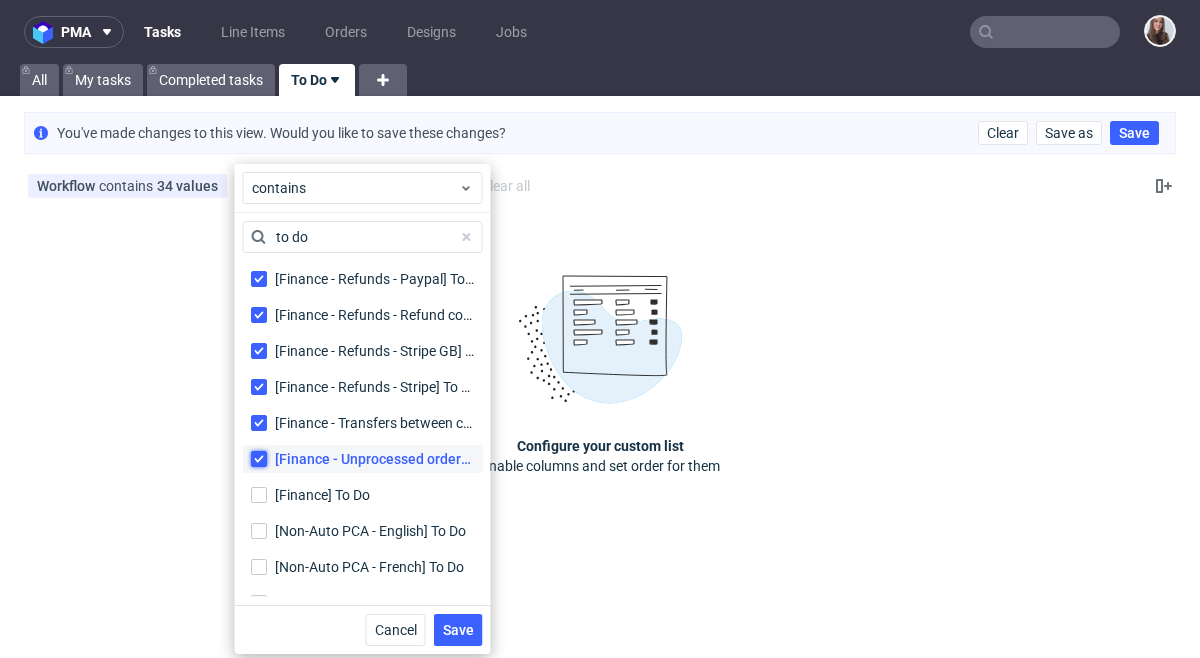 checkbox on "true" 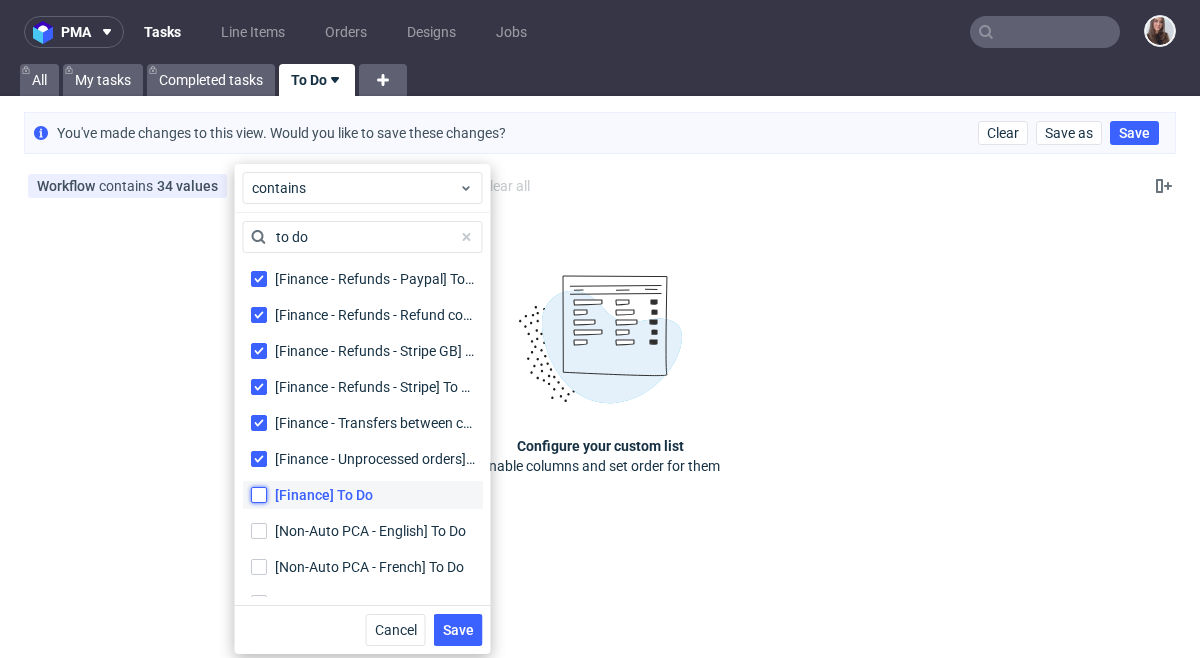 click on "[Finance] To Do" at bounding box center (259, 495) 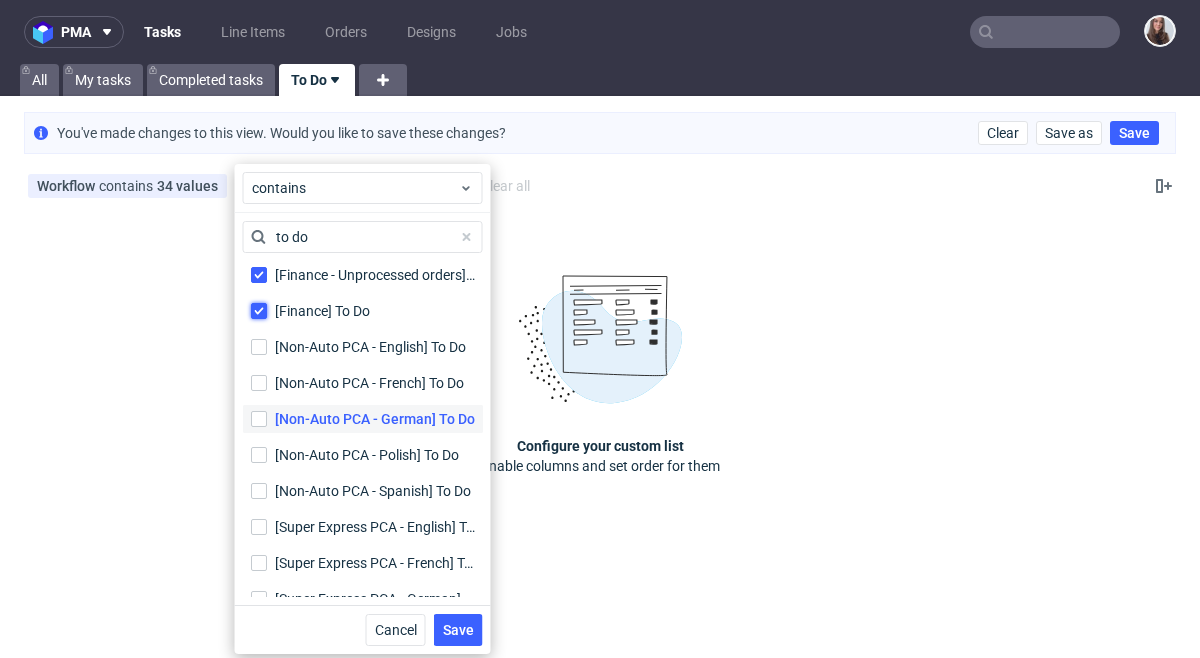scroll, scrollTop: 777, scrollLeft: 0, axis: vertical 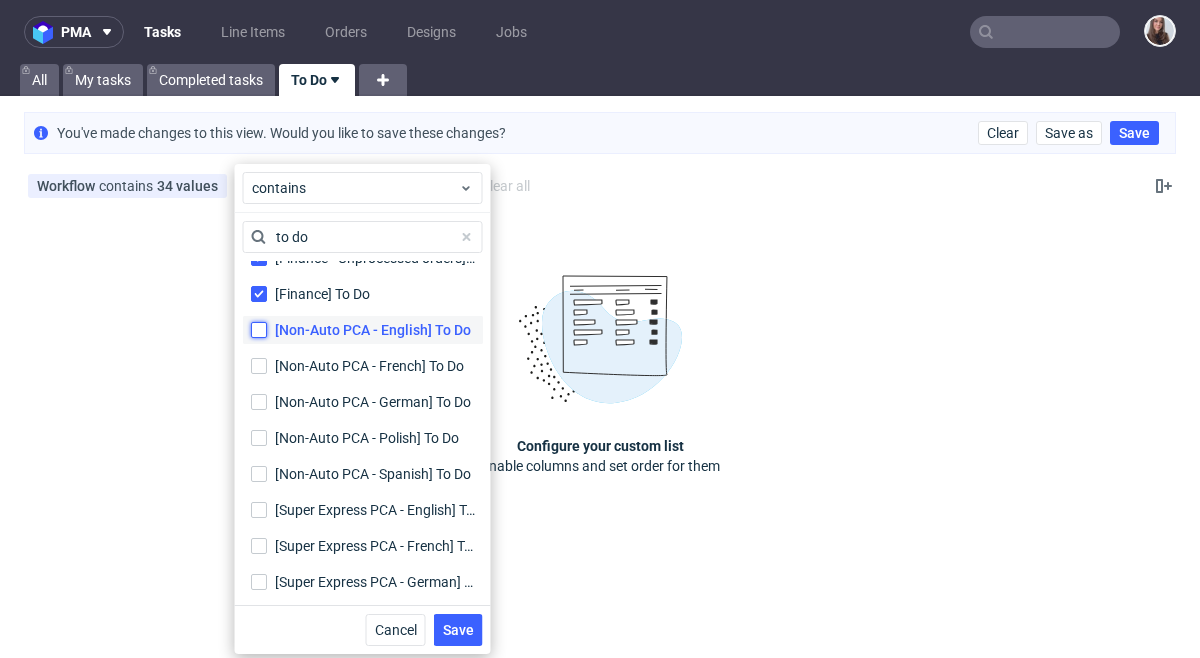 click on "[Non-Auto PCA - English] To Do" at bounding box center [259, 330] 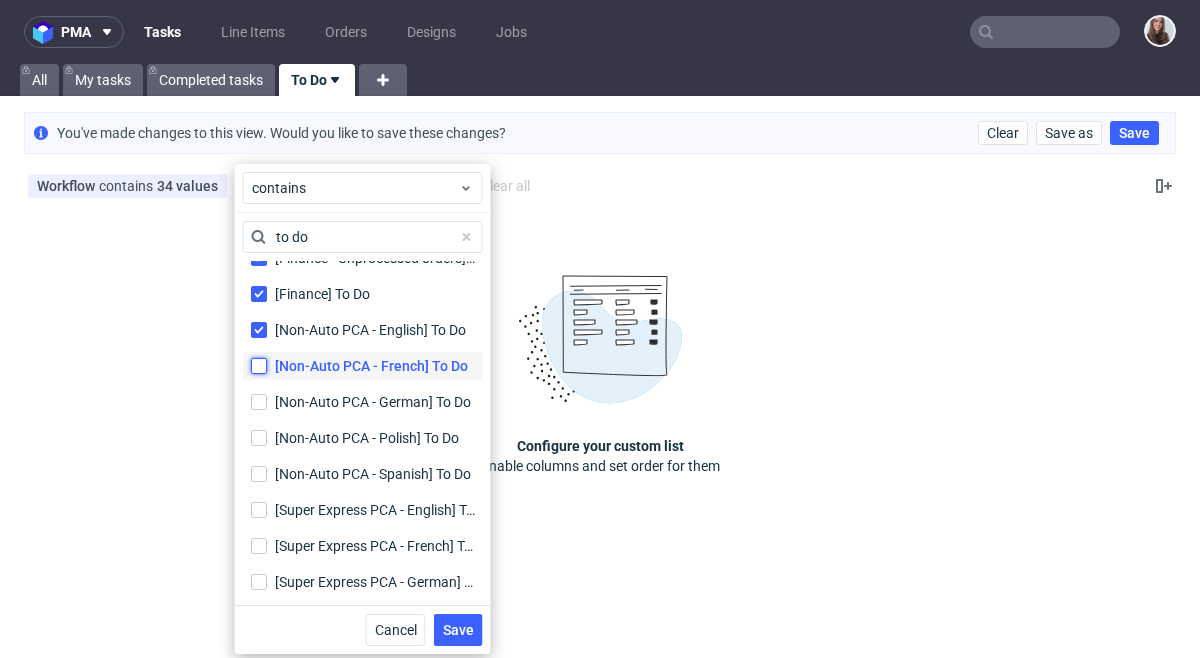 click on "[Non-Auto PCA - French] To Do" at bounding box center [259, 366] 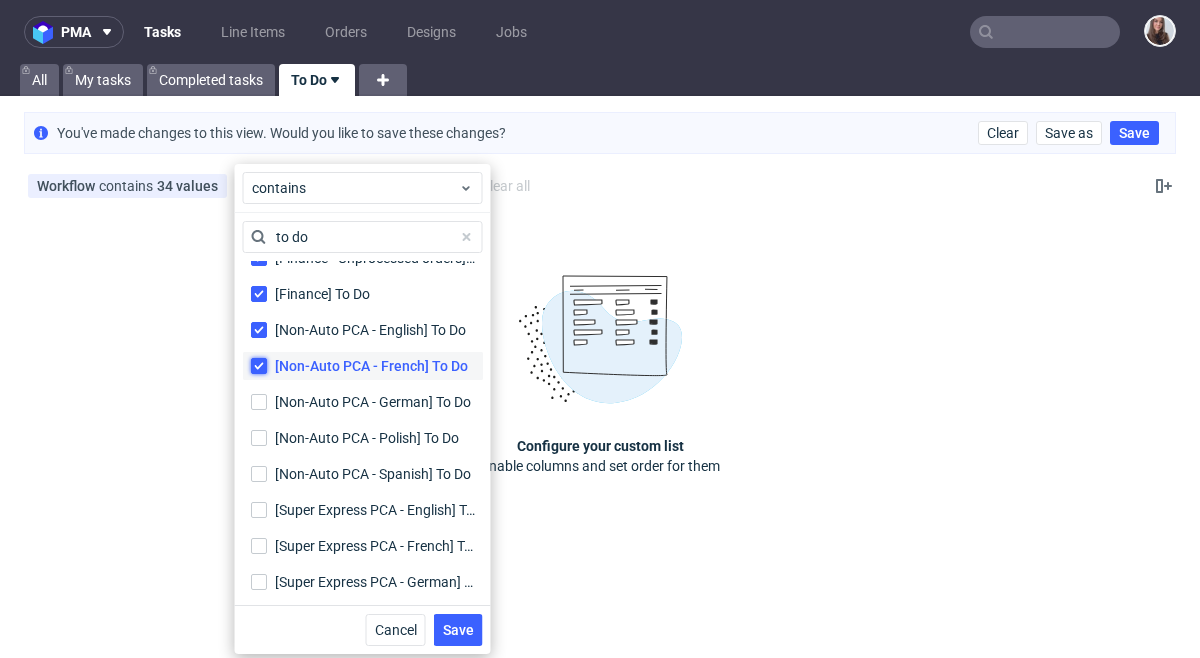 checkbox on "true" 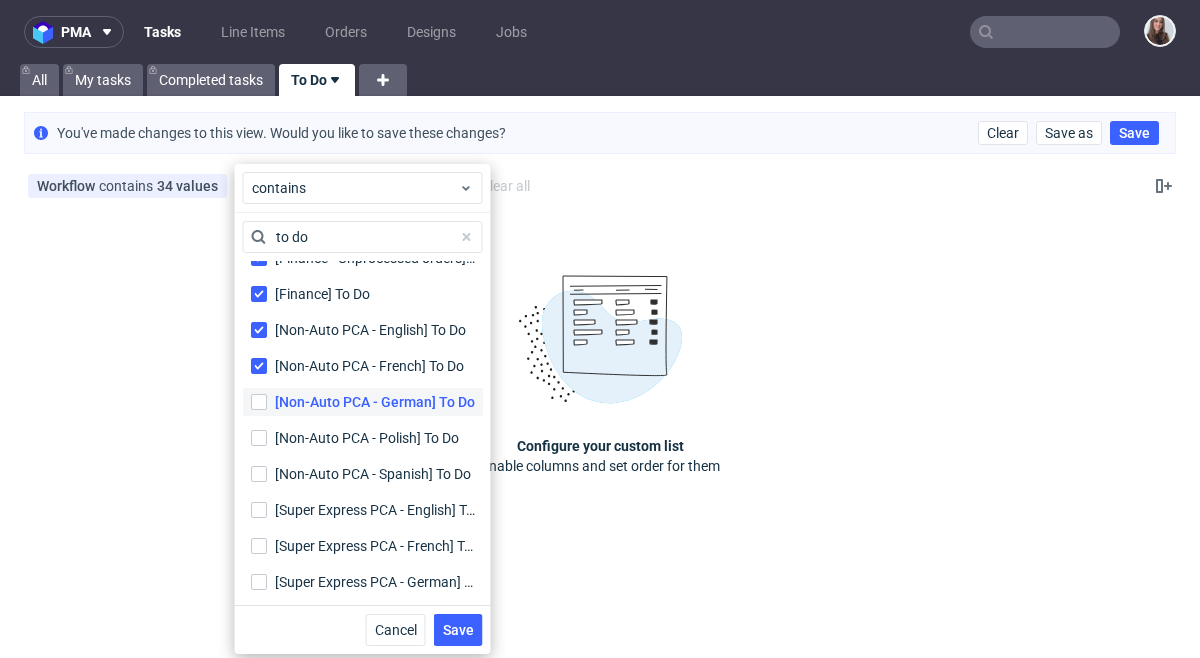 click on "[Non-Auto PCA - German] To Do" at bounding box center (363, 402) 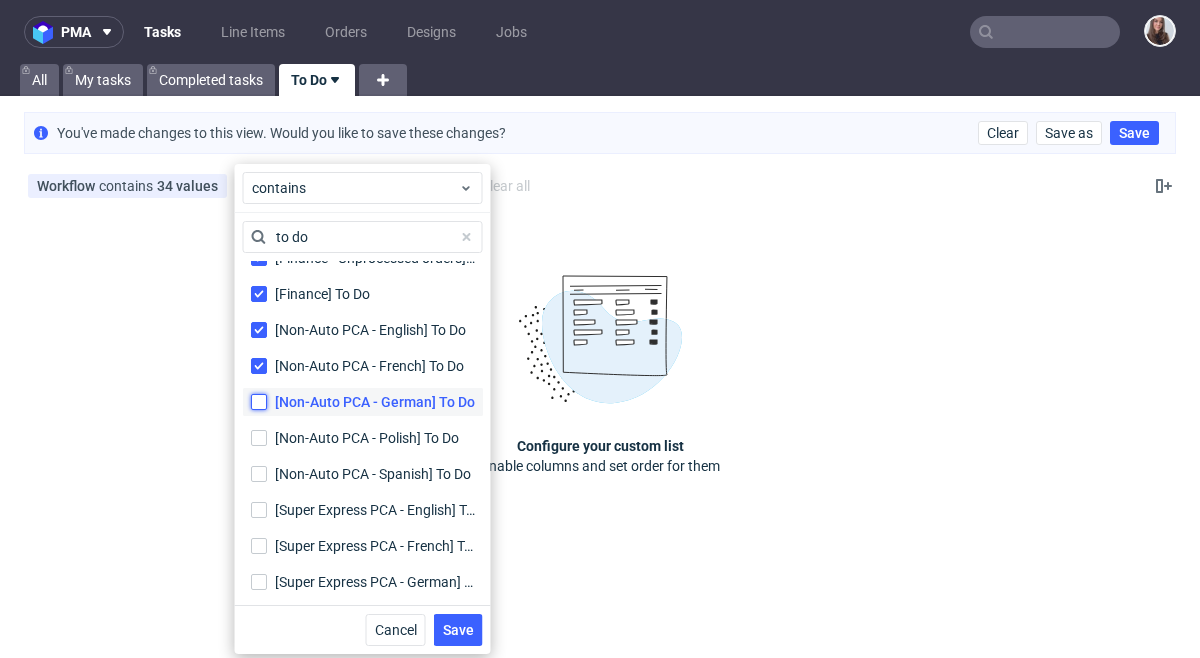 click on "[Non-Auto PCA - German] To Do" at bounding box center [259, 402] 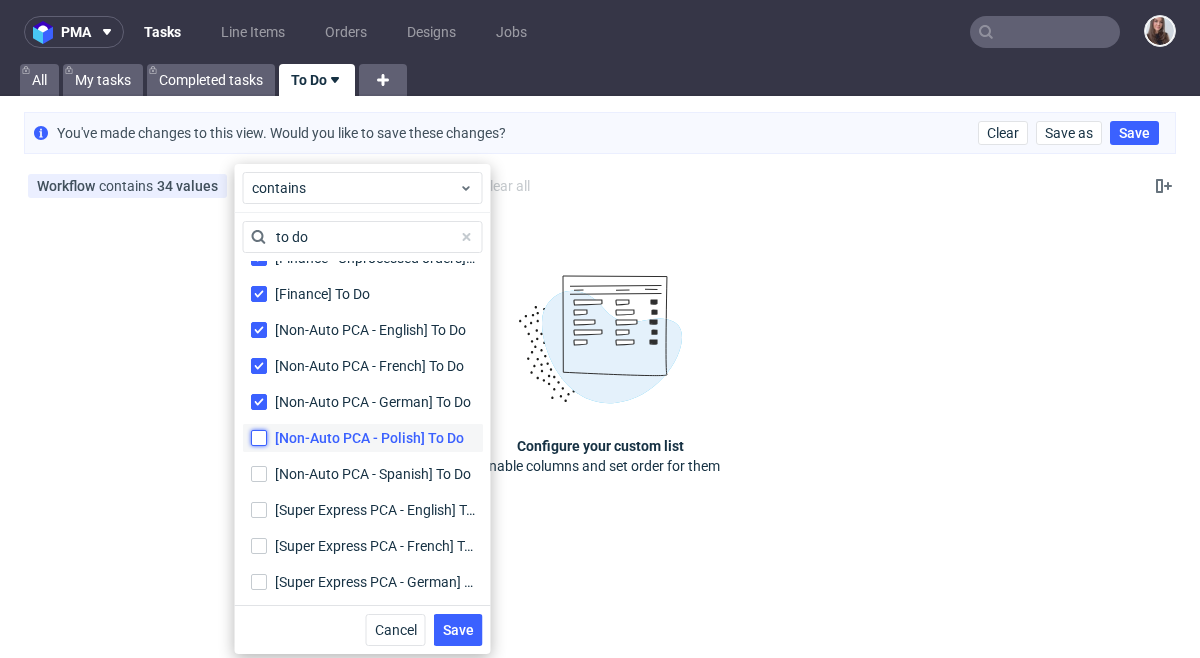 click on "[Non-Auto PCA - Polish] To Do" at bounding box center (259, 438) 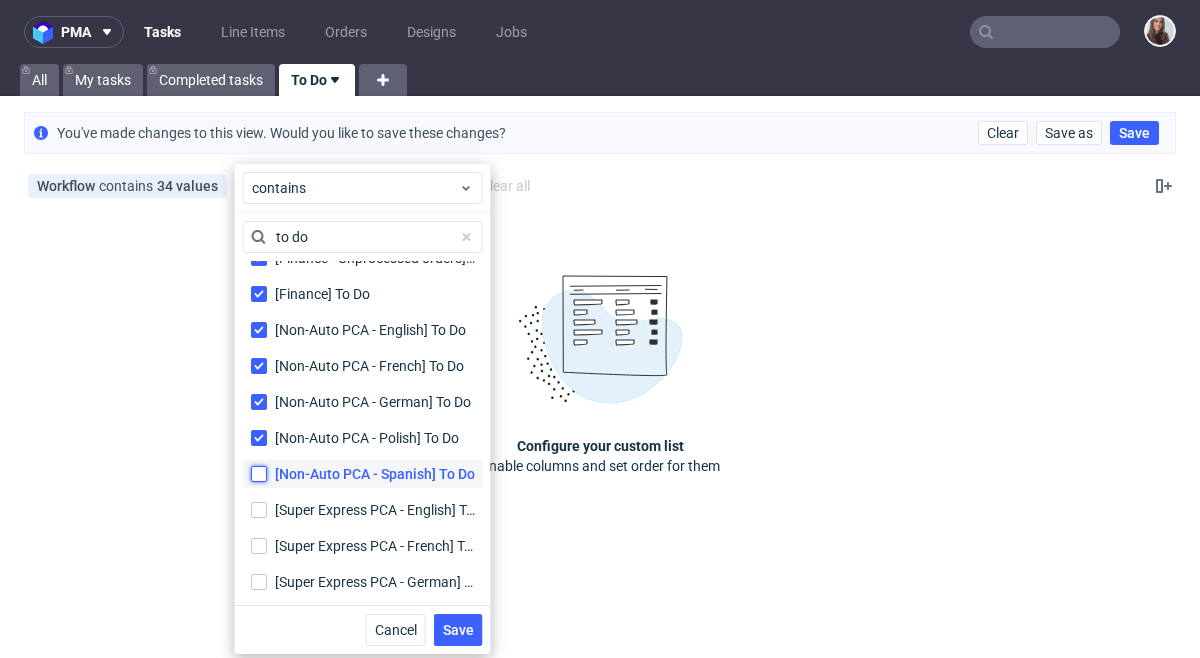 click on "[Non-Auto PCA - Spanish] To Do" at bounding box center (259, 474) 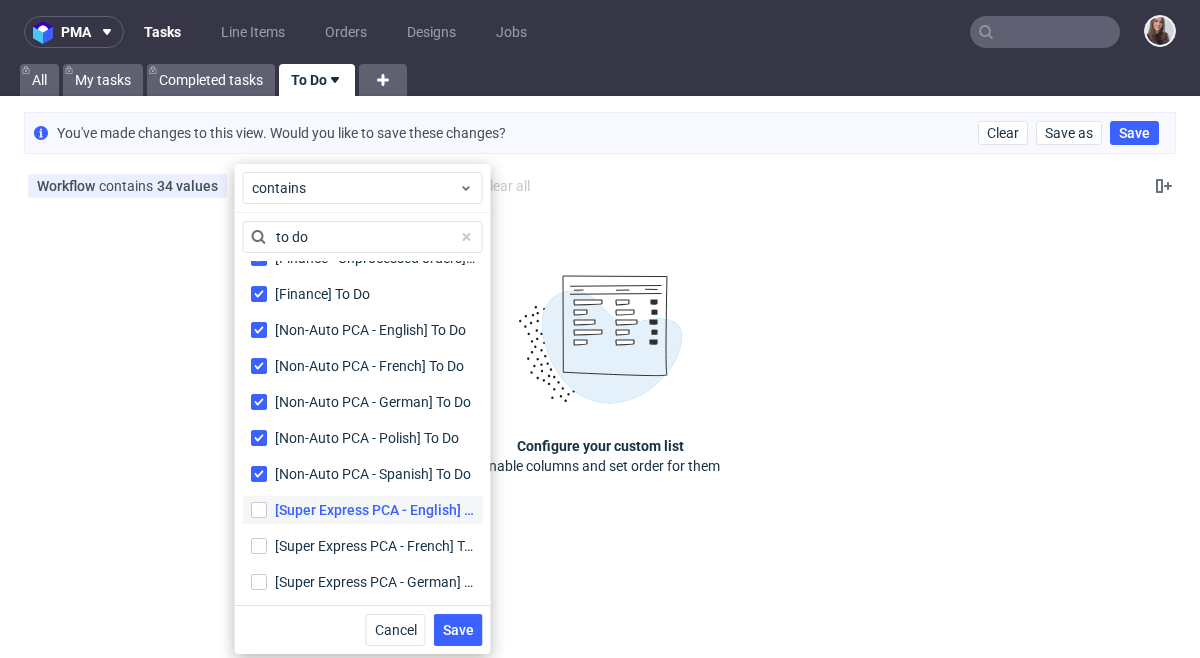 click on "[Super Express PCA - English] To Do [Super Express PCA - English] To Do" at bounding box center [363, 510] 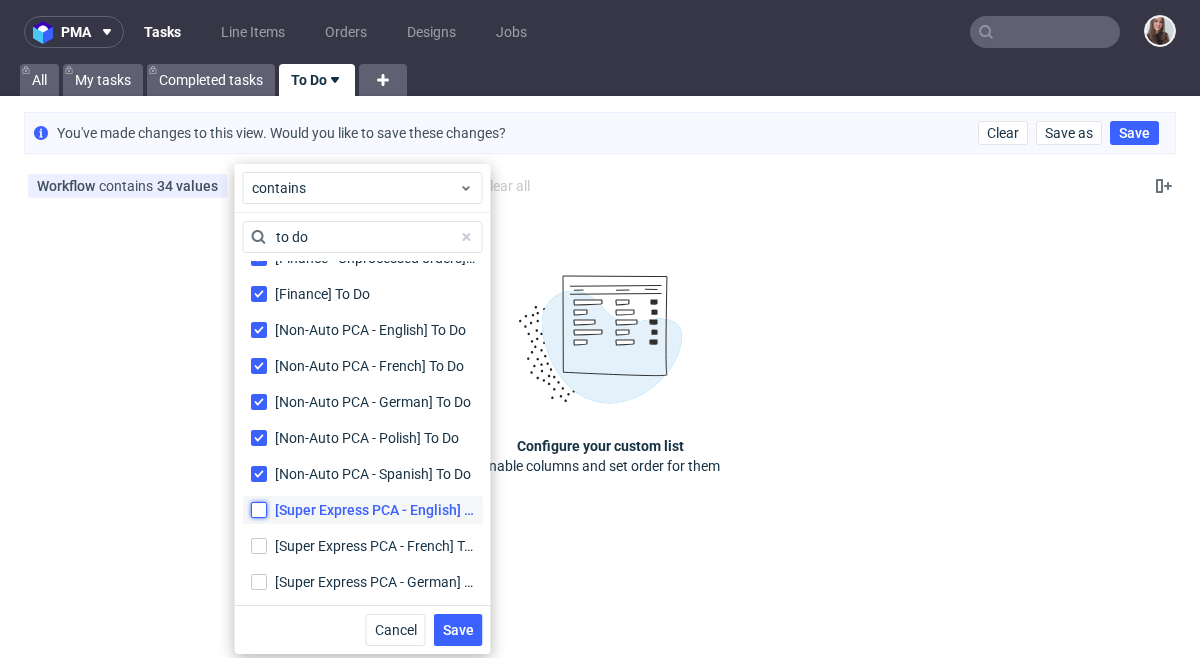 click on "[Super Express PCA - English] To Do [Super Express PCA - English] To Do" at bounding box center [259, 510] 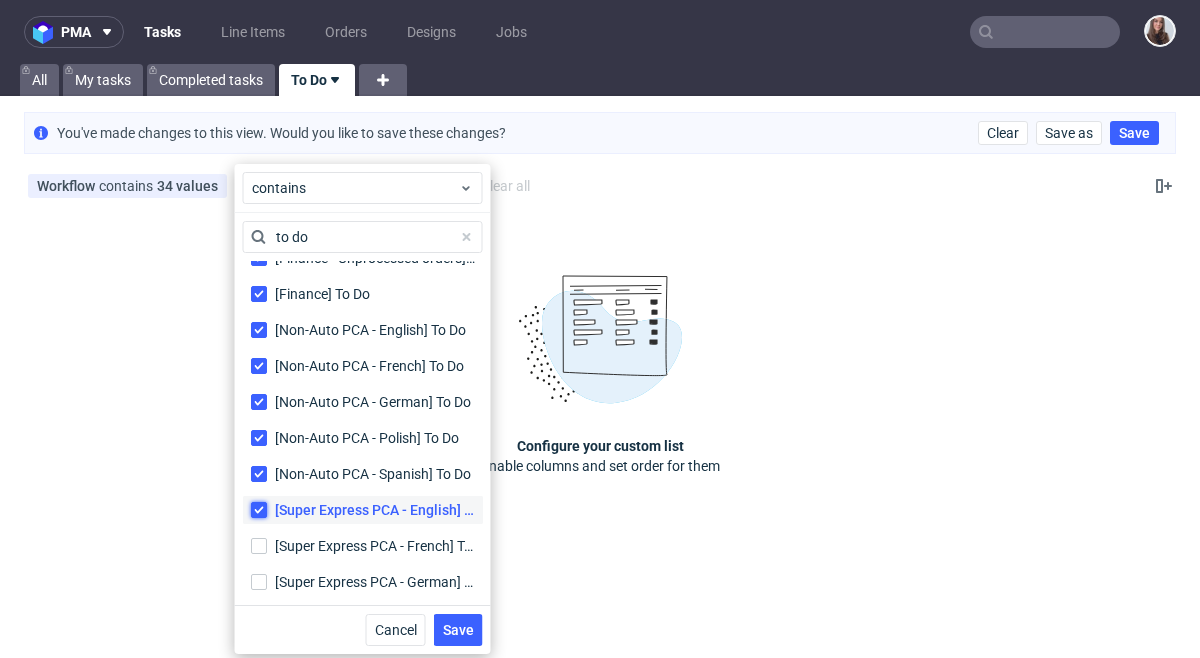 scroll, scrollTop: 888, scrollLeft: 0, axis: vertical 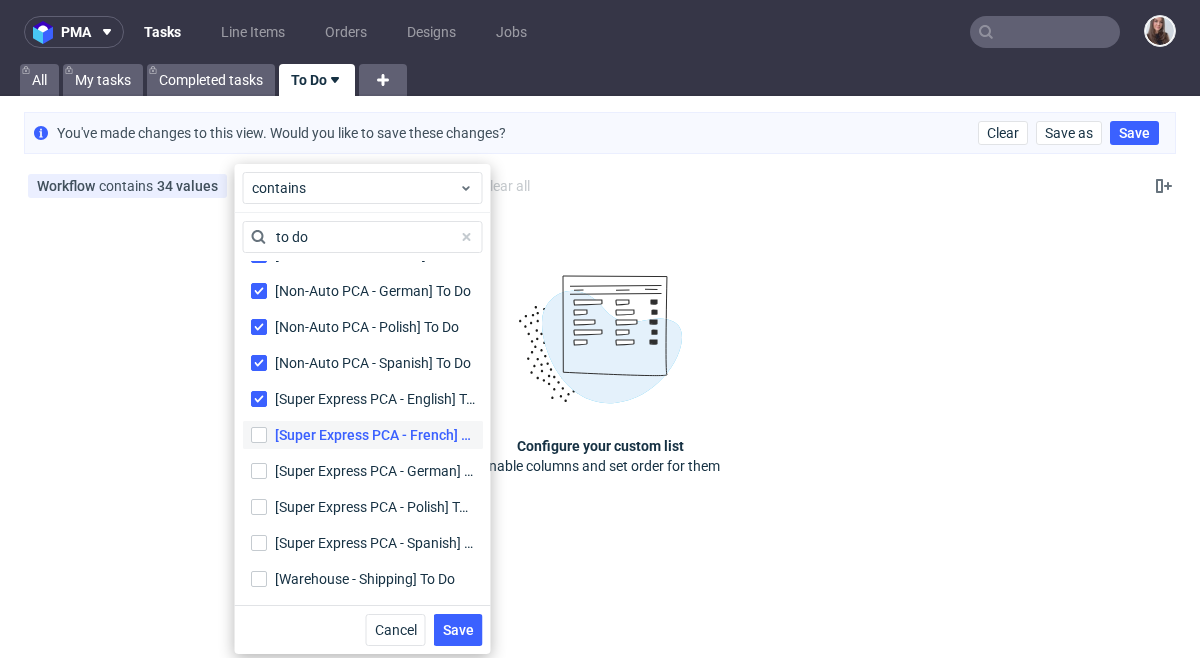 click on "[Super Express PCA - French] To Do [Super Express PCA - French] To Do" at bounding box center [363, 435] 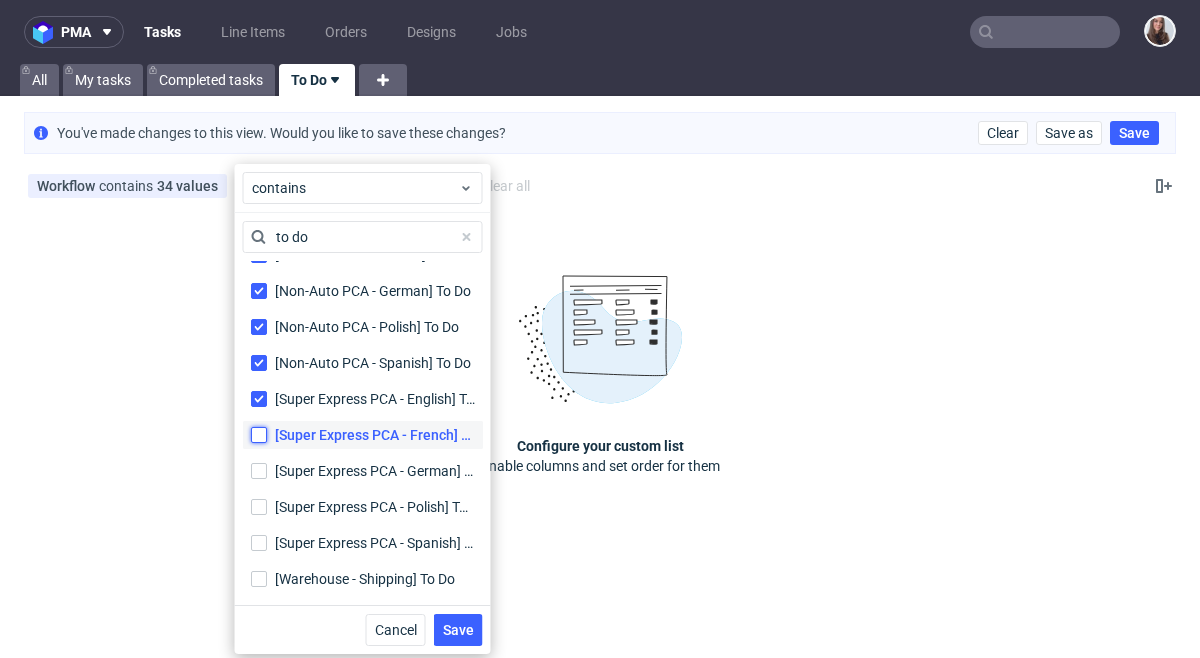 click on "[Super Express PCA - French] To Do [Super Express PCA - French] To Do" at bounding box center [259, 435] 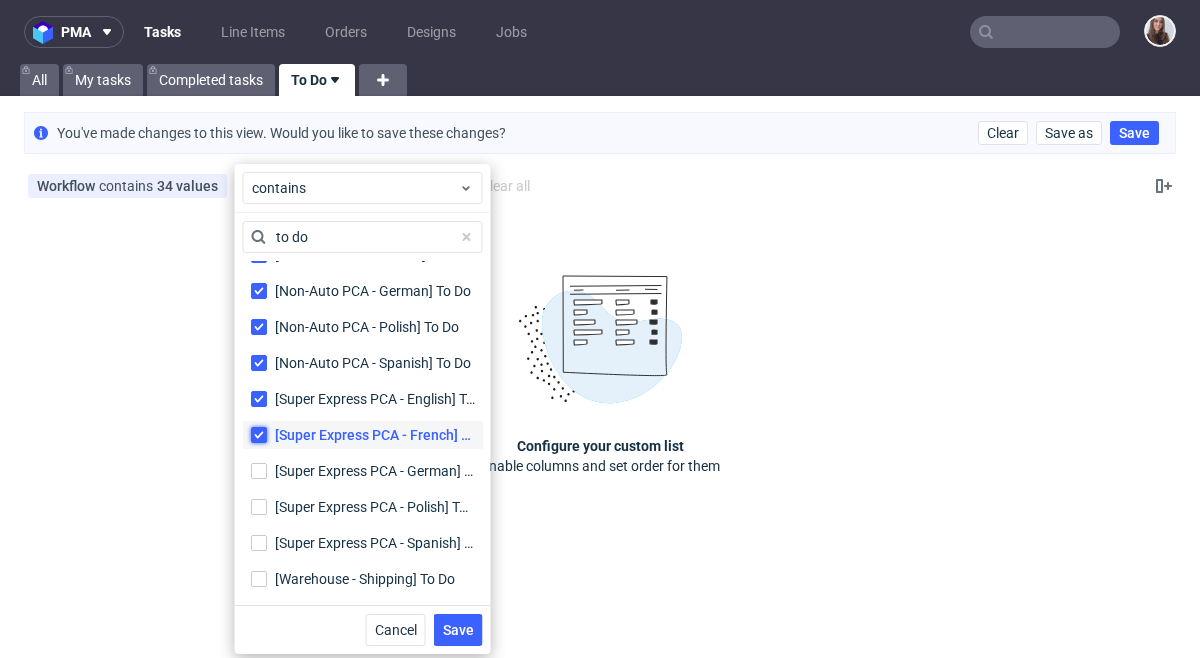 checkbox on "true" 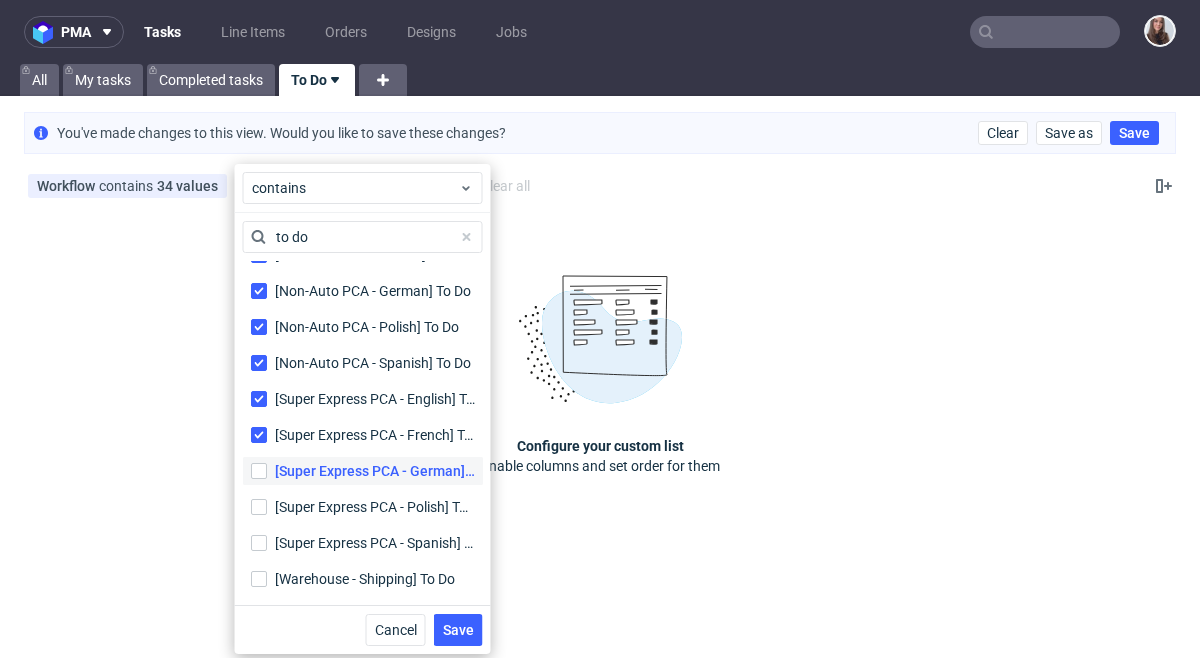 click on "[Super Express PCA - German] To Do [Super Express PCA - German] To Do" at bounding box center (363, 471) 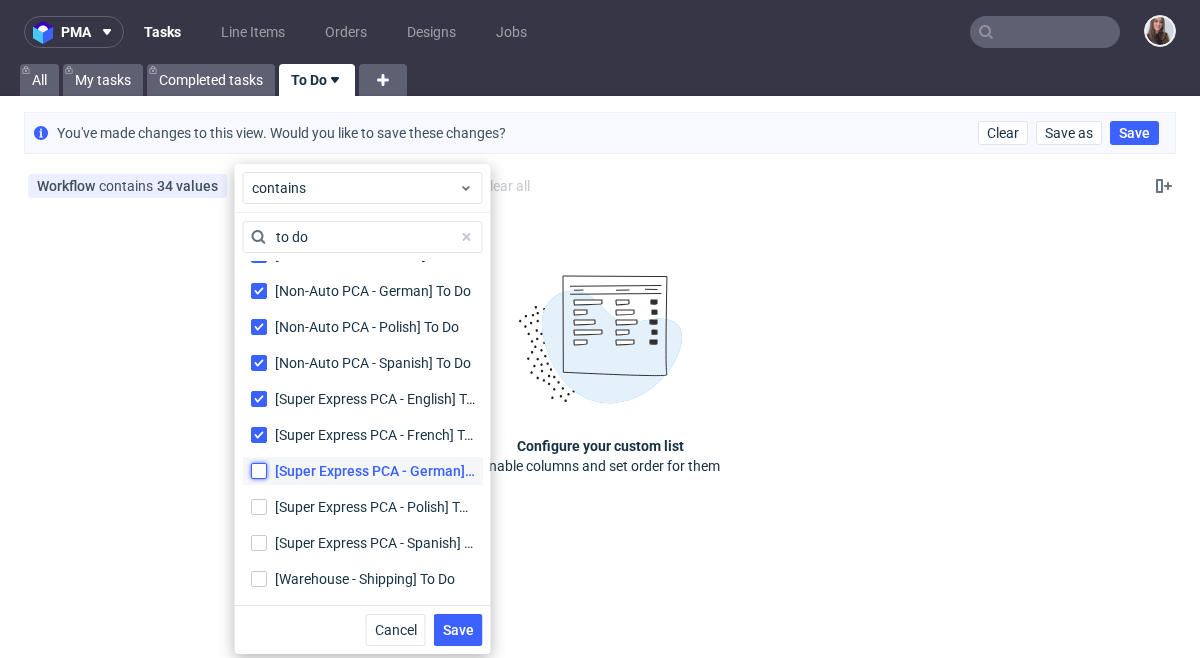 click on "[Super Express PCA - German] To Do [Super Express PCA - German] To Do" at bounding box center [259, 471] 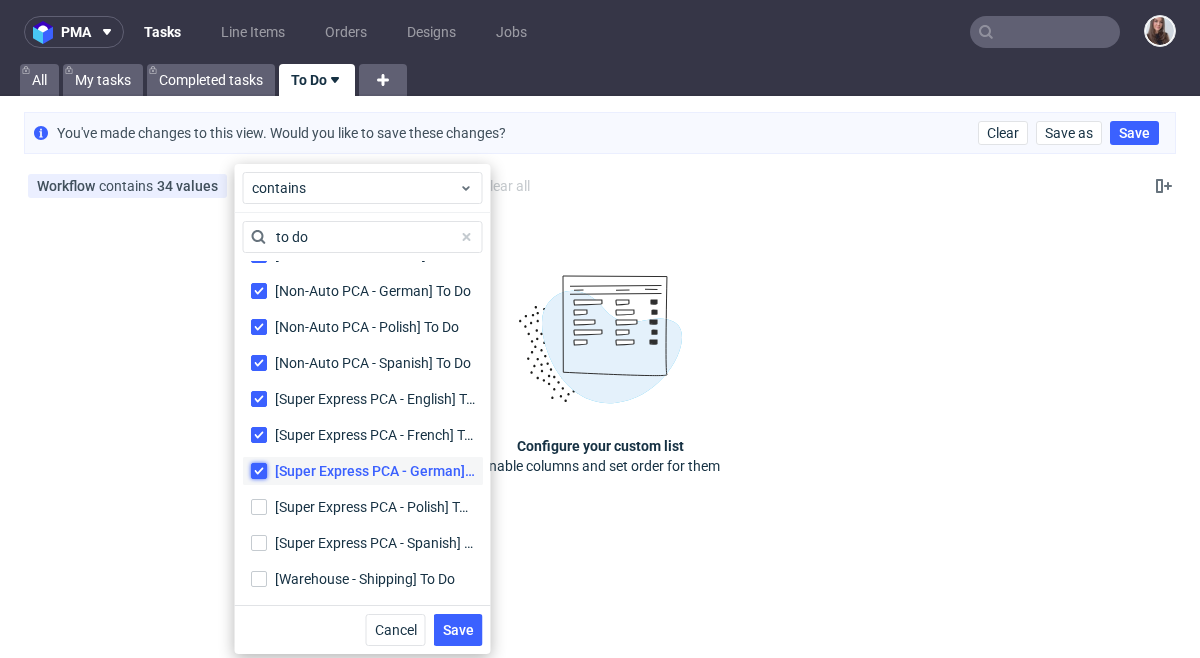 checkbox on "true" 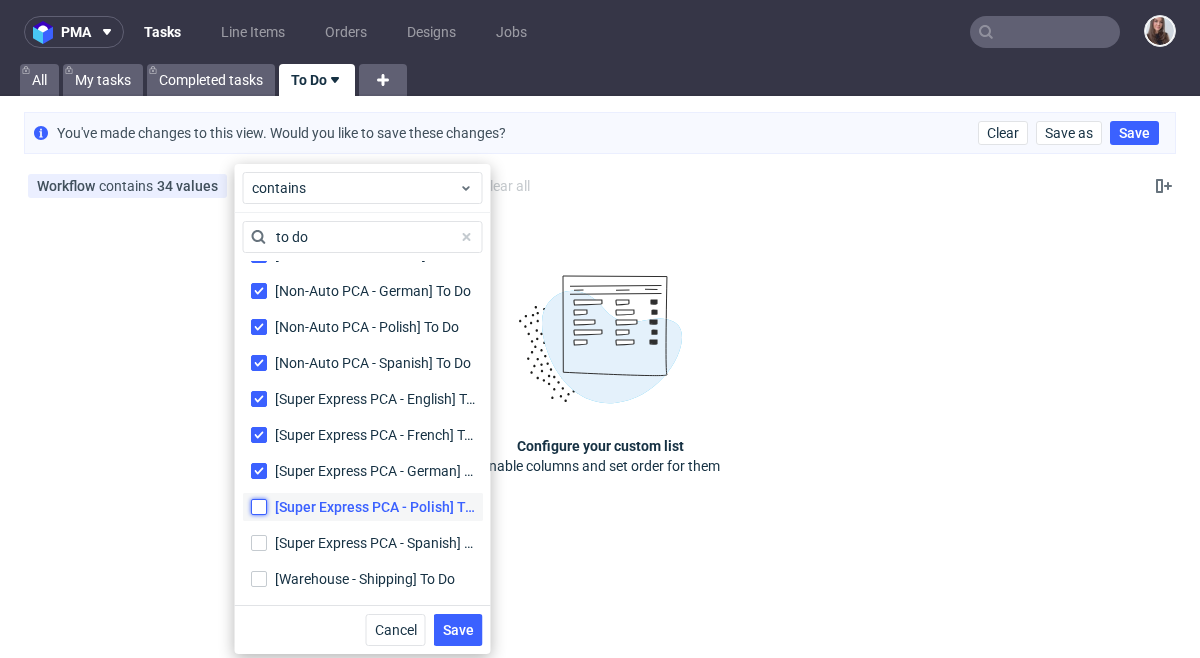 click on "[Super Express PCA - Polish] To Do [Super Express PCA - Polish] To Do" at bounding box center (259, 507) 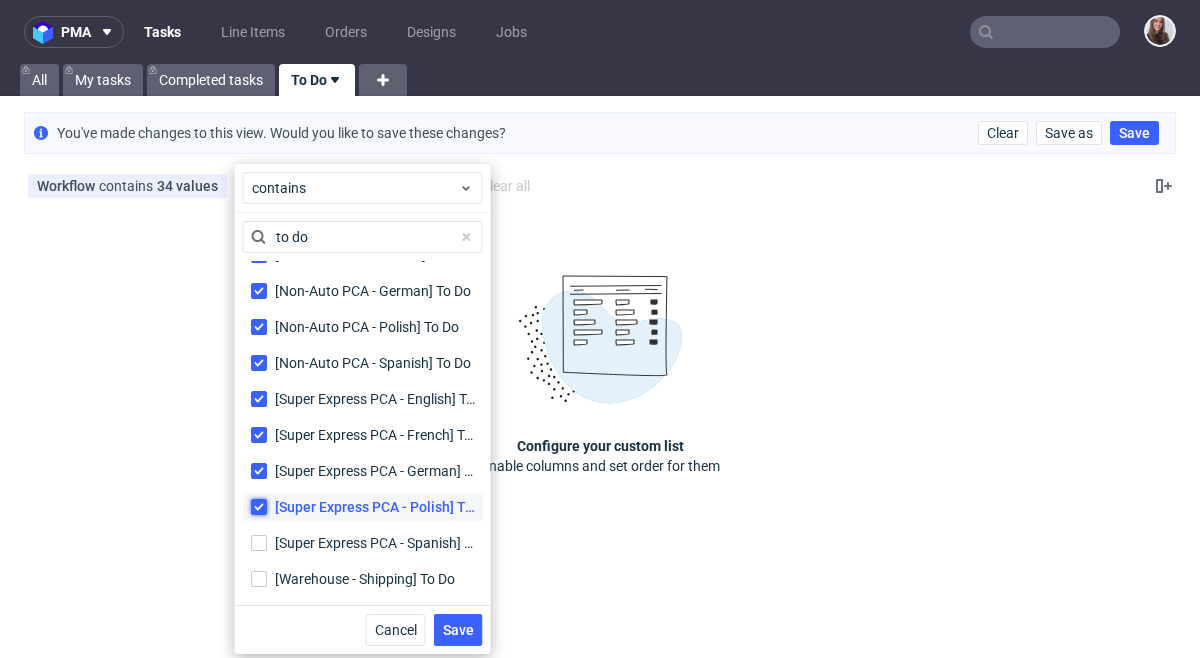 checkbox on "true" 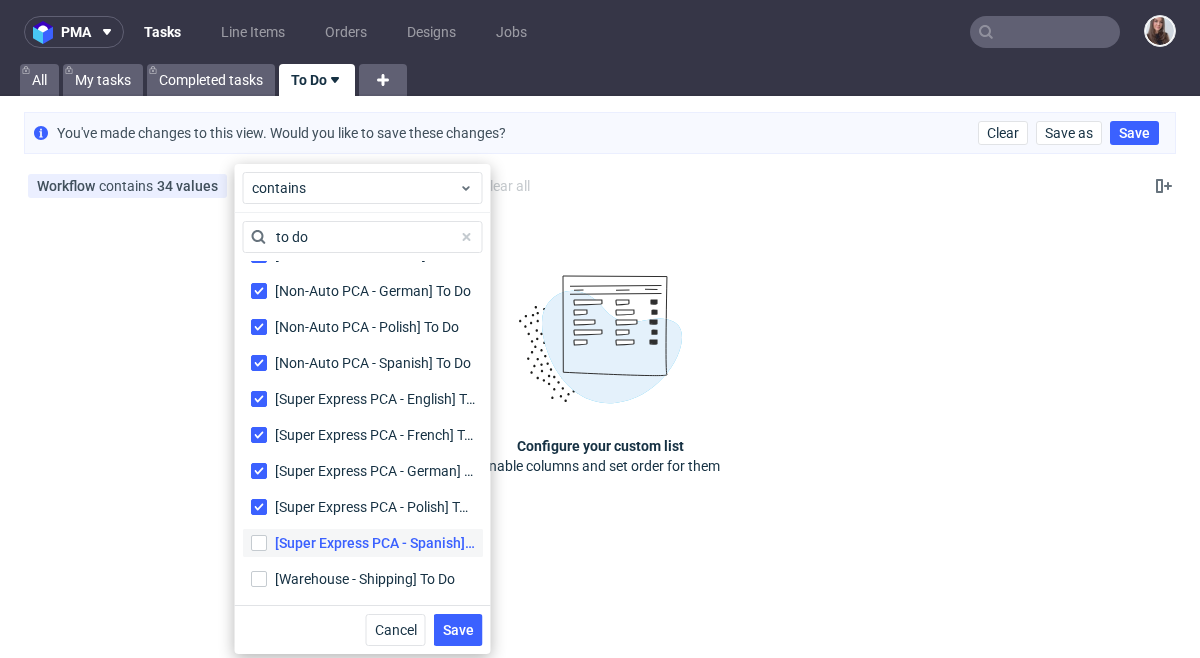 click on "[Super Express PCA - Spanish] To Do [Super Express PCA - Spanish] To Do" at bounding box center [363, 543] 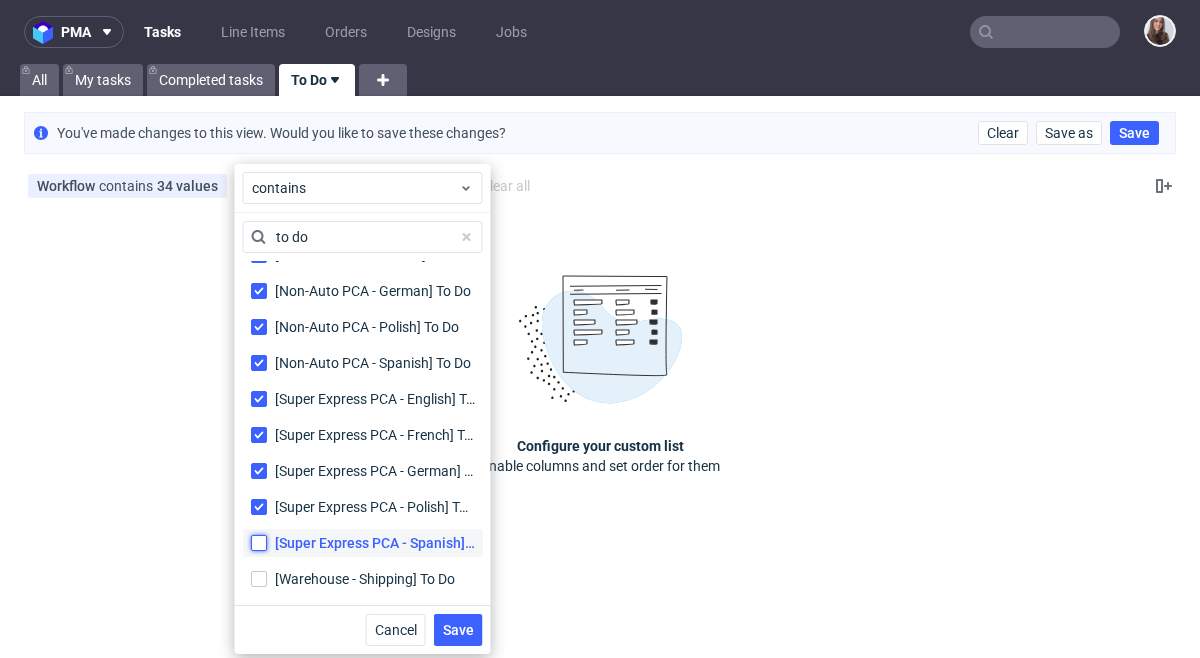 click on "[Super Express PCA - Spanish] To Do [Super Express PCA - Spanish] To Do" at bounding box center (259, 543) 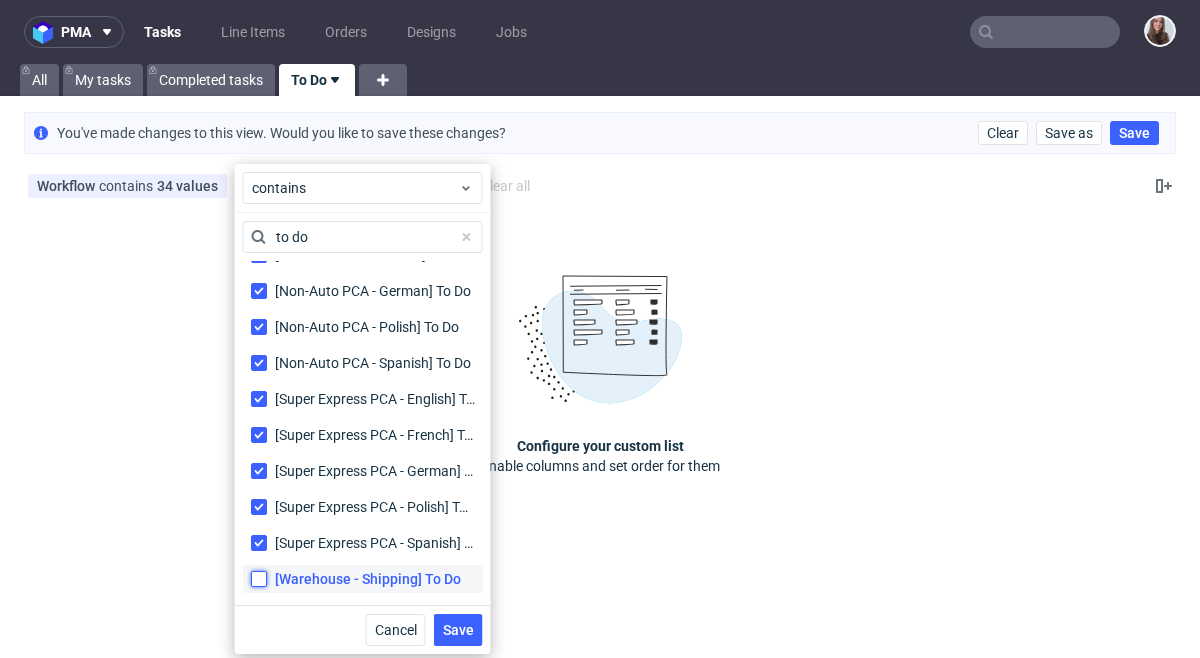click on "[Warehouse - Shipping] To Do" at bounding box center (259, 579) 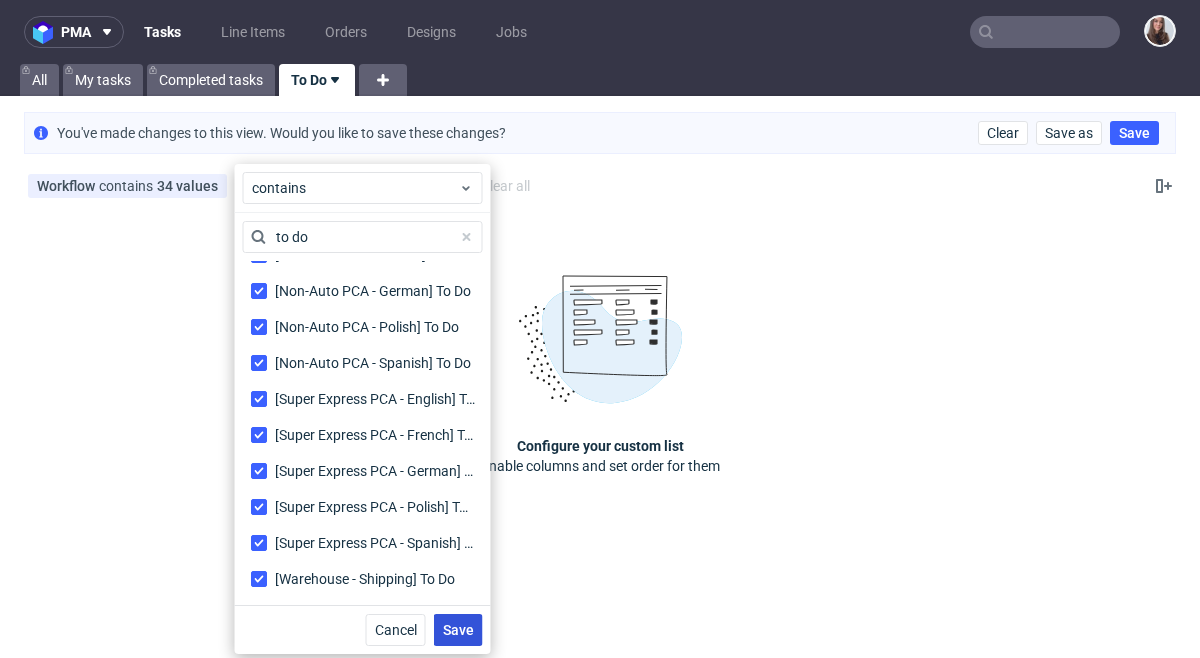 click on "Save" at bounding box center [458, 630] 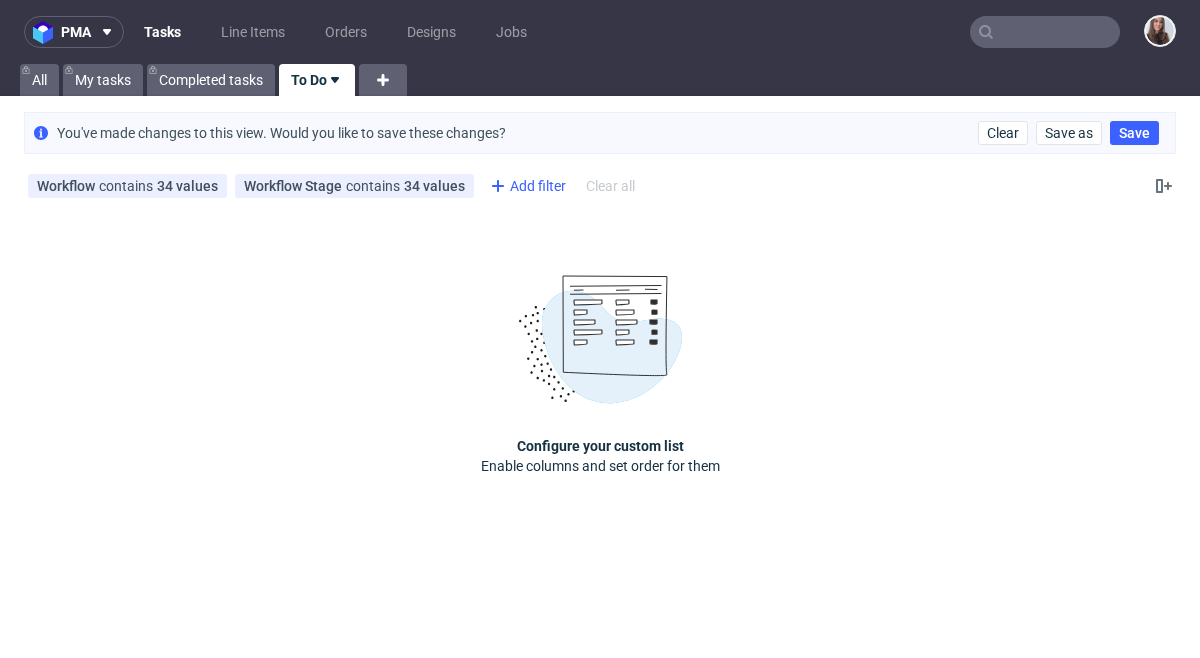 click on "Add filter" at bounding box center [526, 186] 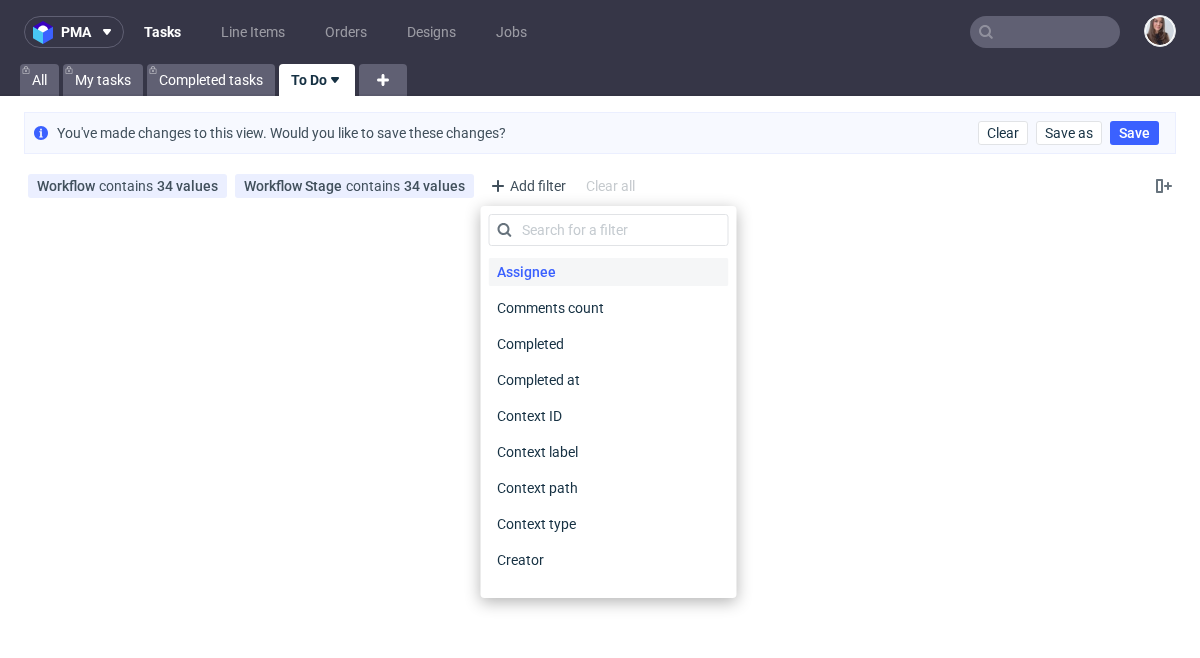 click on "Assignee" at bounding box center [526, 272] 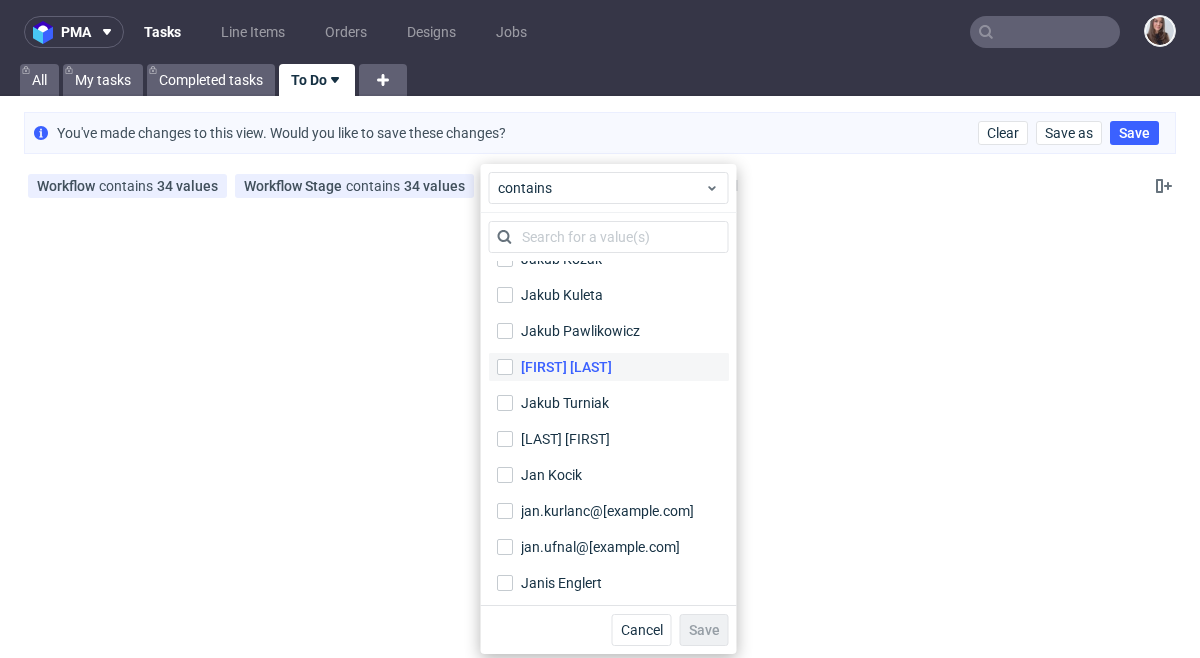 scroll, scrollTop: 5047, scrollLeft: 0, axis: vertical 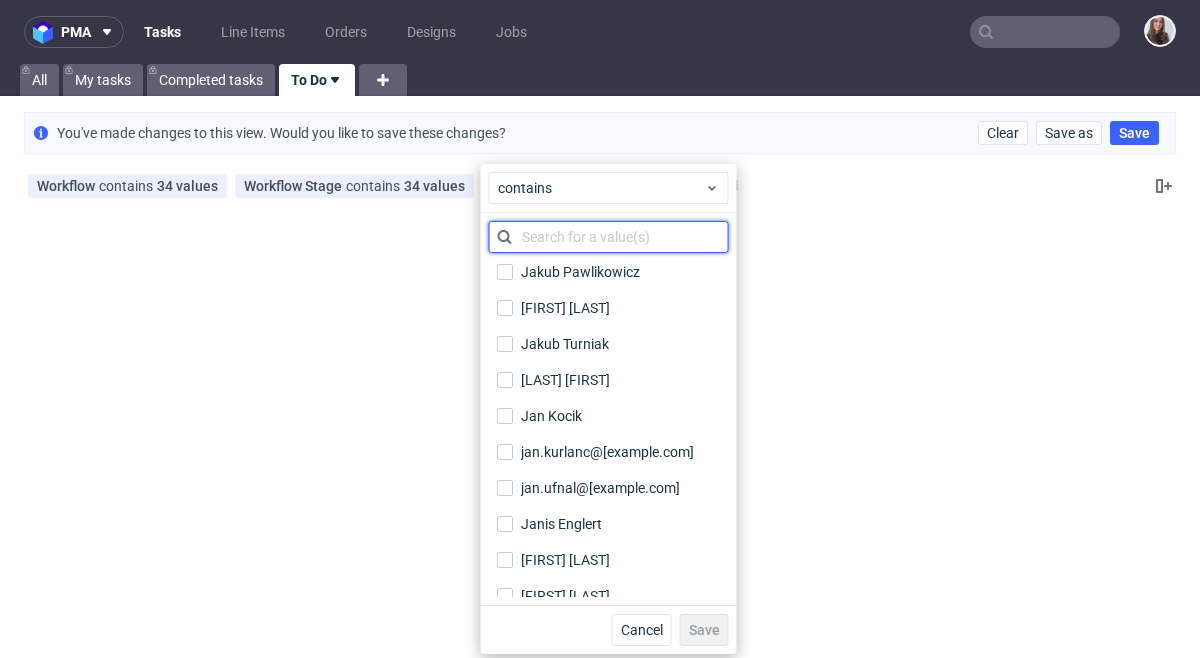 click at bounding box center (609, 237) 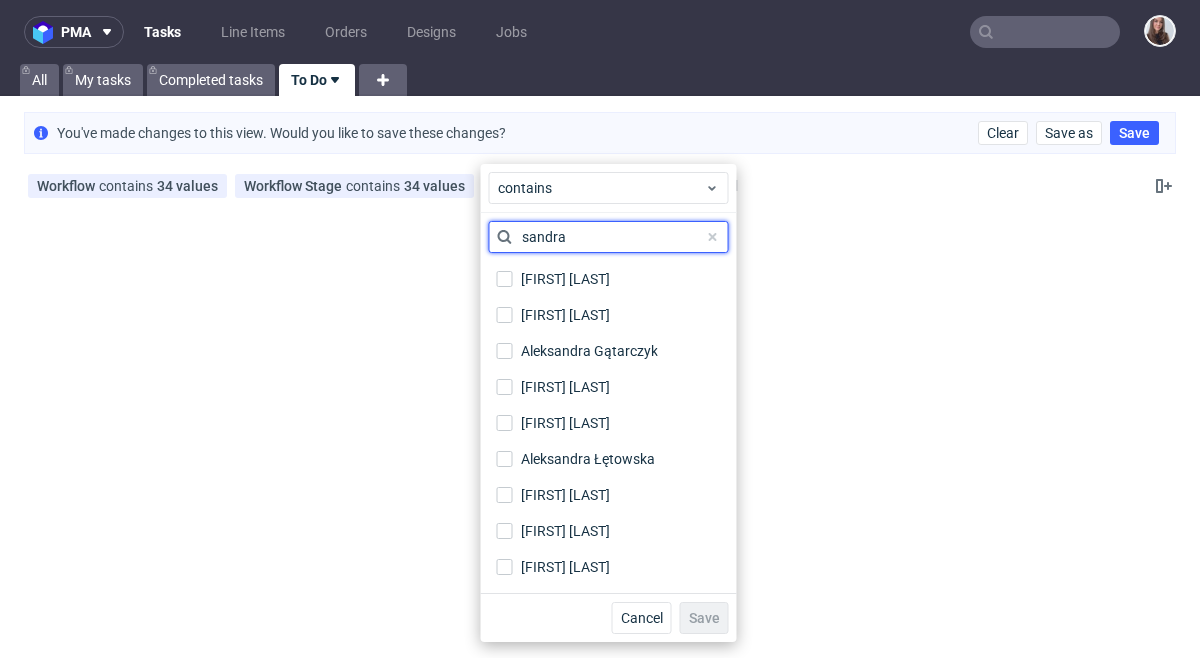 scroll, scrollTop: 0, scrollLeft: 0, axis: both 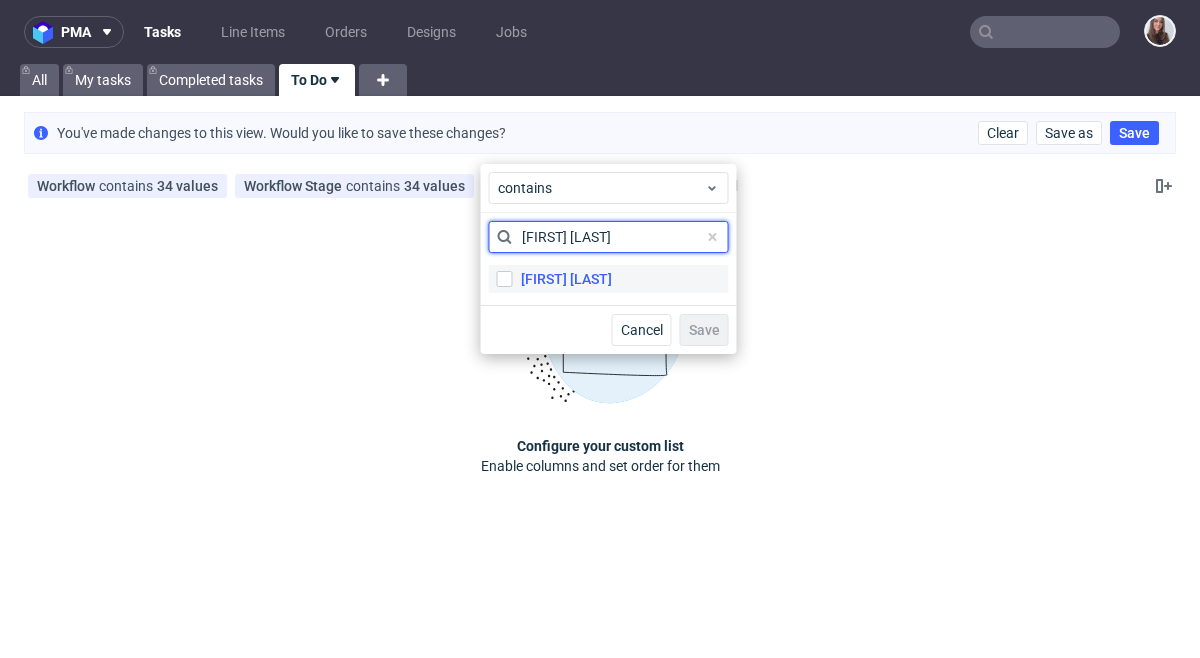 type on "[FIRST] [LAST]" 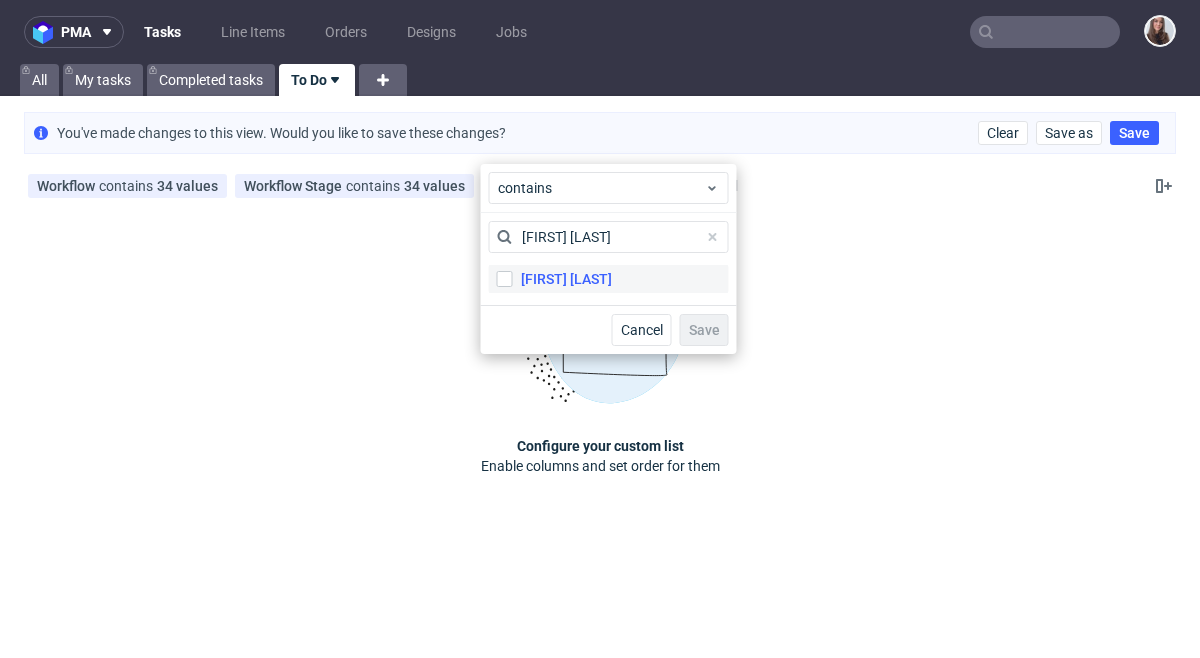 click on "[FIRST] [LAST]" at bounding box center [566, 279] 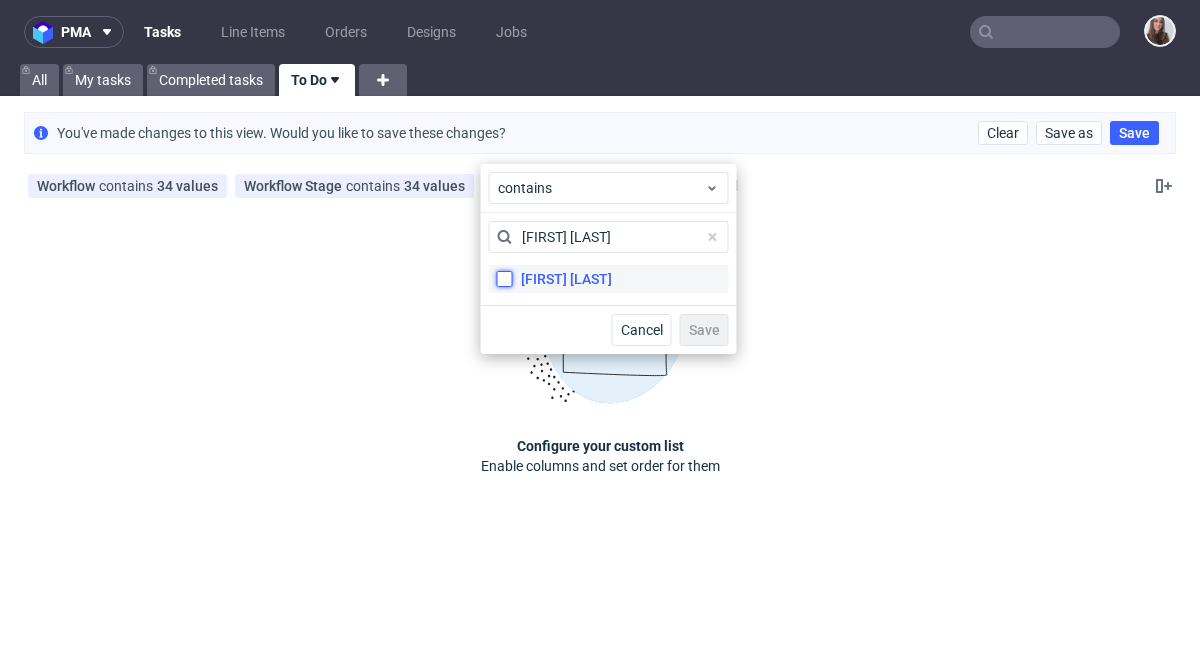 click on "[FIRST] [LAST]" at bounding box center (505, 279) 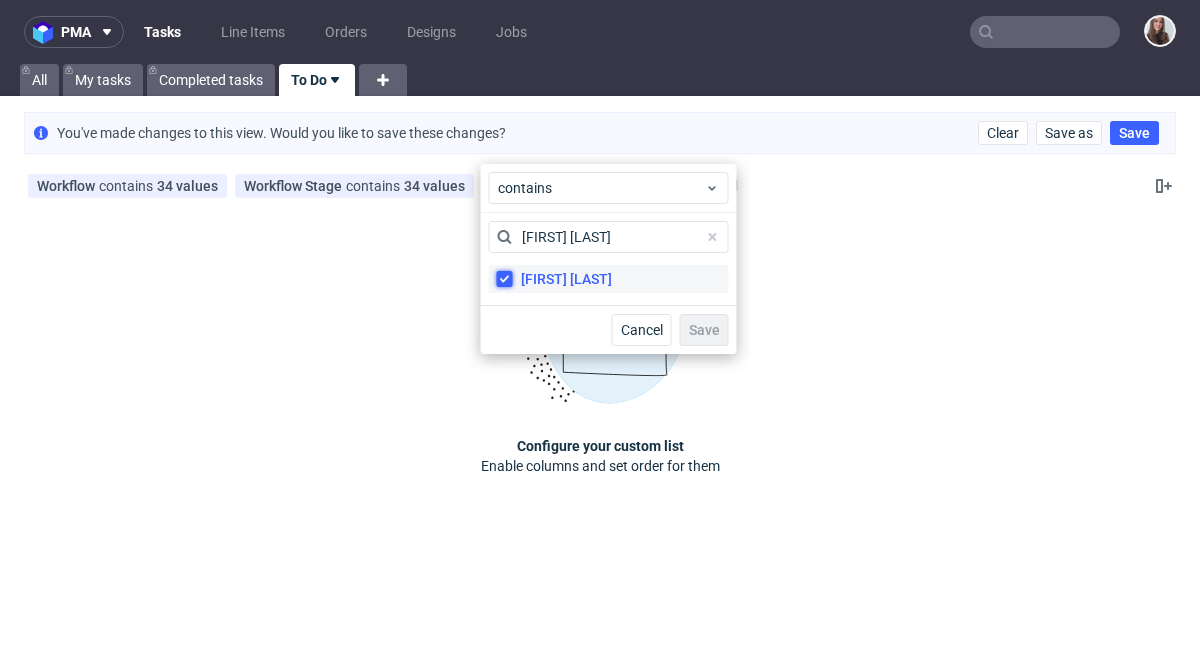 checkbox on "true" 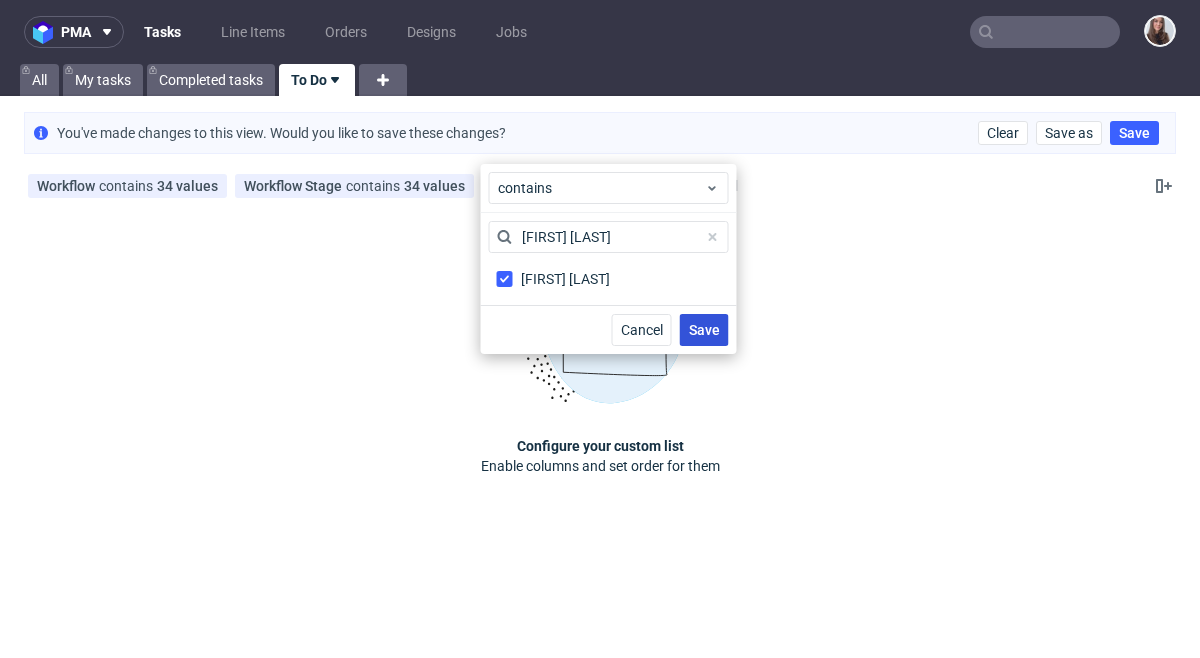 click on "Save" at bounding box center [704, 330] 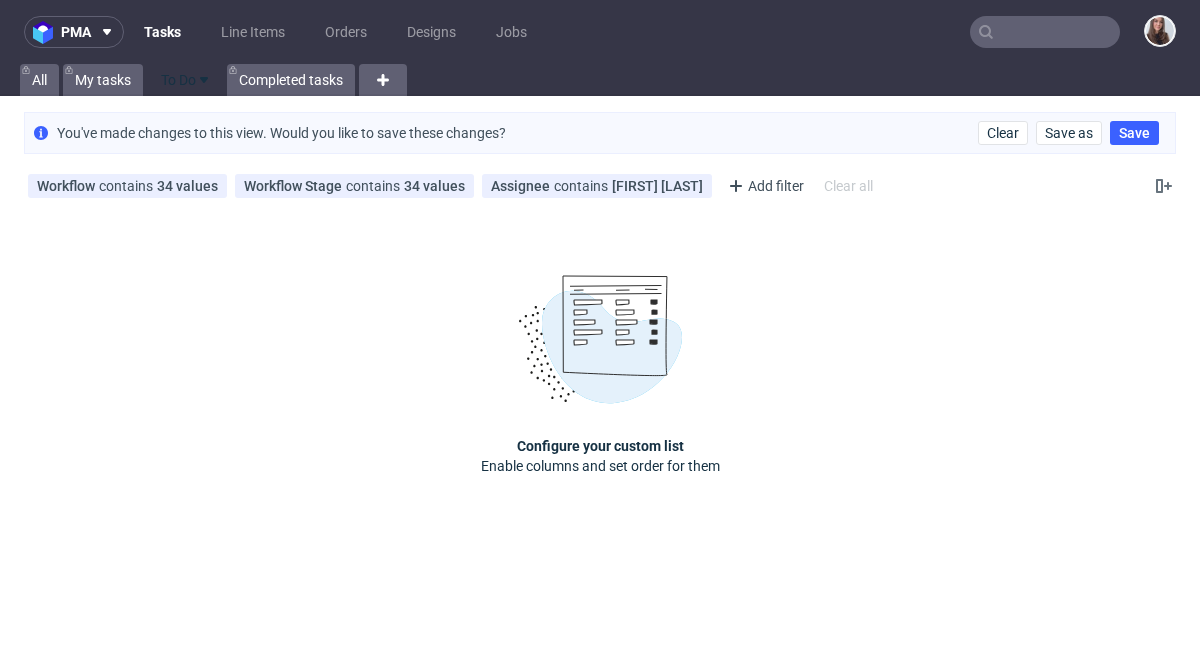 drag, startPoint x: 312, startPoint y: 65, endPoint x: 180, endPoint y: 72, distance: 132.18547 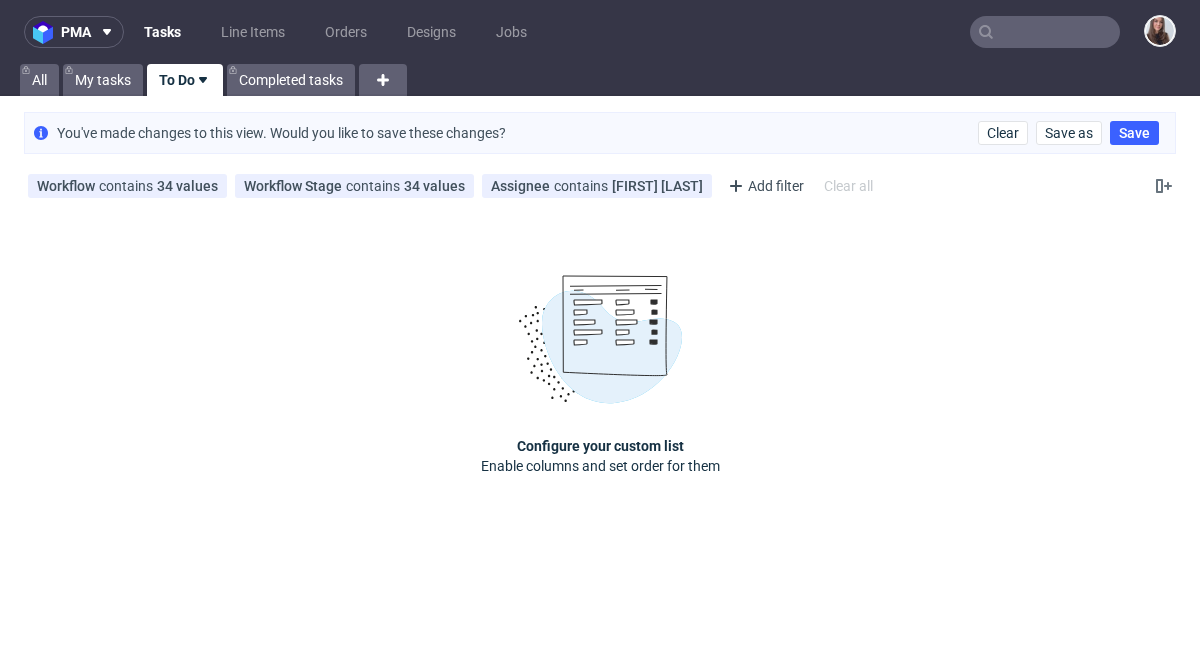 click on "Configure your custom list Enable columns and set order for them" at bounding box center (600, 375) 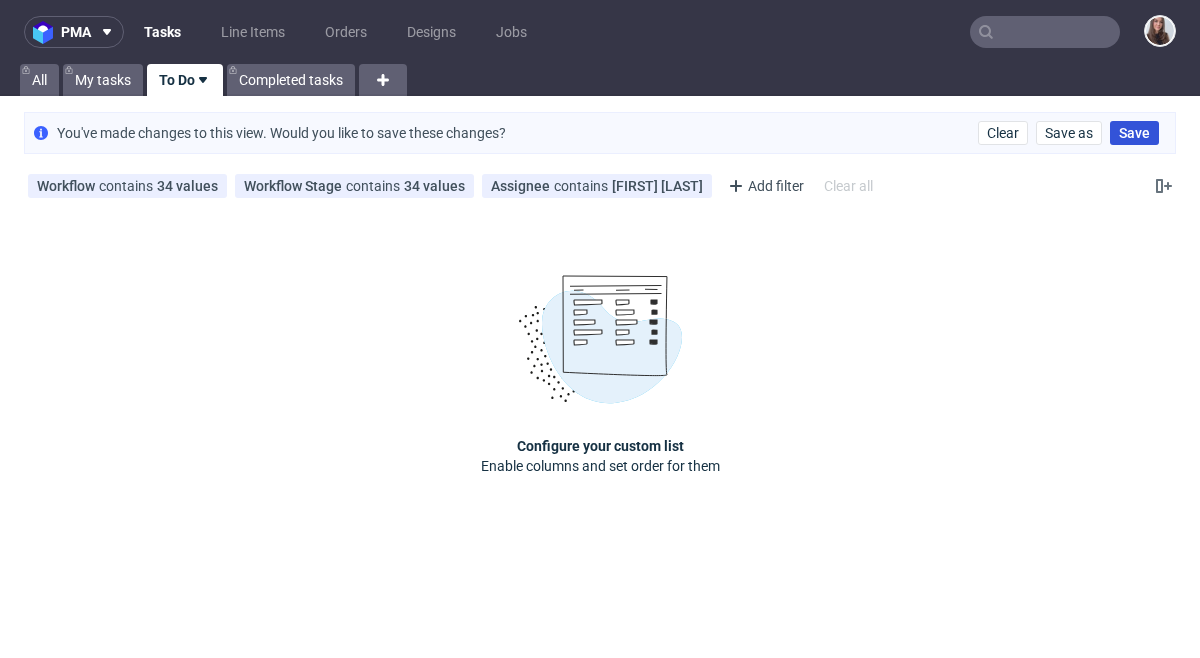 click on "Save" at bounding box center [1134, 133] 